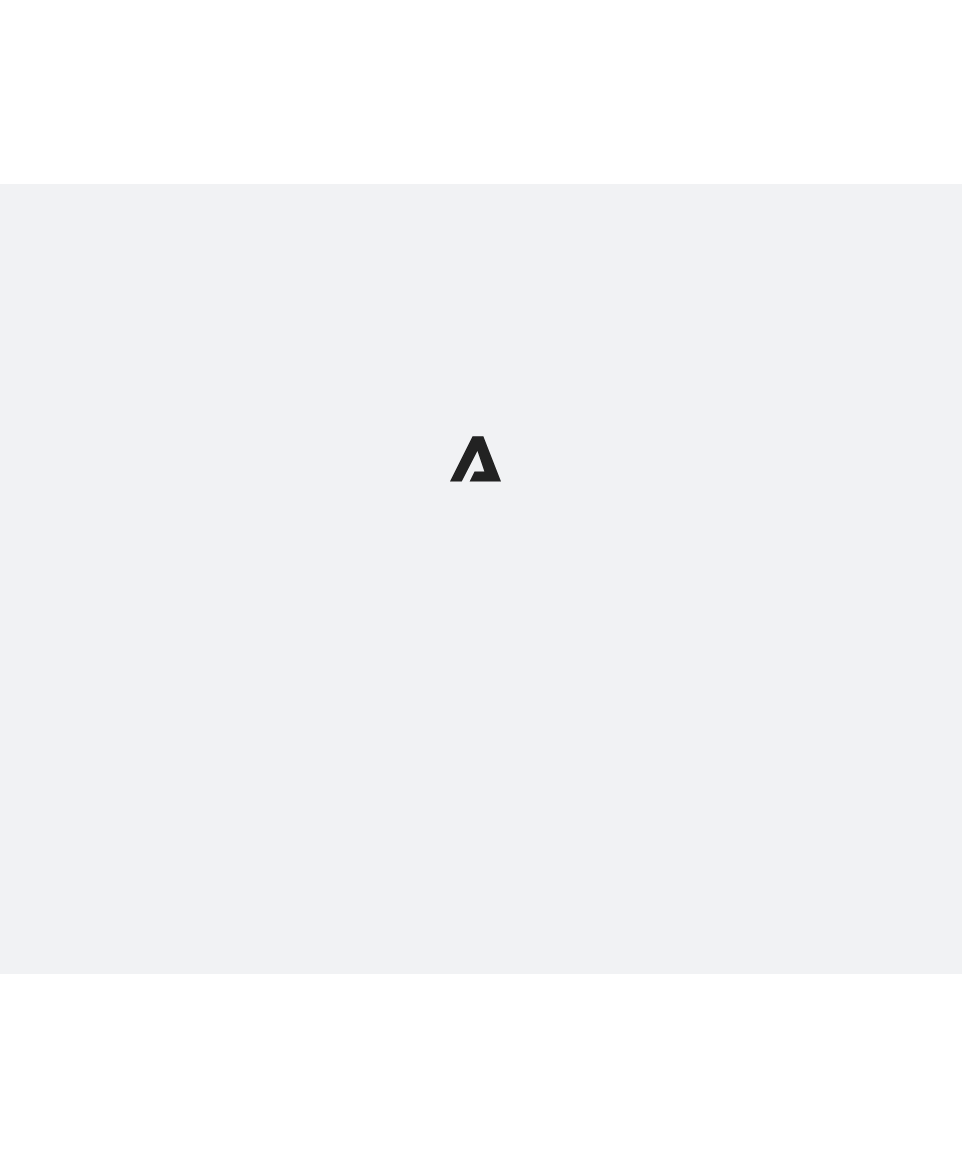 scroll, scrollTop: 0, scrollLeft: 0, axis: both 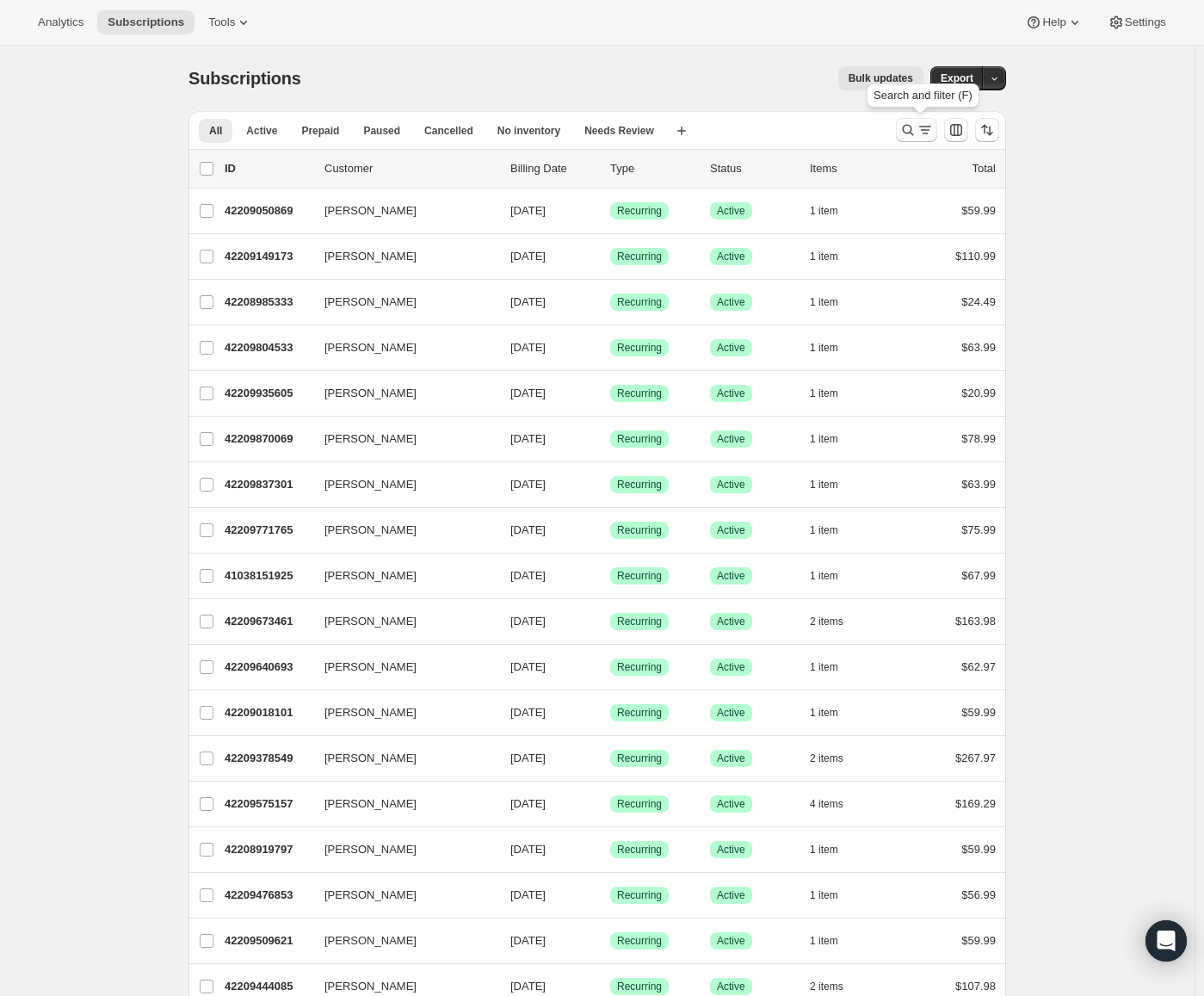 click 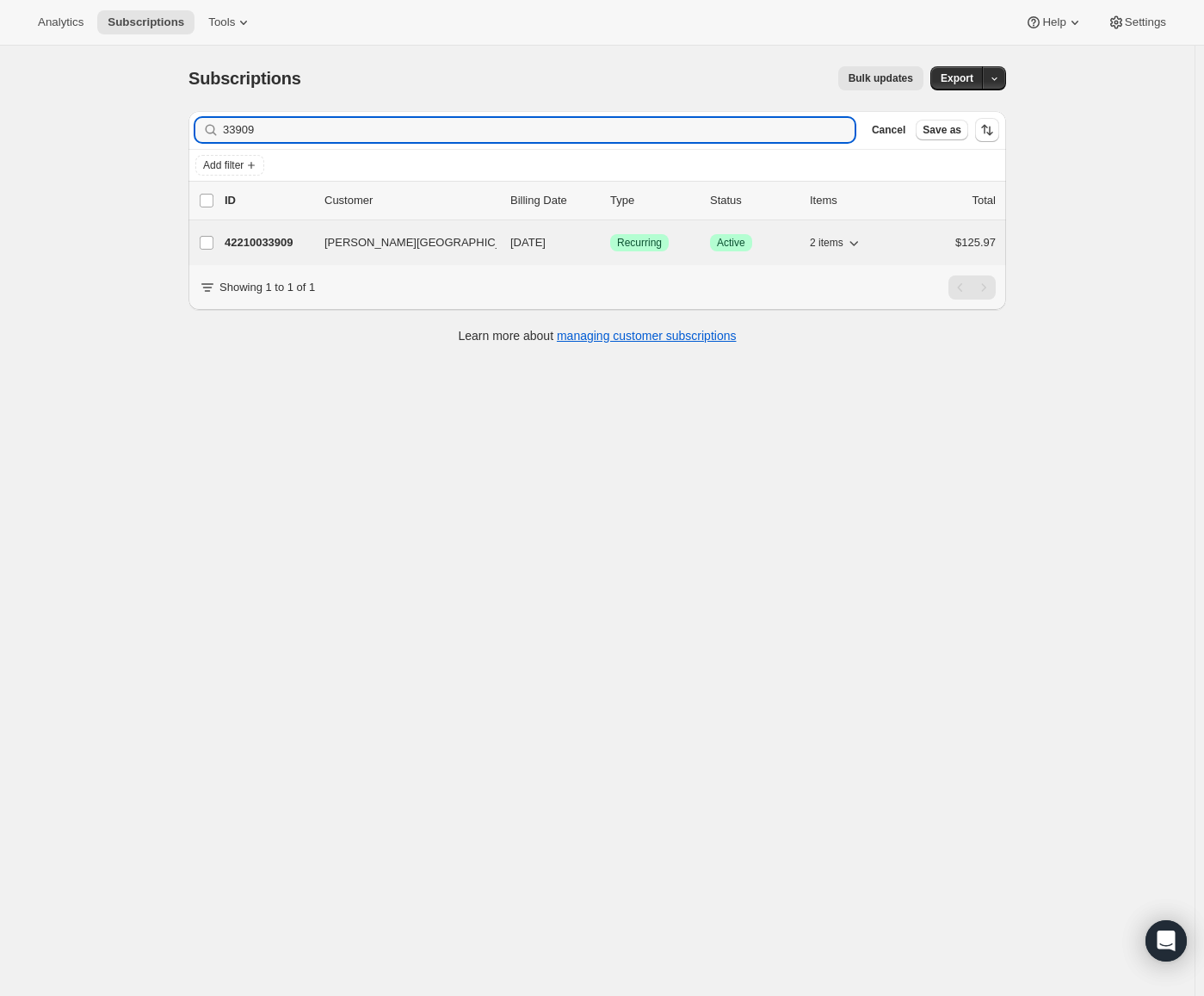 type on "33909" 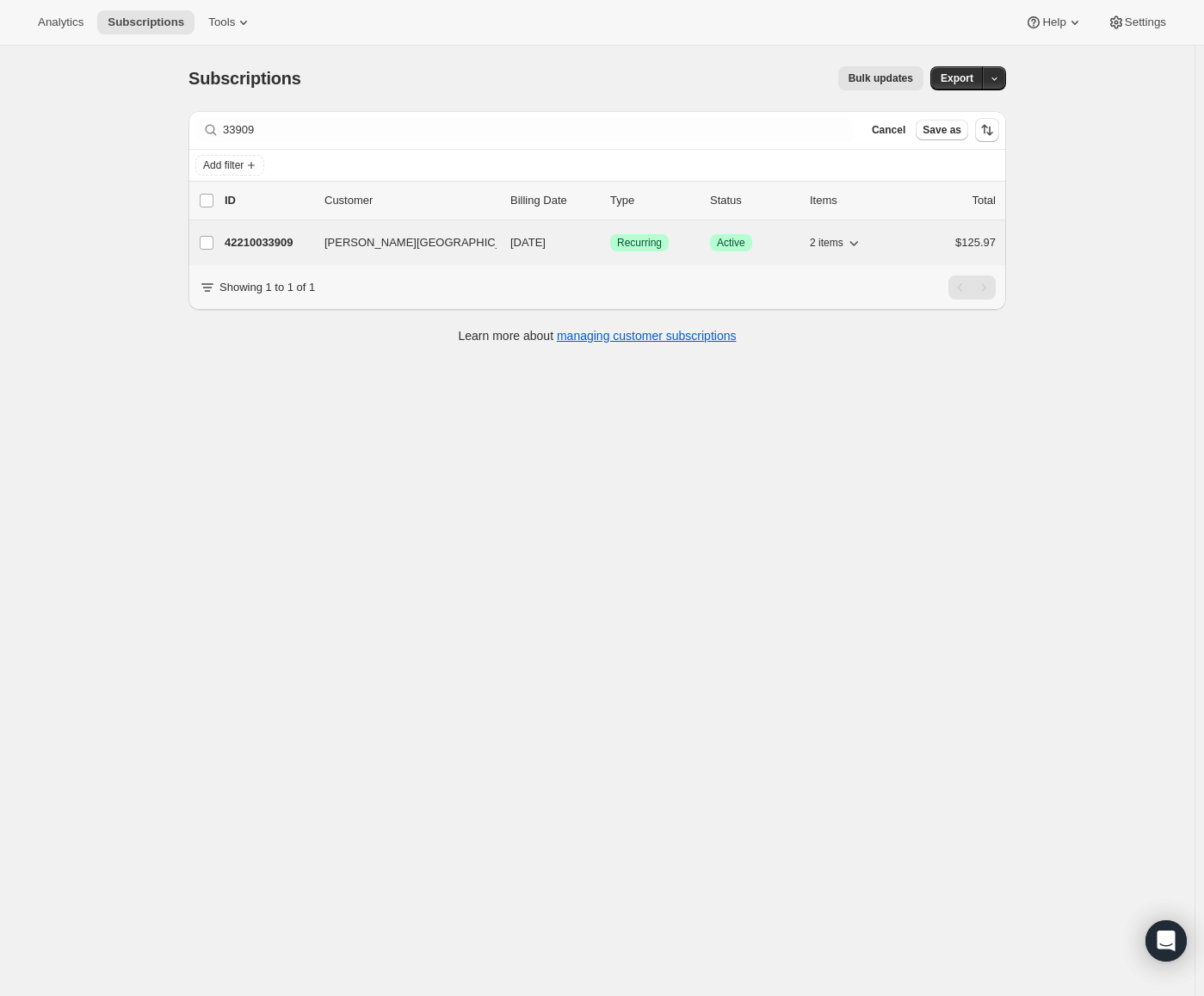 click on "42210033909" at bounding box center [268, 243] 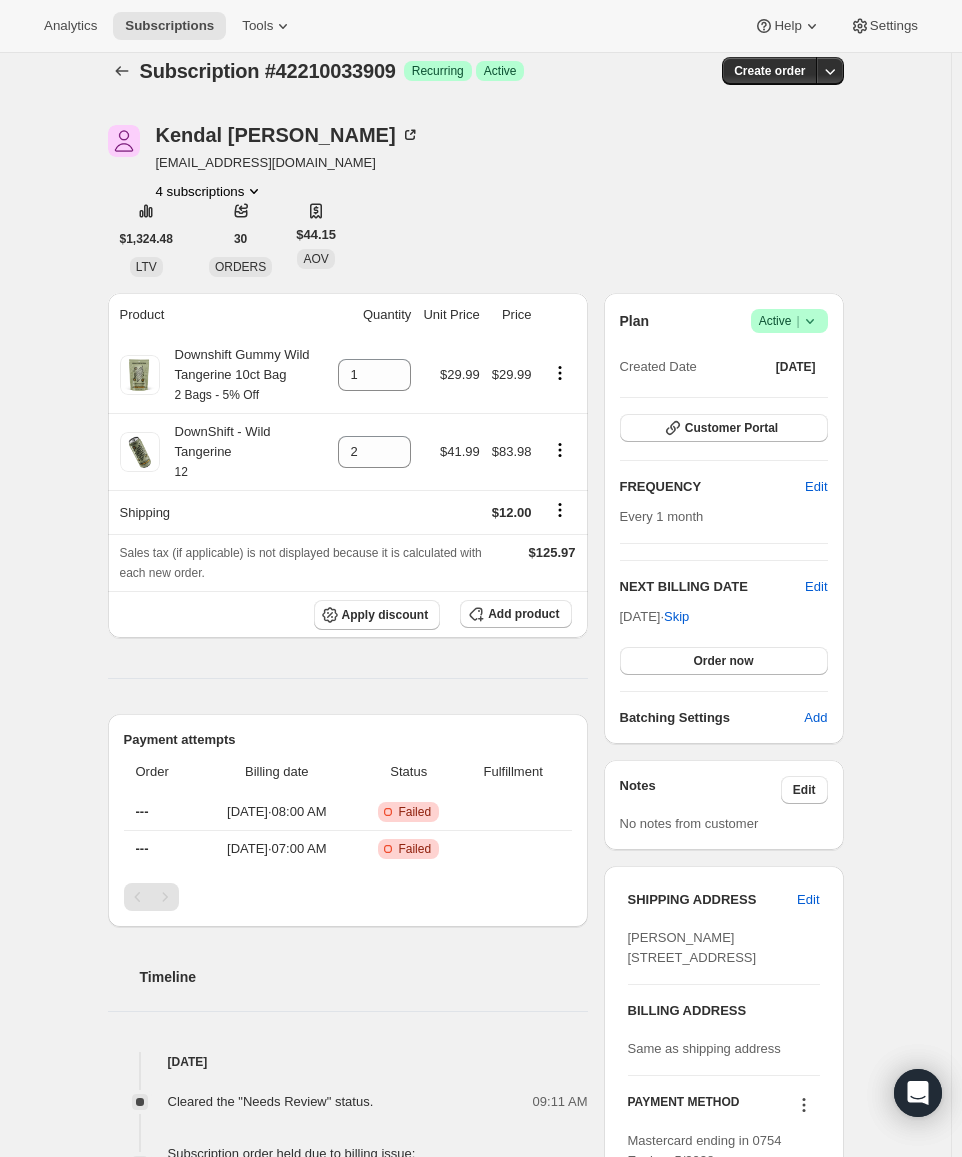 scroll, scrollTop: 0, scrollLeft: 0, axis: both 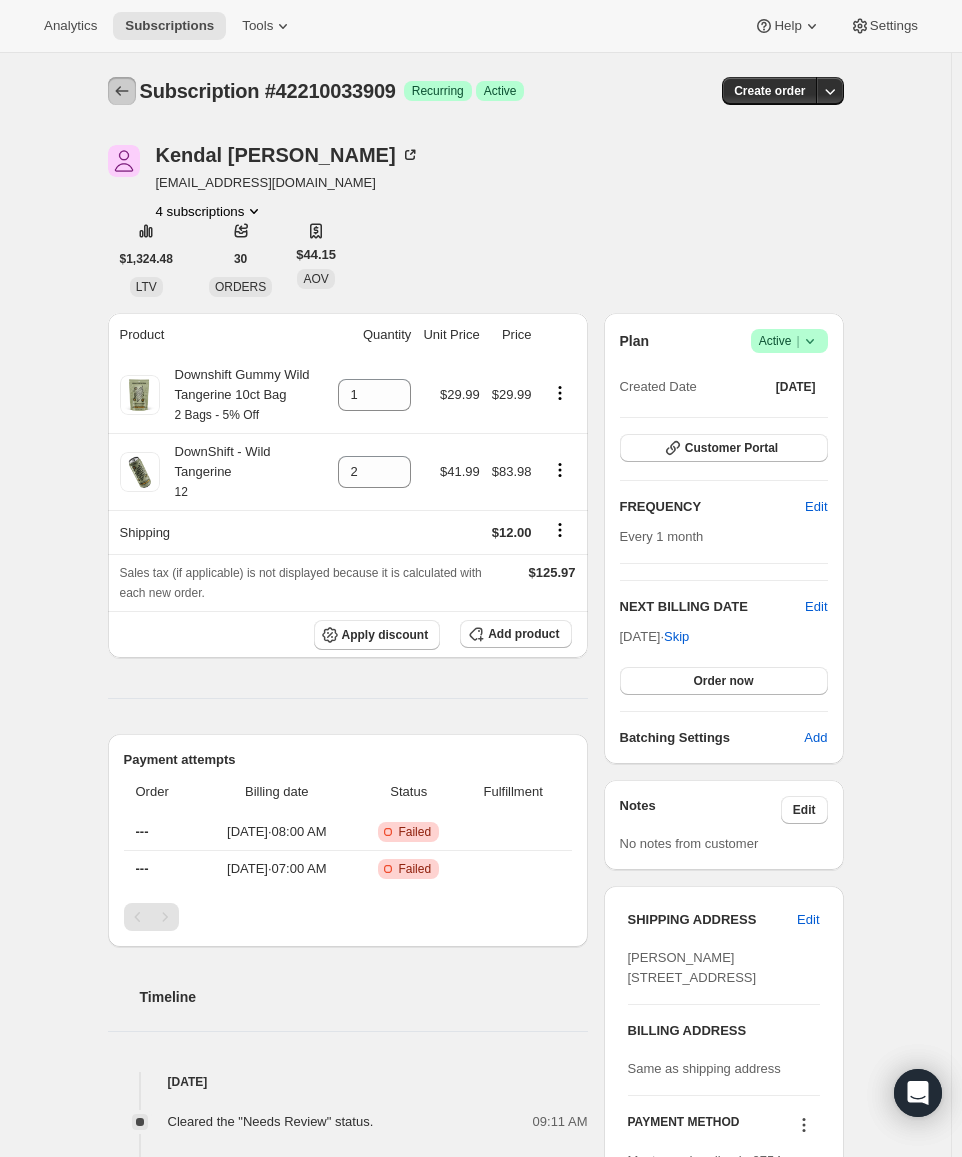 click at bounding box center [122, 91] 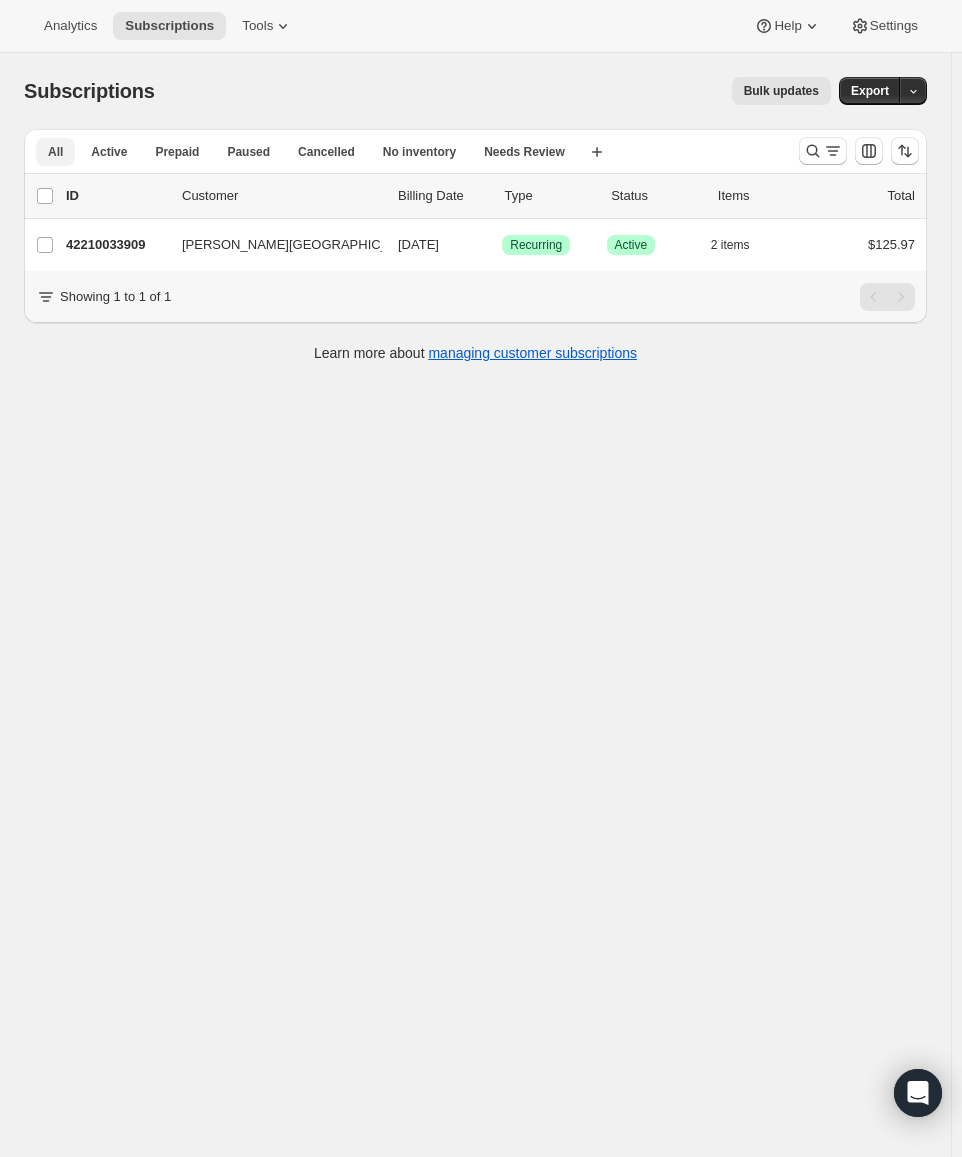 click on "All" at bounding box center (55, 152) 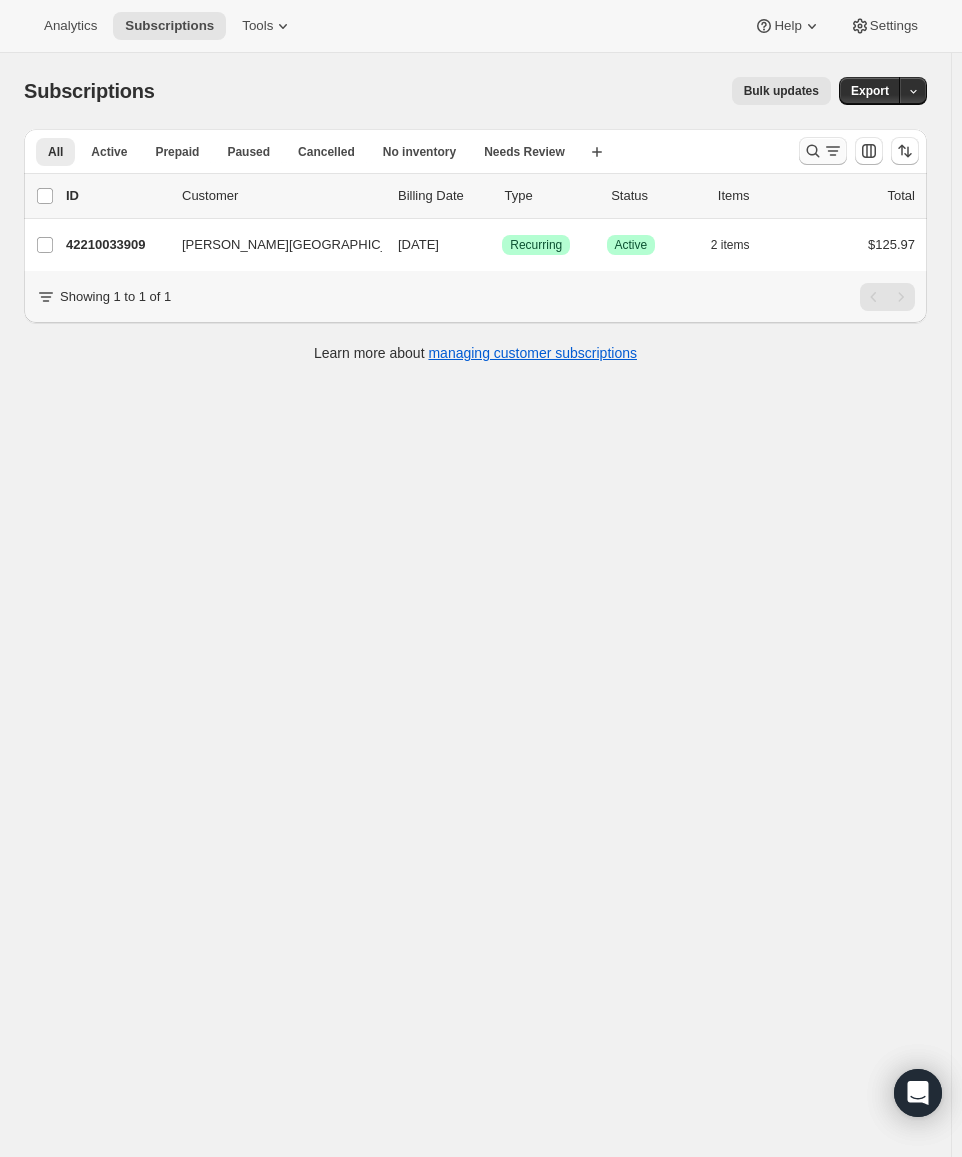click 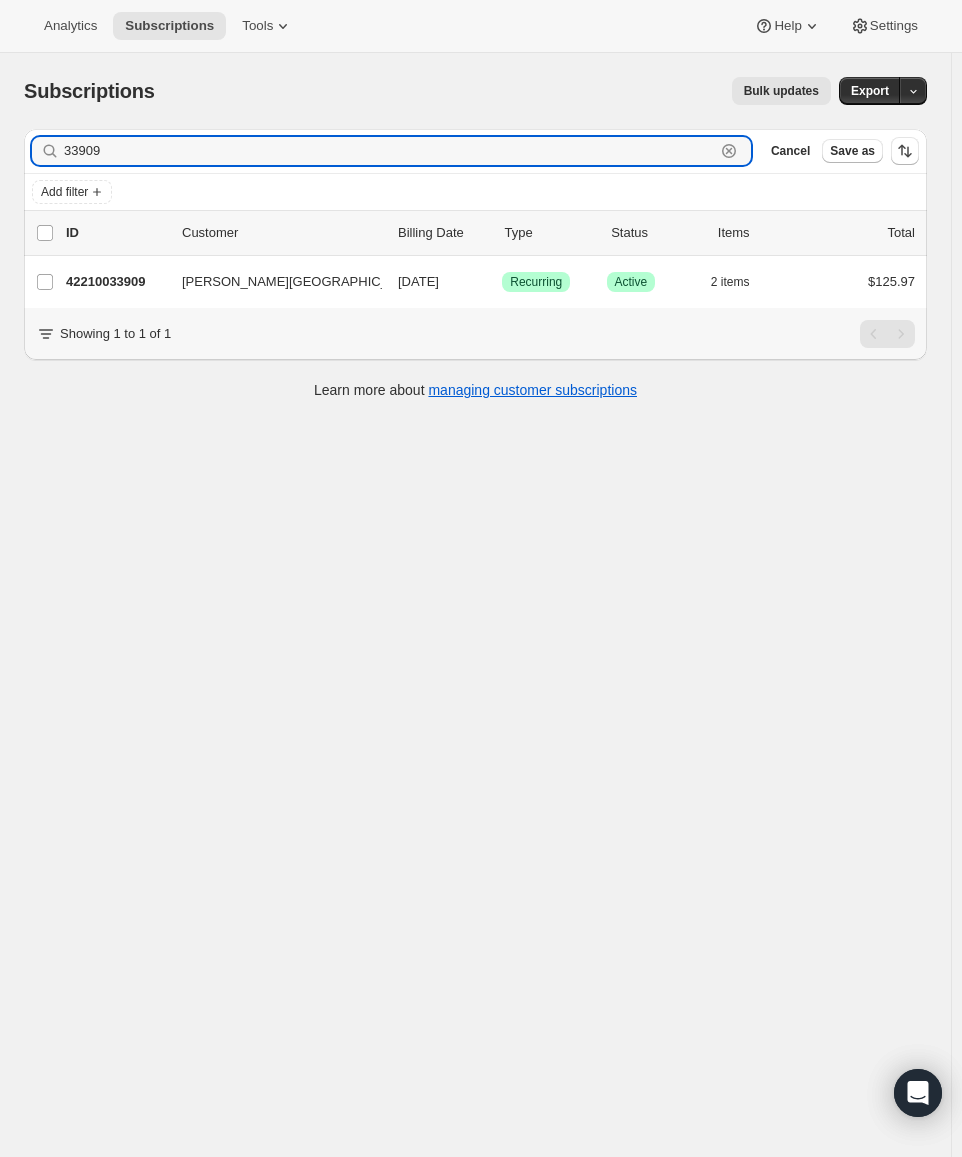 drag, startPoint x: 741, startPoint y: 144, endPoint x: 541, endPoint y: 173, distance: 202.09157 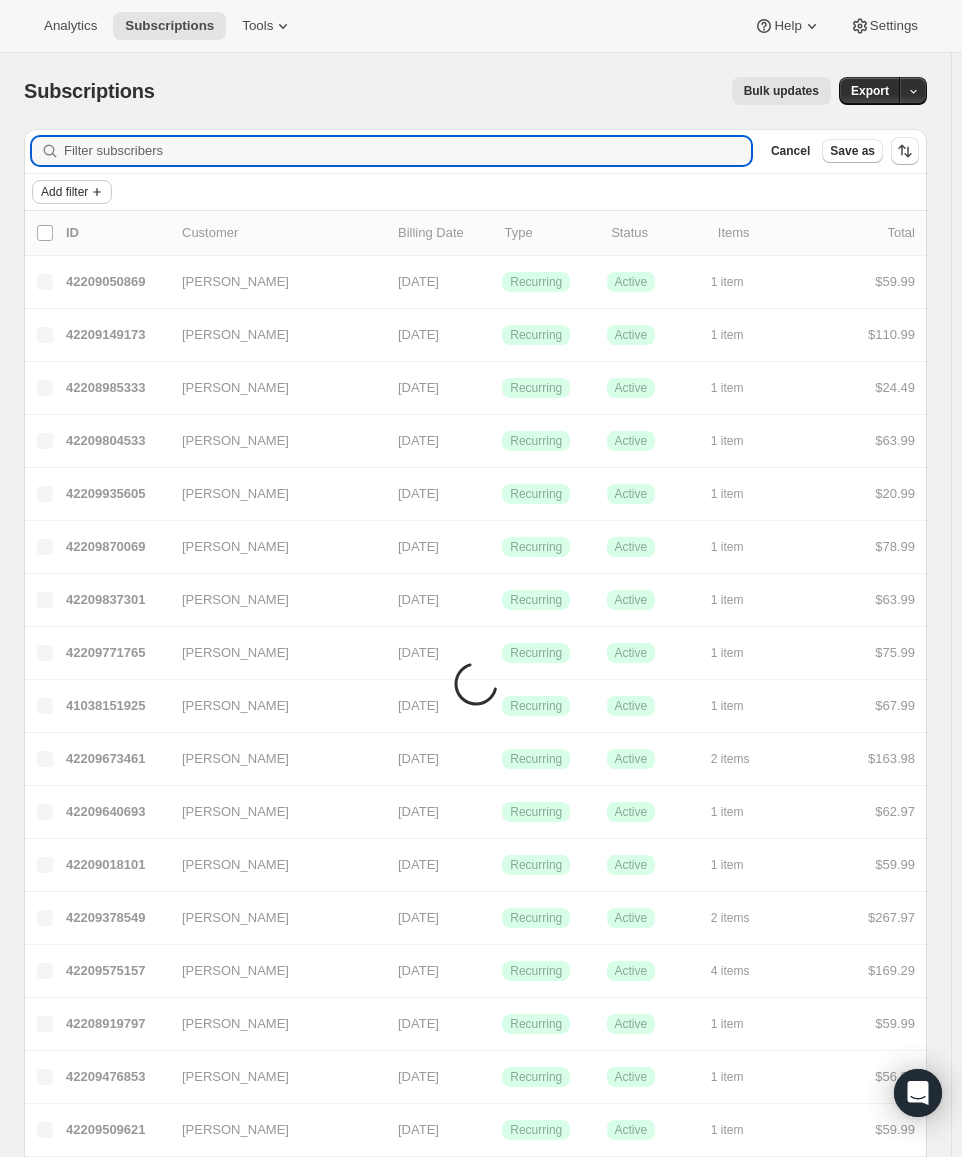 click on "Add filter" at bounding box center [72, 192] 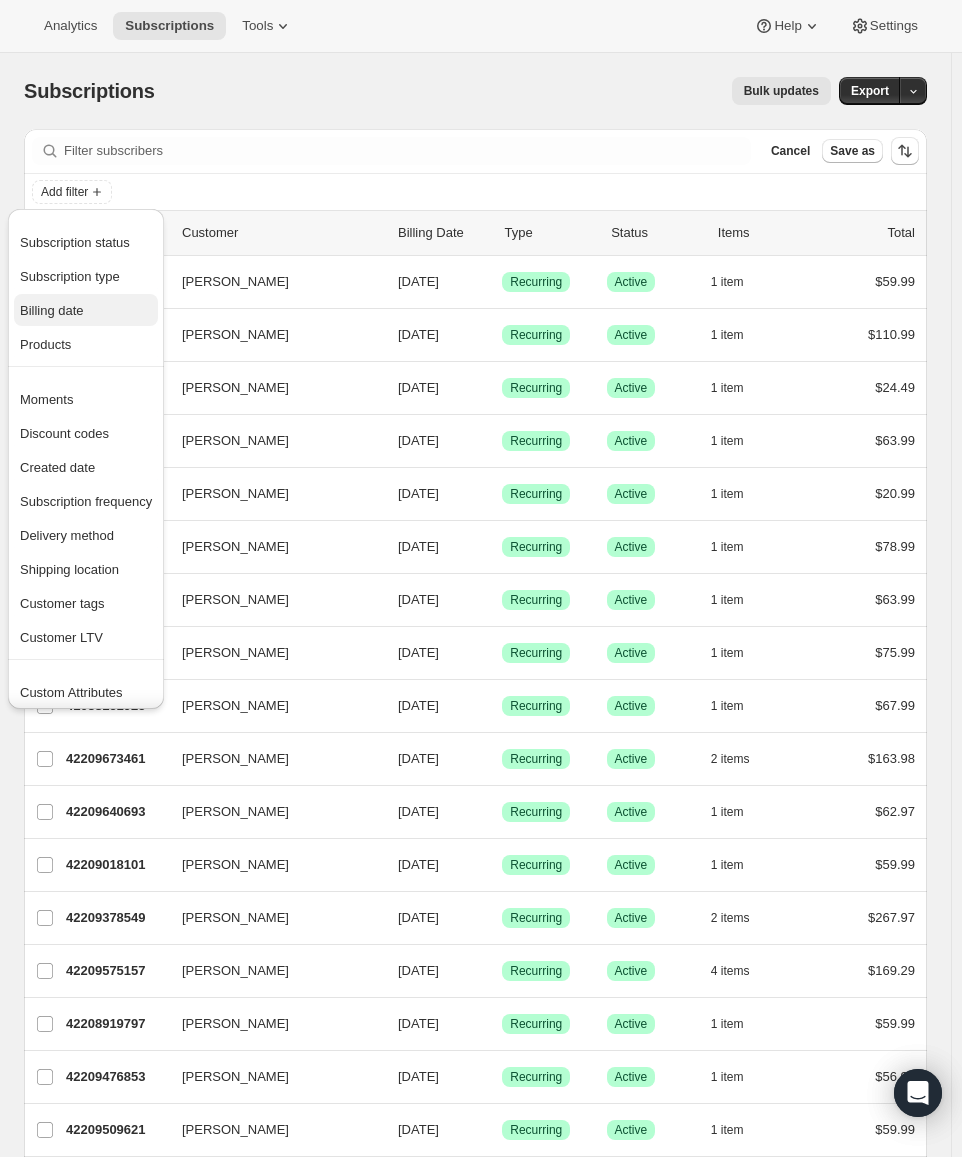 click on "Billing date" at bounding box center (52, 310) 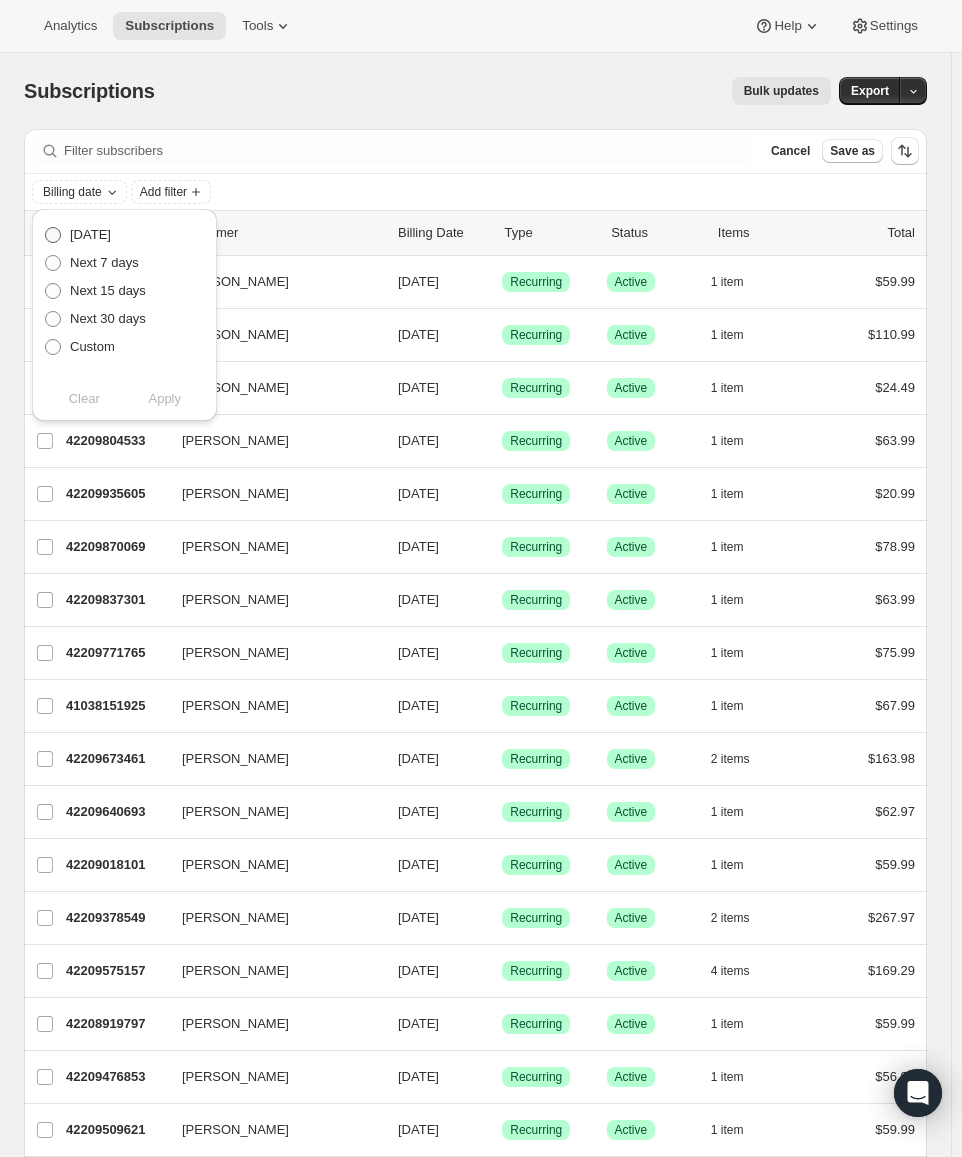 click on "Today" at bounding box center (90, 234) 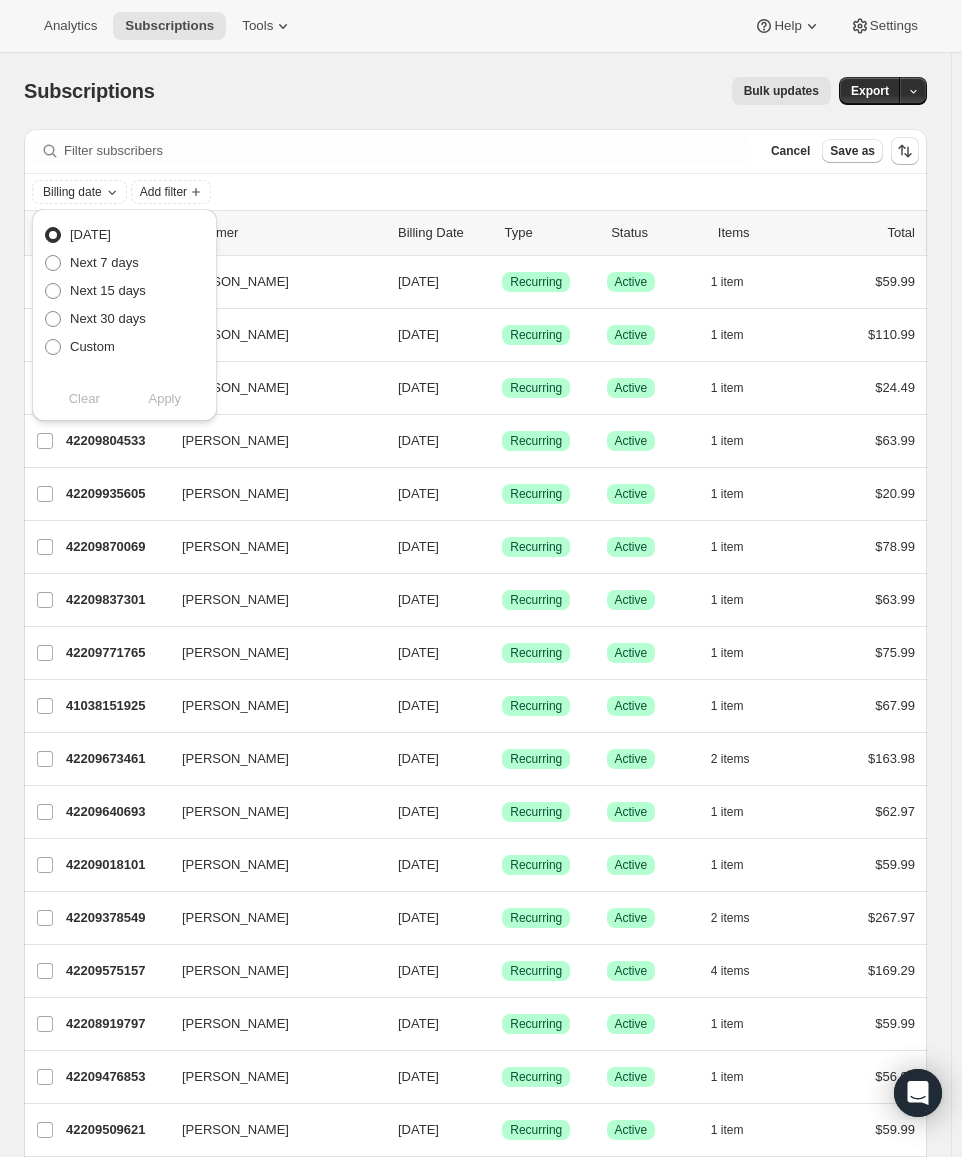 radio on "true" 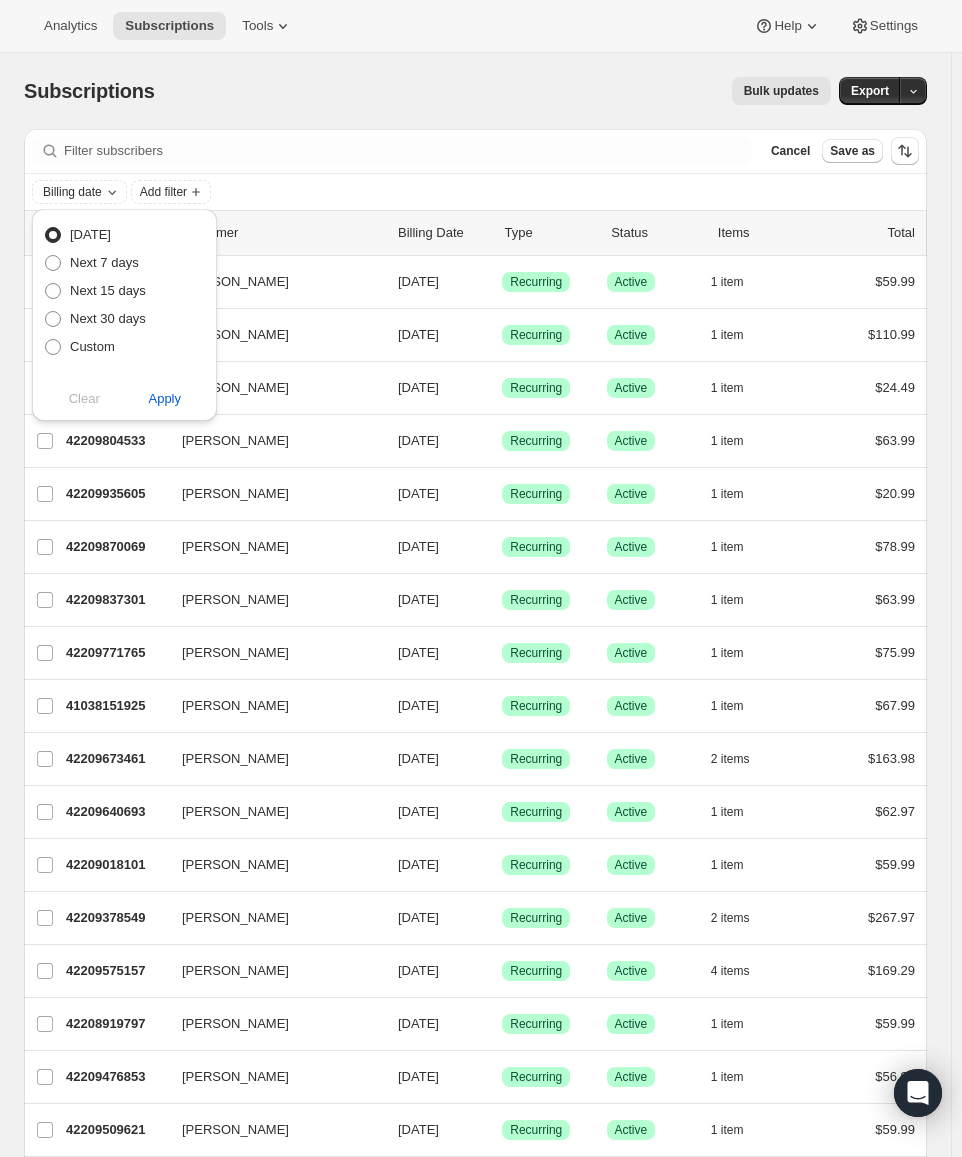 click on "Bulk updates" at bounding box center [505, 91] 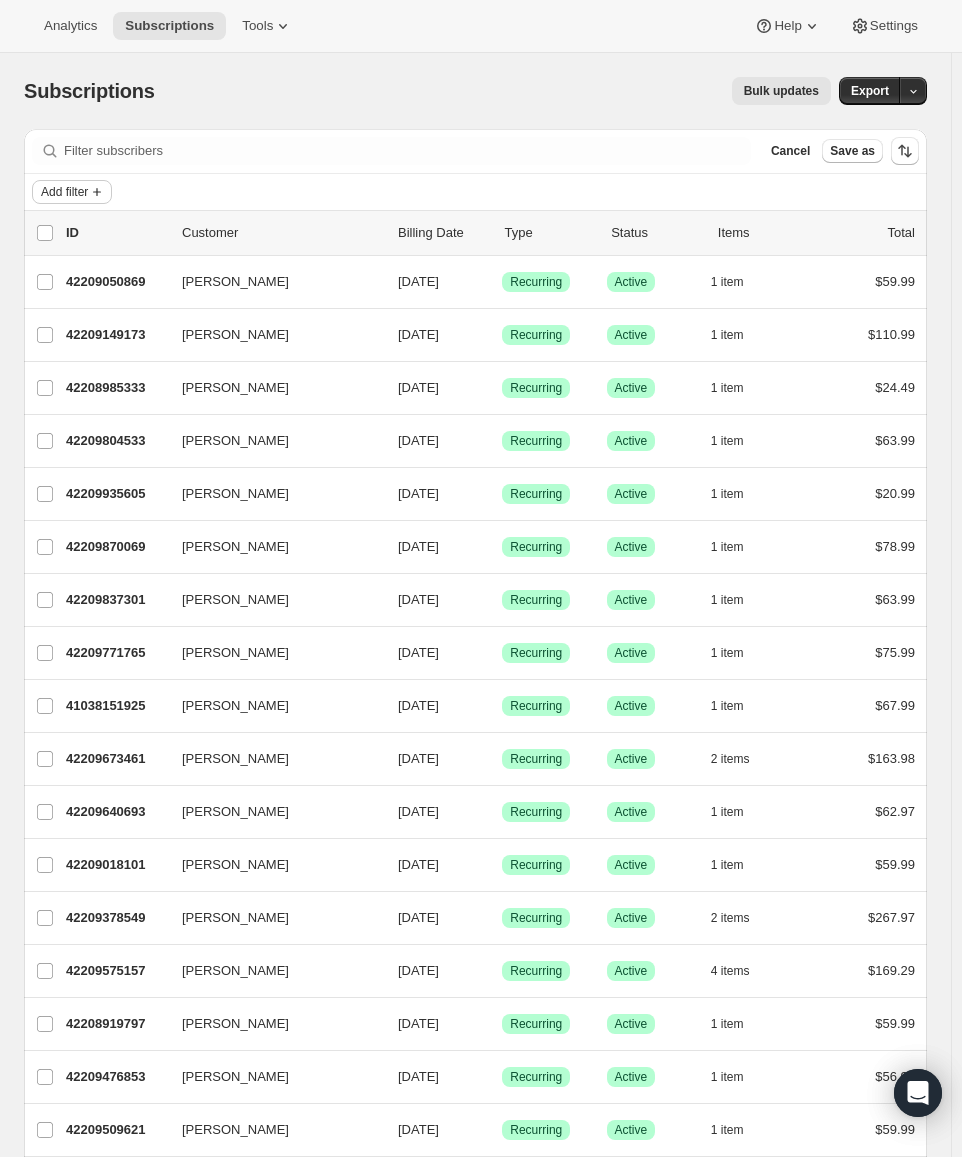 click on "Add filter" at bounding box center [64, 192] 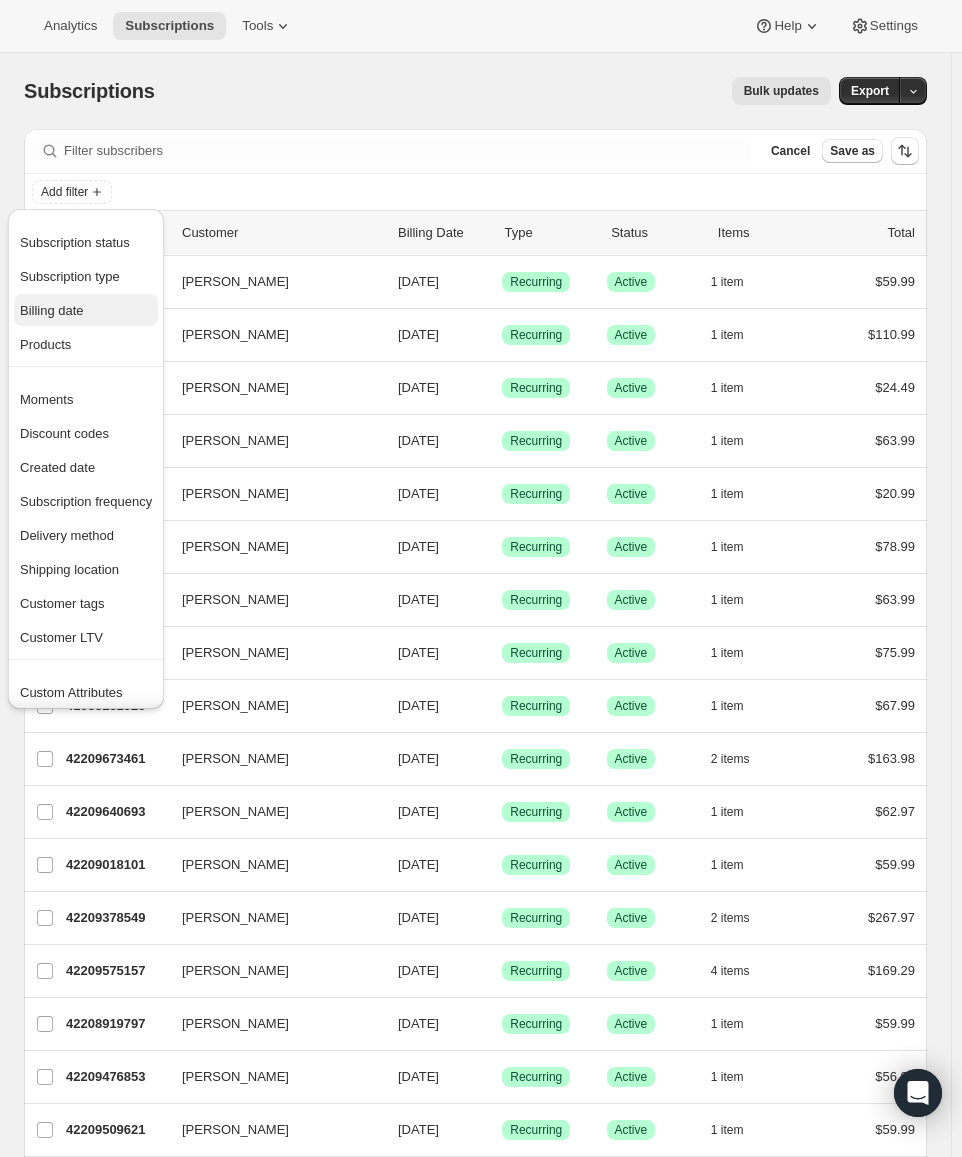 click on "Billing date" at bounding box center (52, 310) 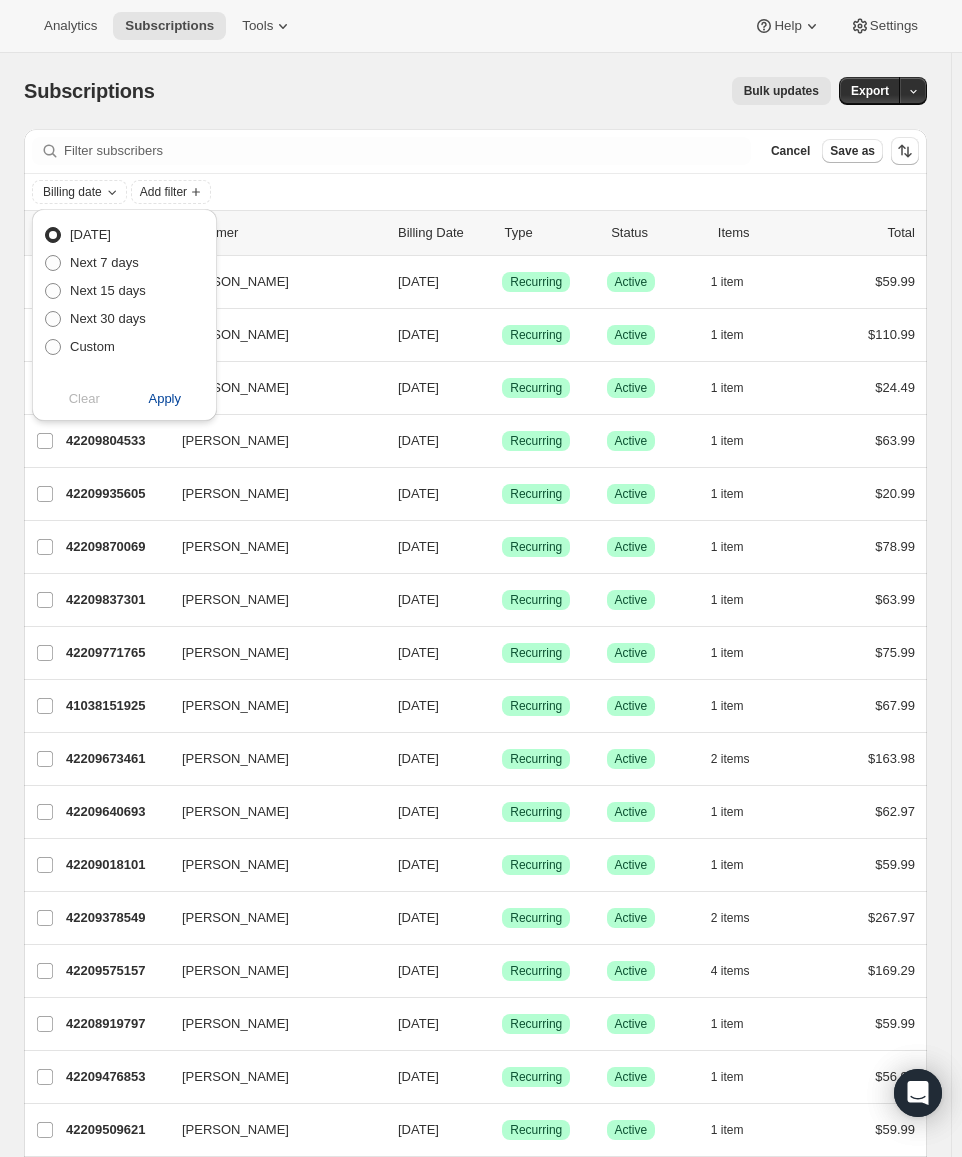 click on "Apply" at bounding box center (165, 399) 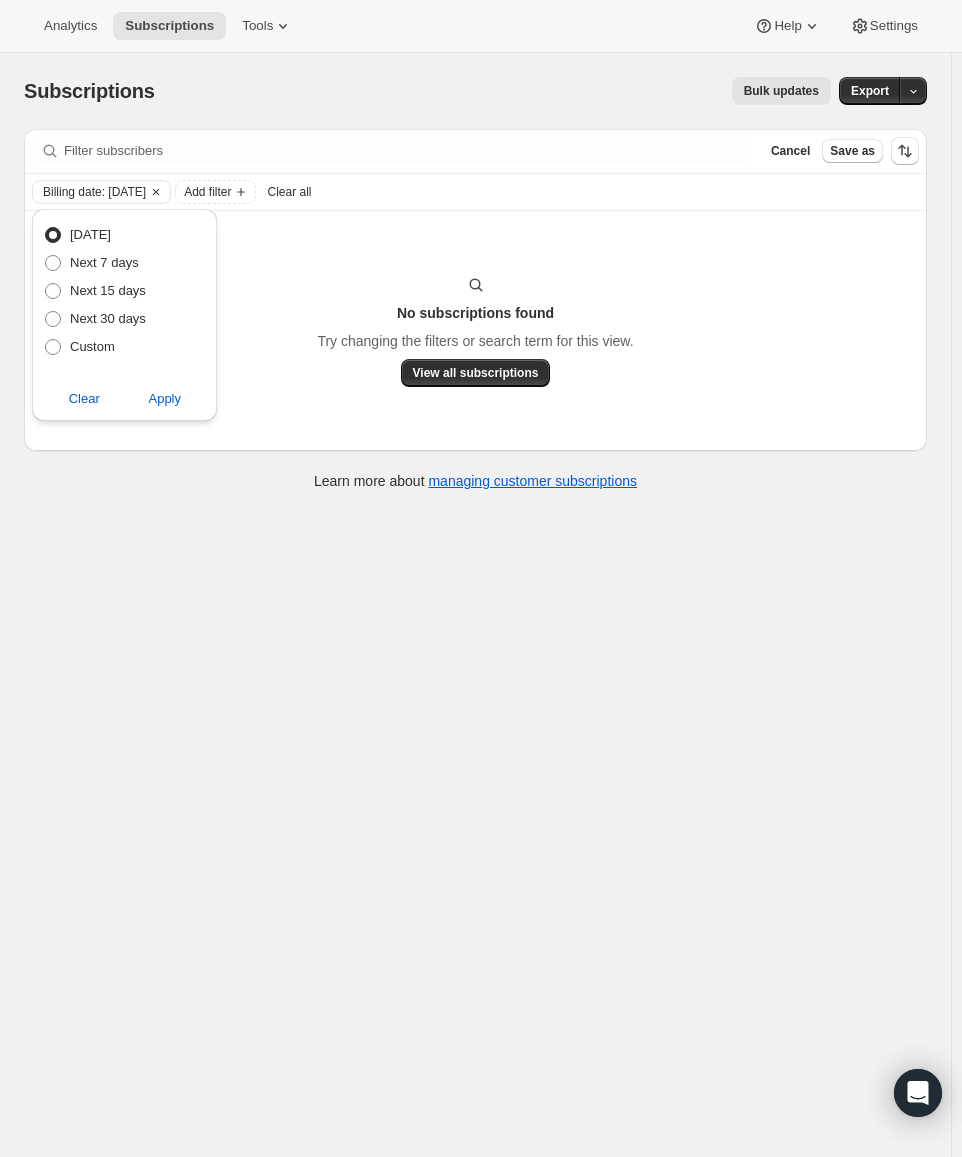 click on "Bulk updates" at bounding box center (505, 91) 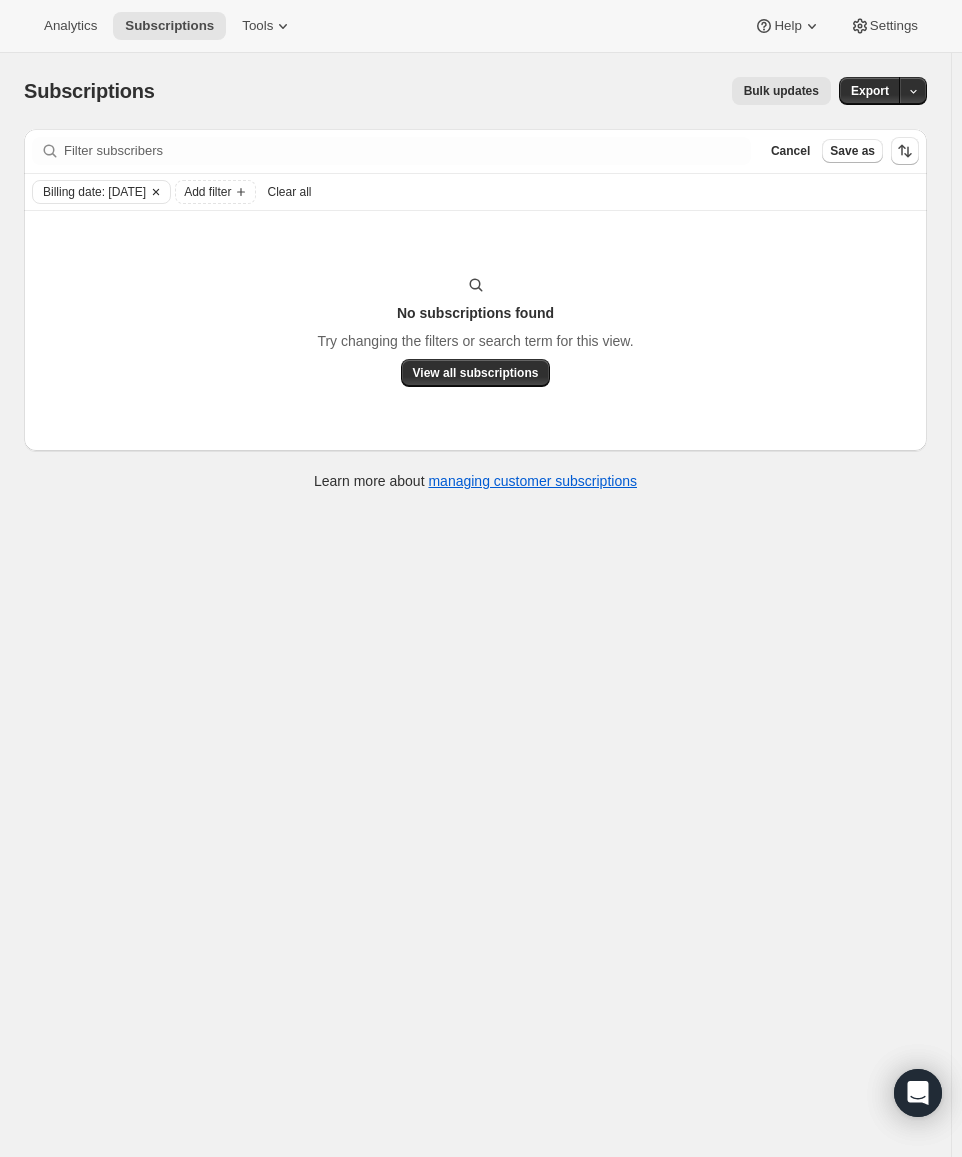 click on "Billing date: Today" at bounding box center [89, 192] 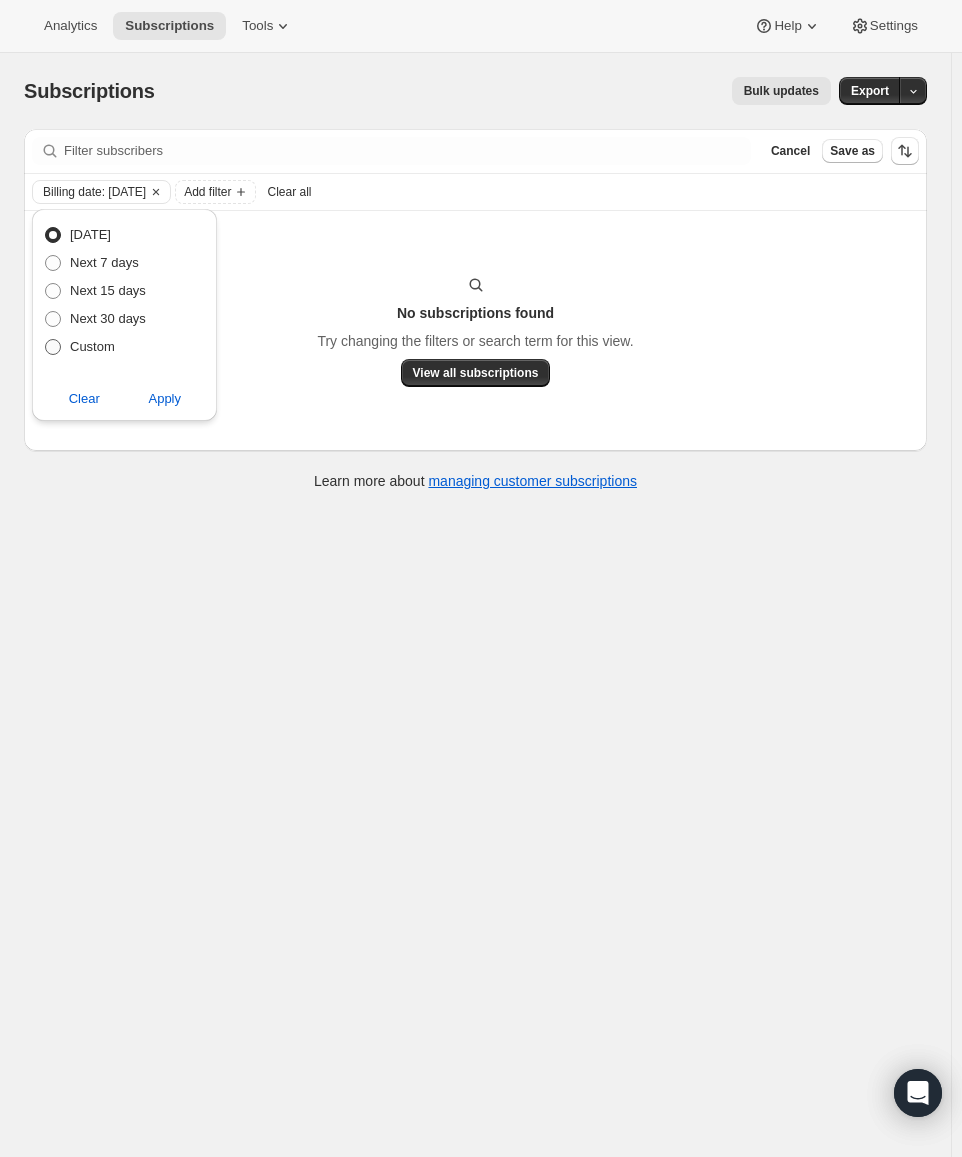 click on "Custom" at bounding box center (92, 346) 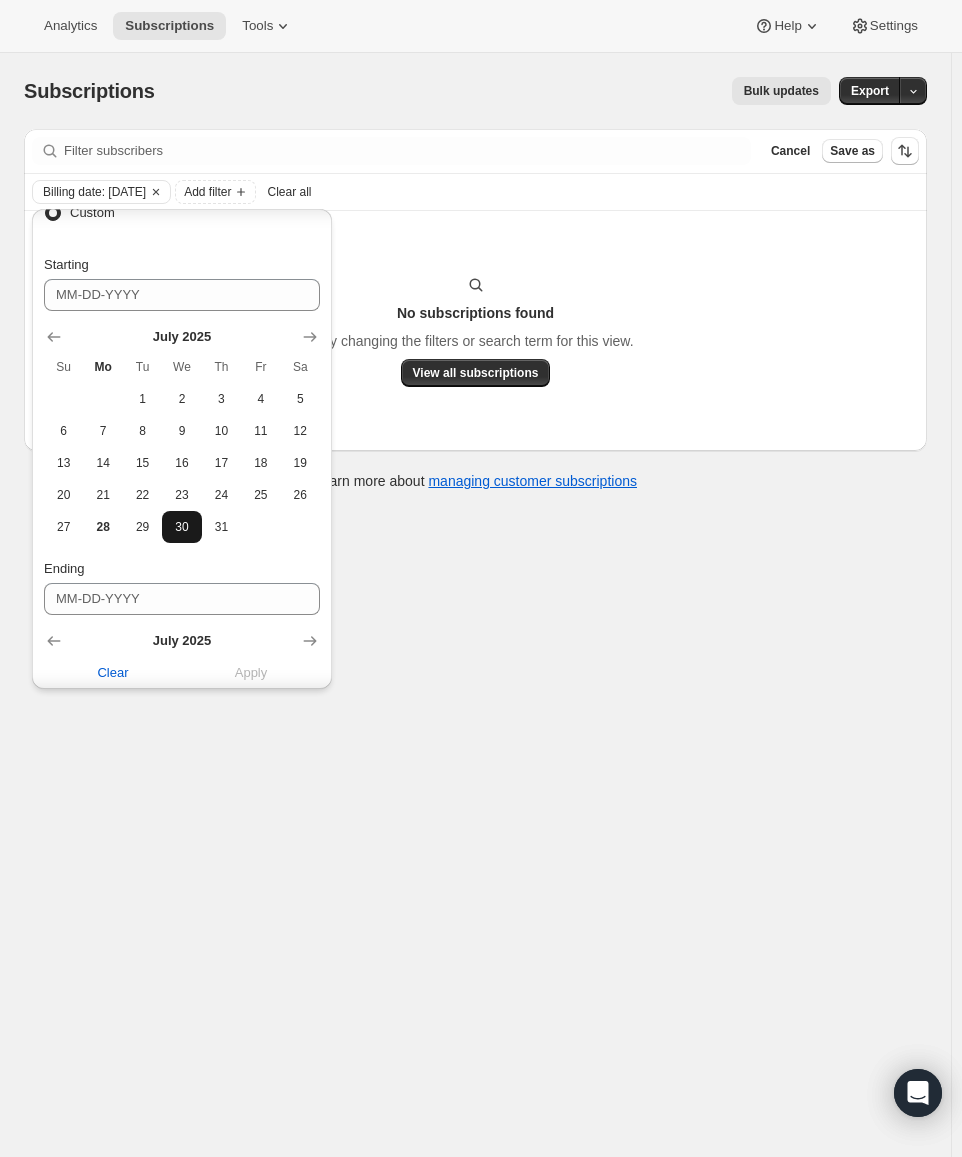 scroll, scrollTop: 200, scrollLeft: 0, axis: vertical 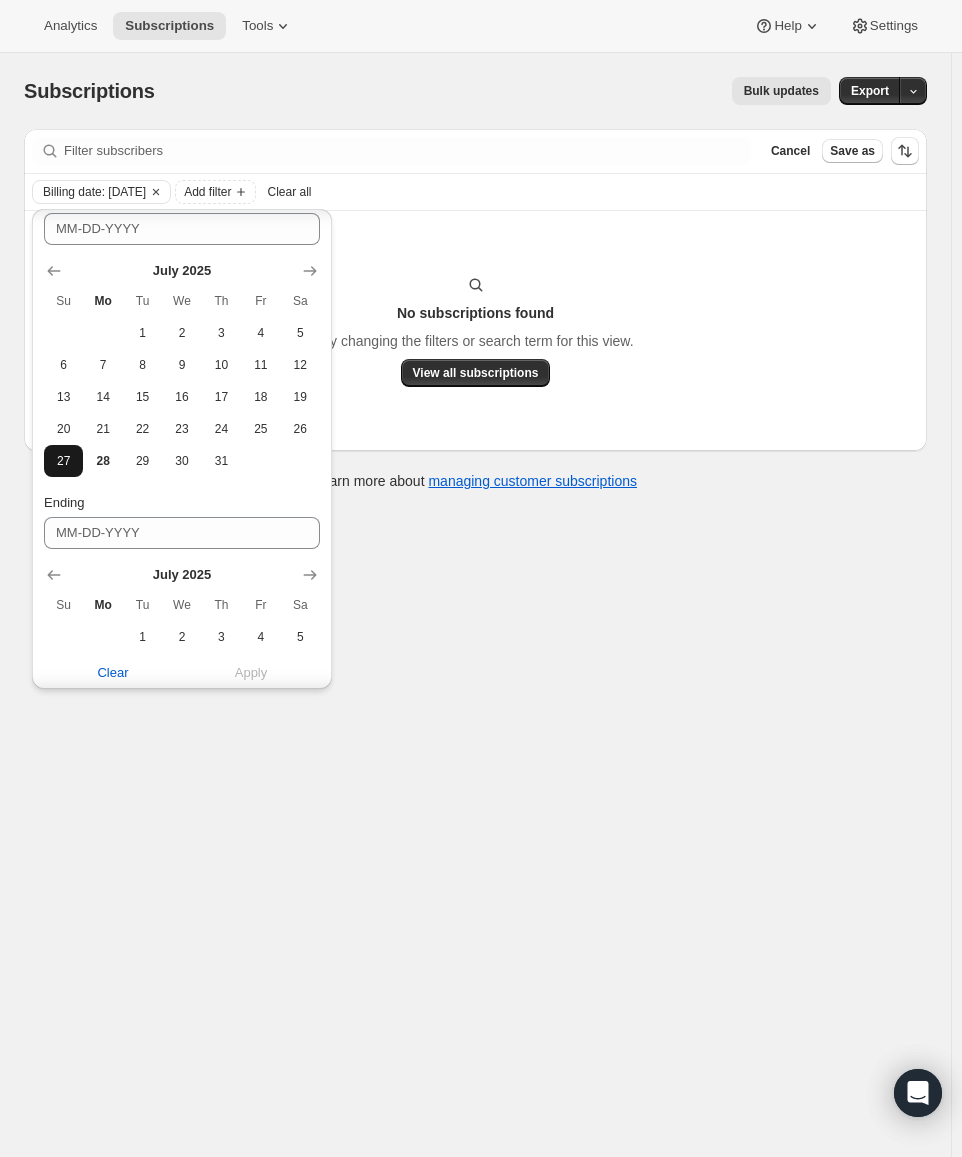 drag, startPoint x: 46, startPoint y: 463, endPoint x: 76, endPoint y: 470, distance: 30.805843 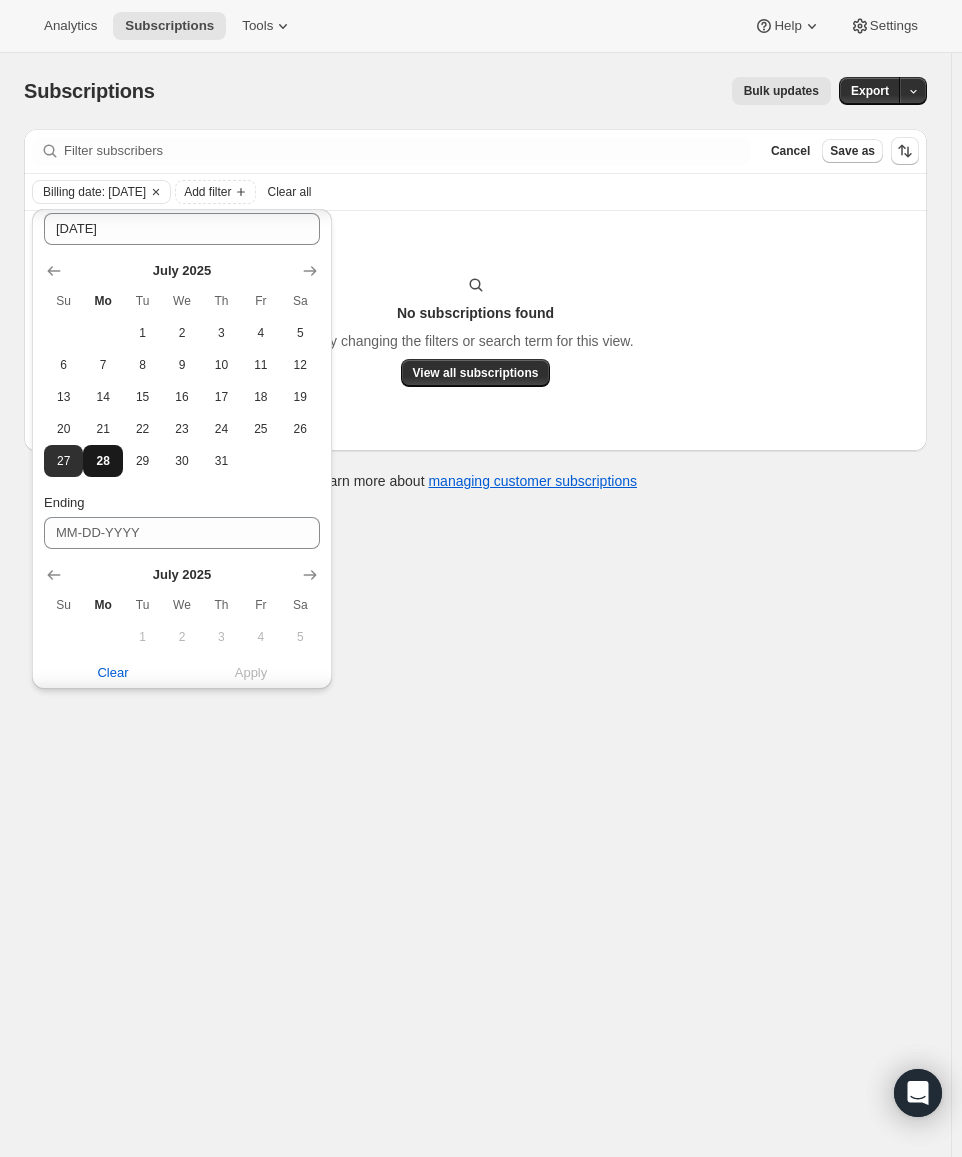 click on "28" at bounding box center [102, 461] 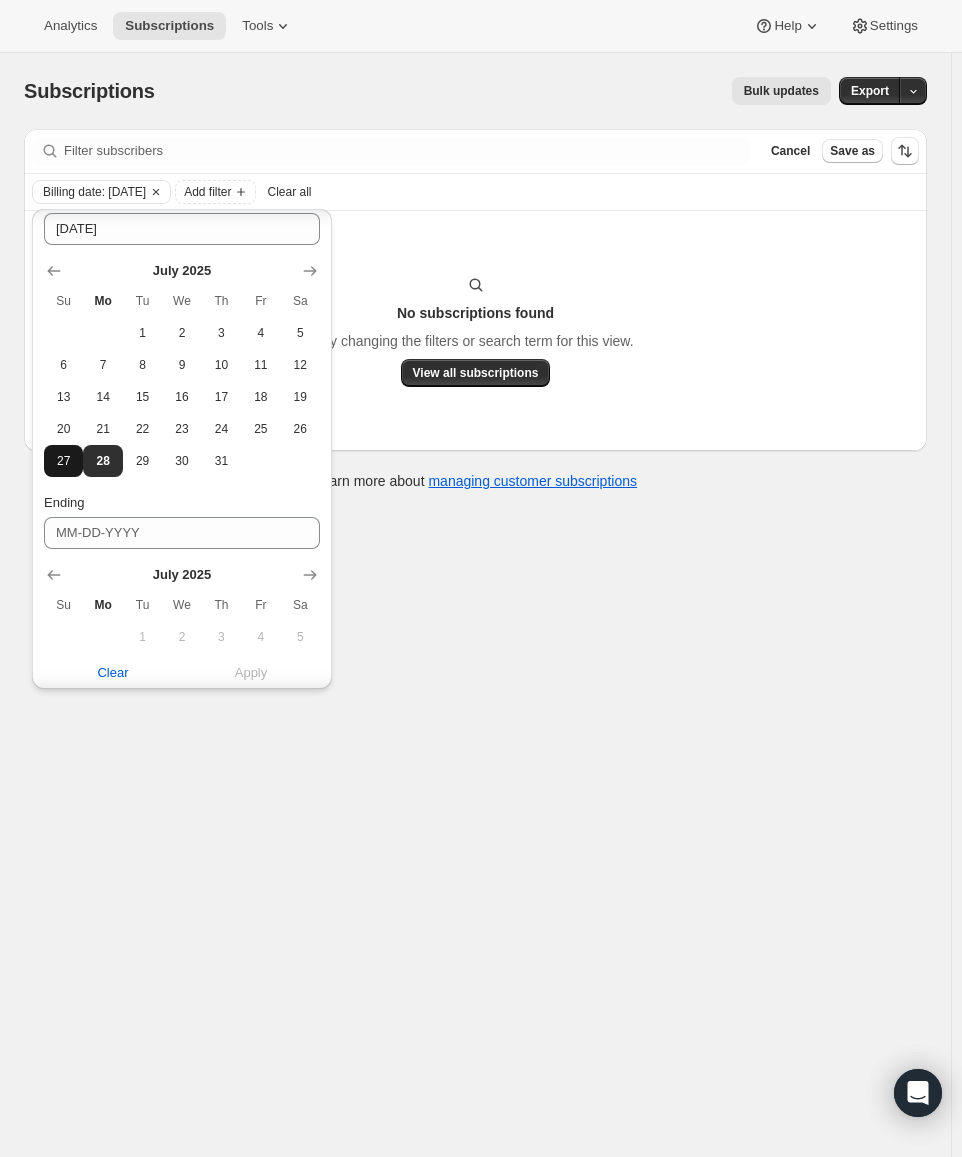 click on "27" at bounding box center (63, 461) 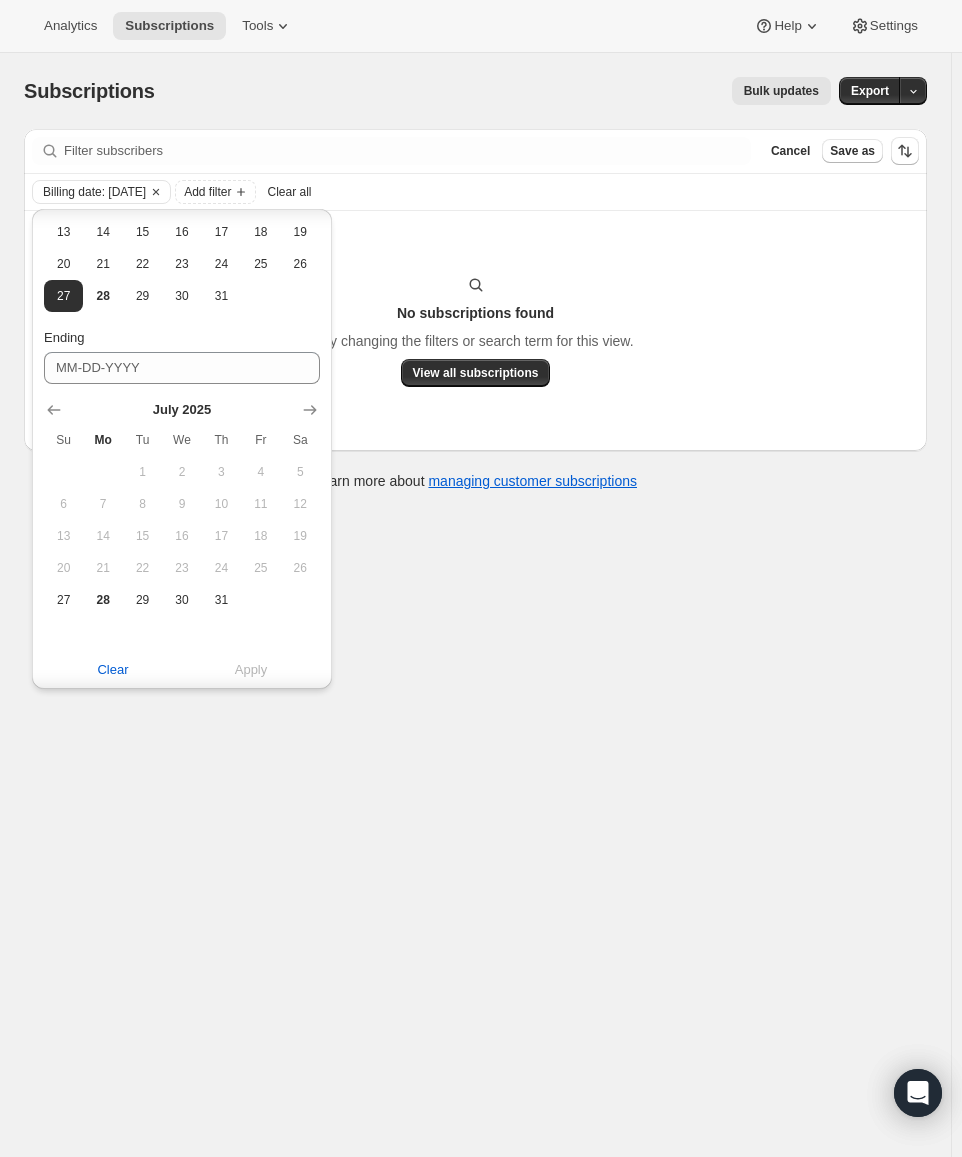 scroll, scrollTop: 368, scrollLeft: 0, axis: vertical 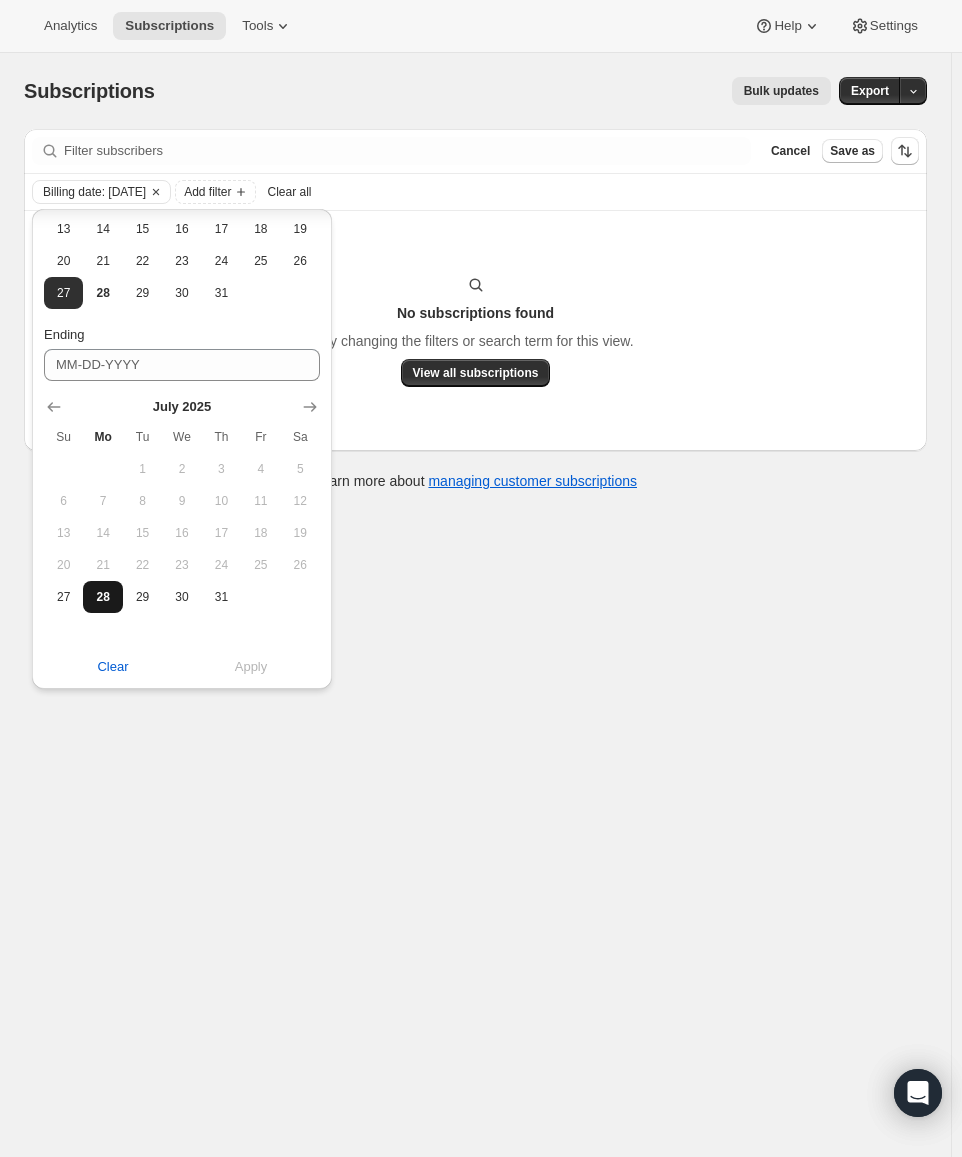 click on "28" at bounding box center [102, 597] 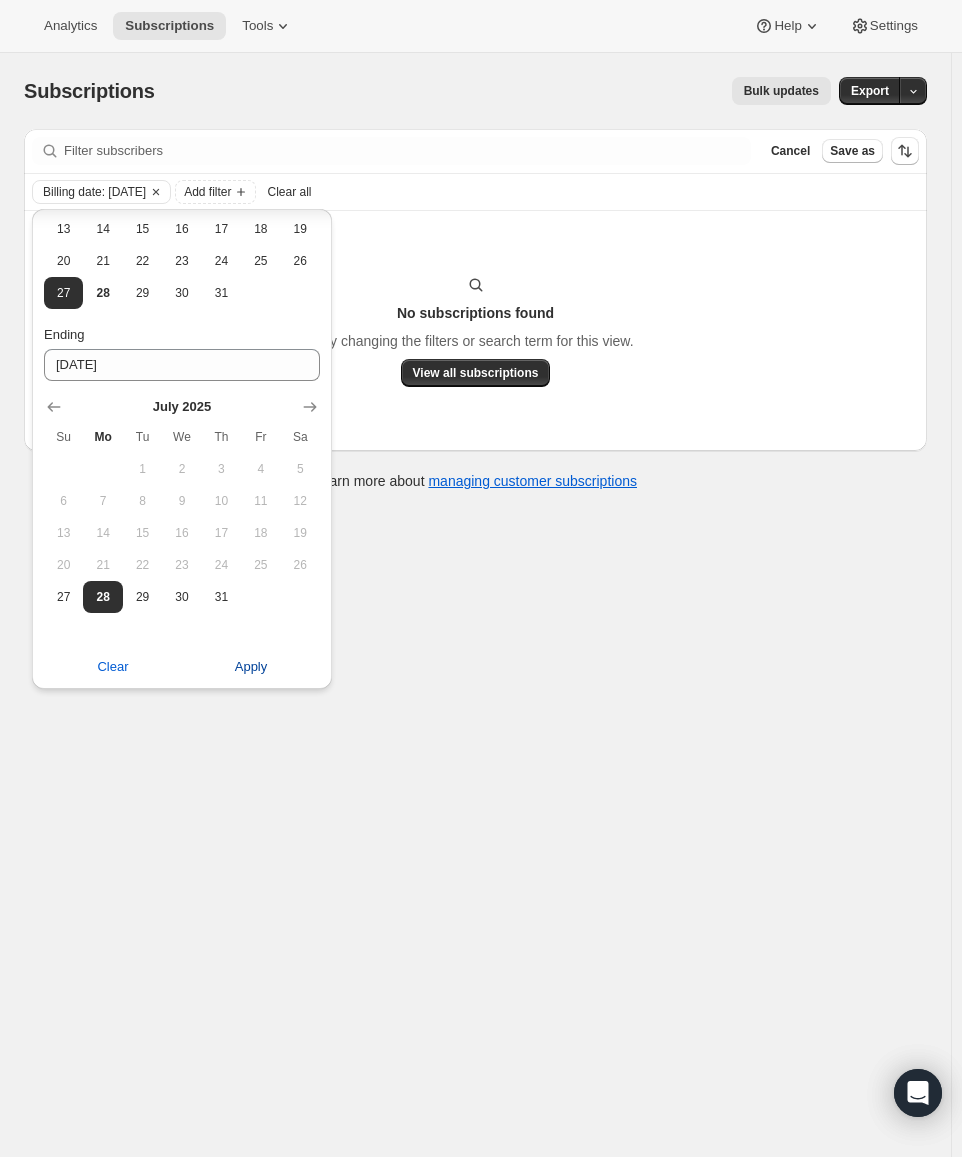 click on "Apply" at bounding box center [251, 667] 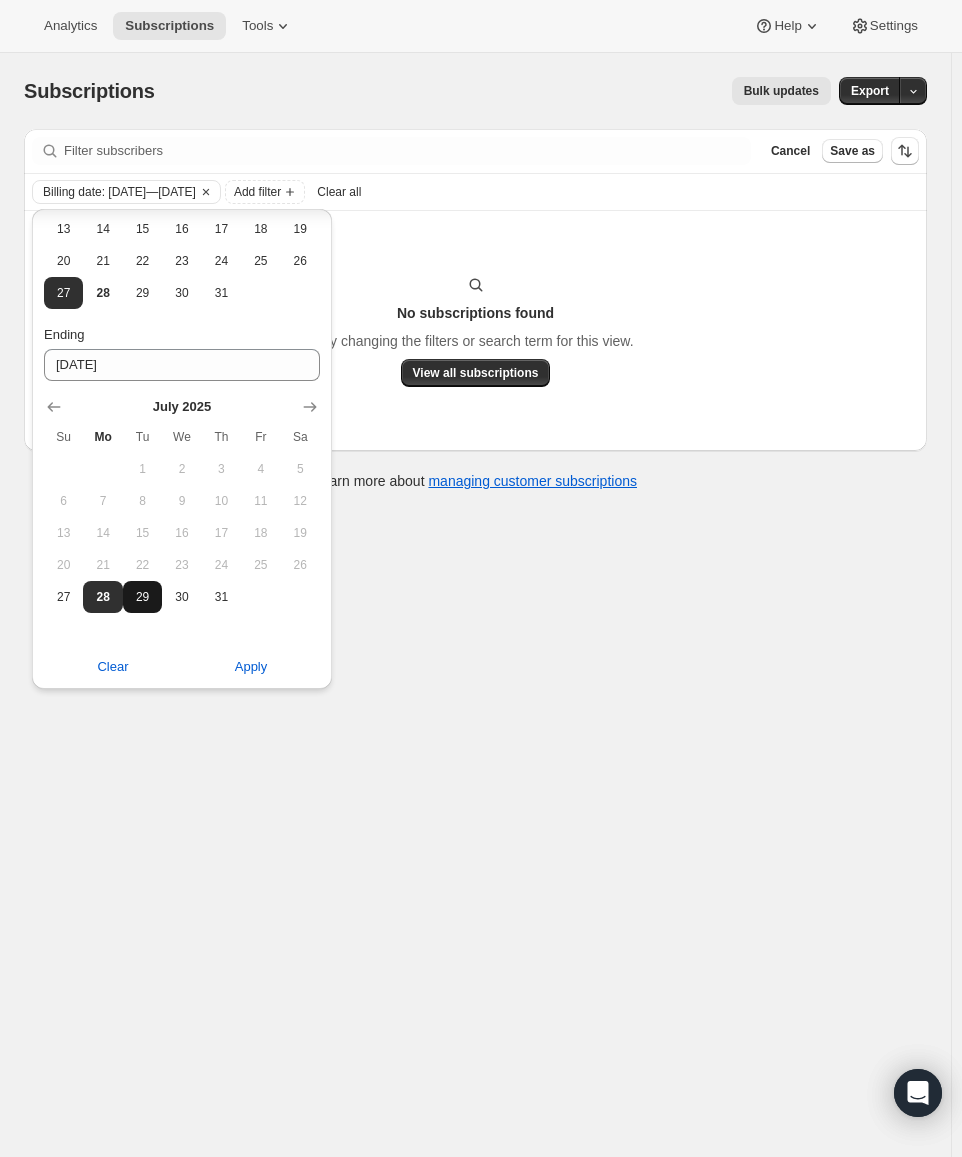 click on "29" at bounding box center (142, 597) 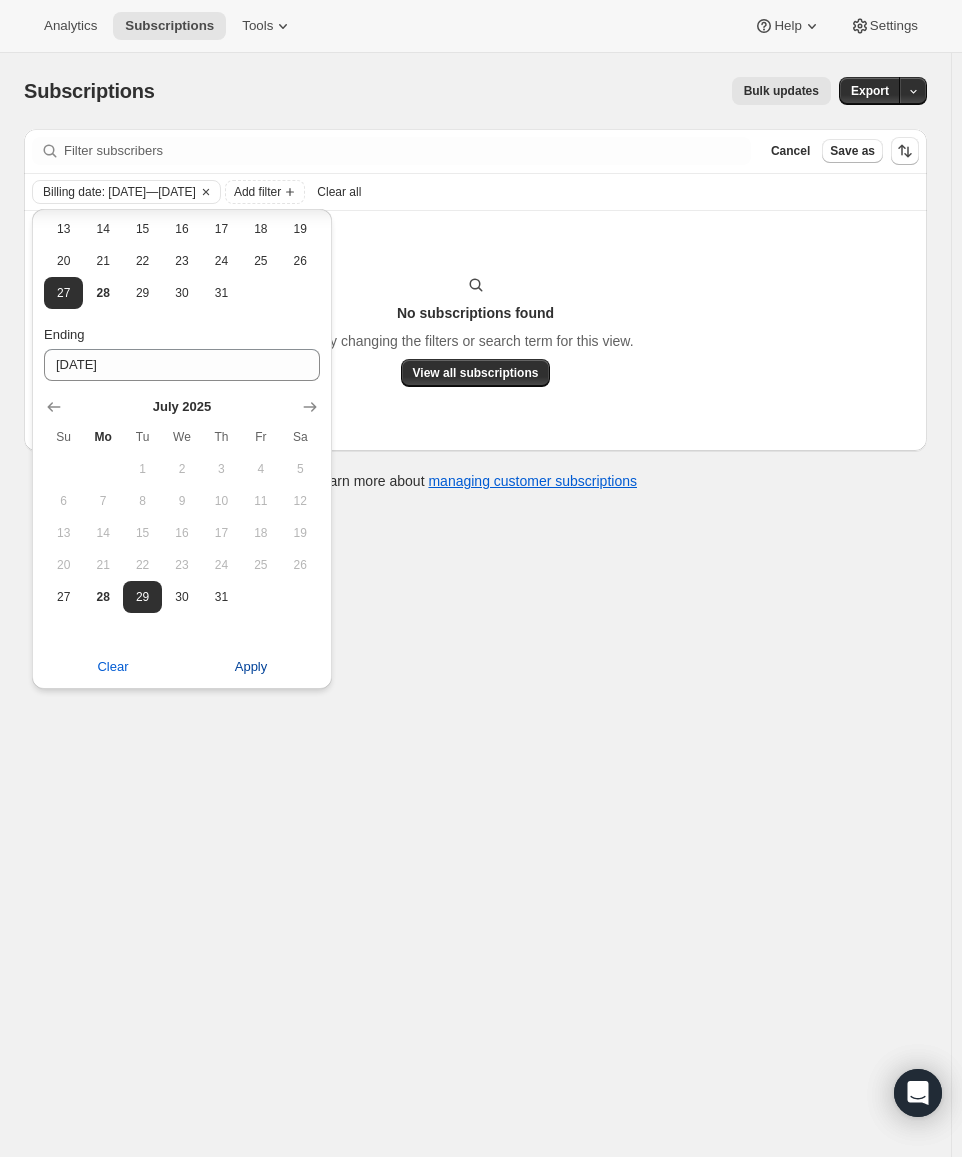 click on "Apply" at bounding box center (251, 667) 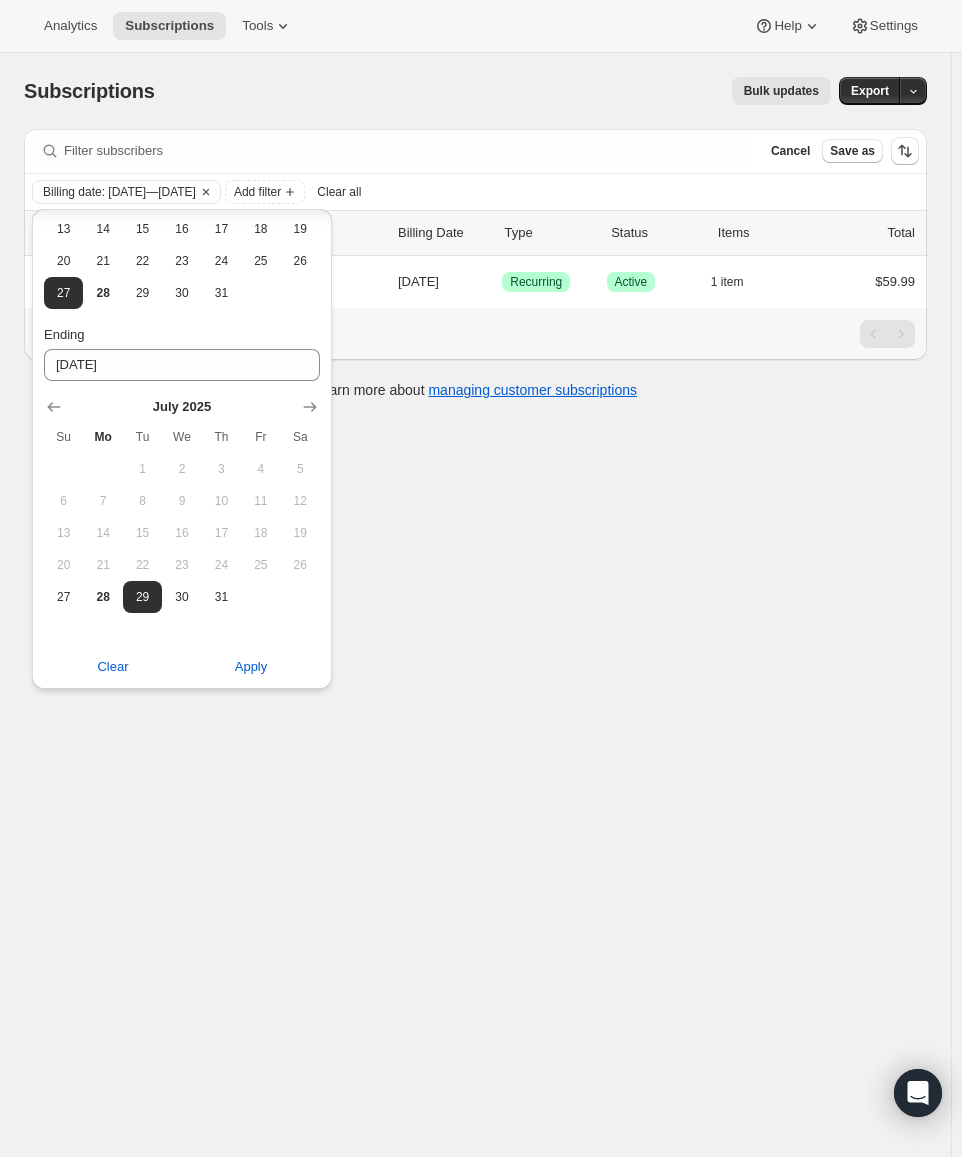 click on "Subscriptions. This page is ready Subscriptions Bulk updates More actions Bulk updates Export Filter subscribers Cancel Save as Billing date: Jul 27, 2025—Jul 29, 2025 Add filter   Clear all 0 selected Update next billing date Change status Showing 2 subscriptions Select all 2 subscriptions Showing 2 subscriptions Select Select all 2 subscriptions 0 selected list header ID Customer Billing Date Type Status Items Total Mylinda Stille 42209050869 Mylinda Stille 07/29/2025 Success Recurring Success Active 1   item $59.99 Showing 1 to 1 of 1 Learn more about   managing customer subscriptions" at bounding box center [475, 631] 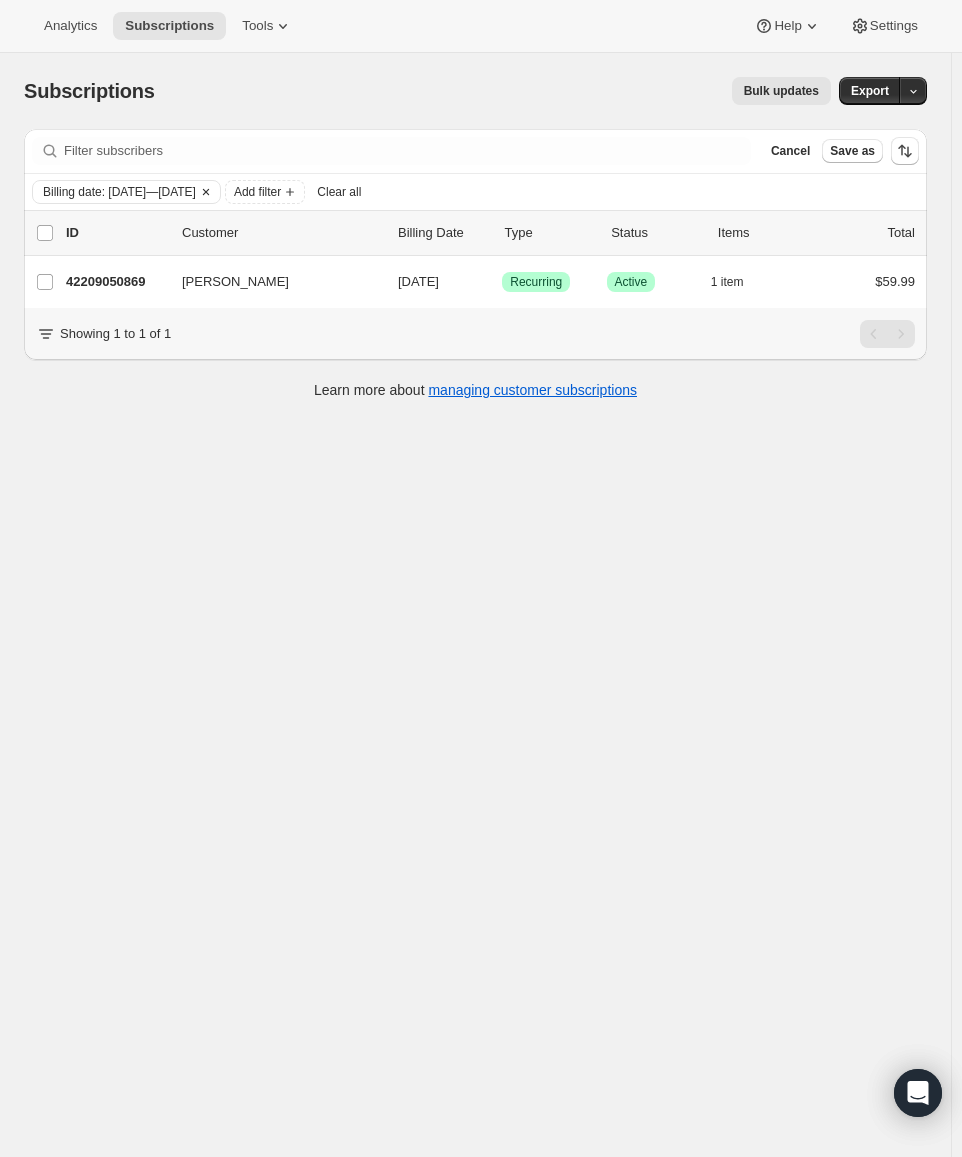 click on "Billing date: Jul 27, 2025—Jul 29, 2025" at bounding box center (119, 192) 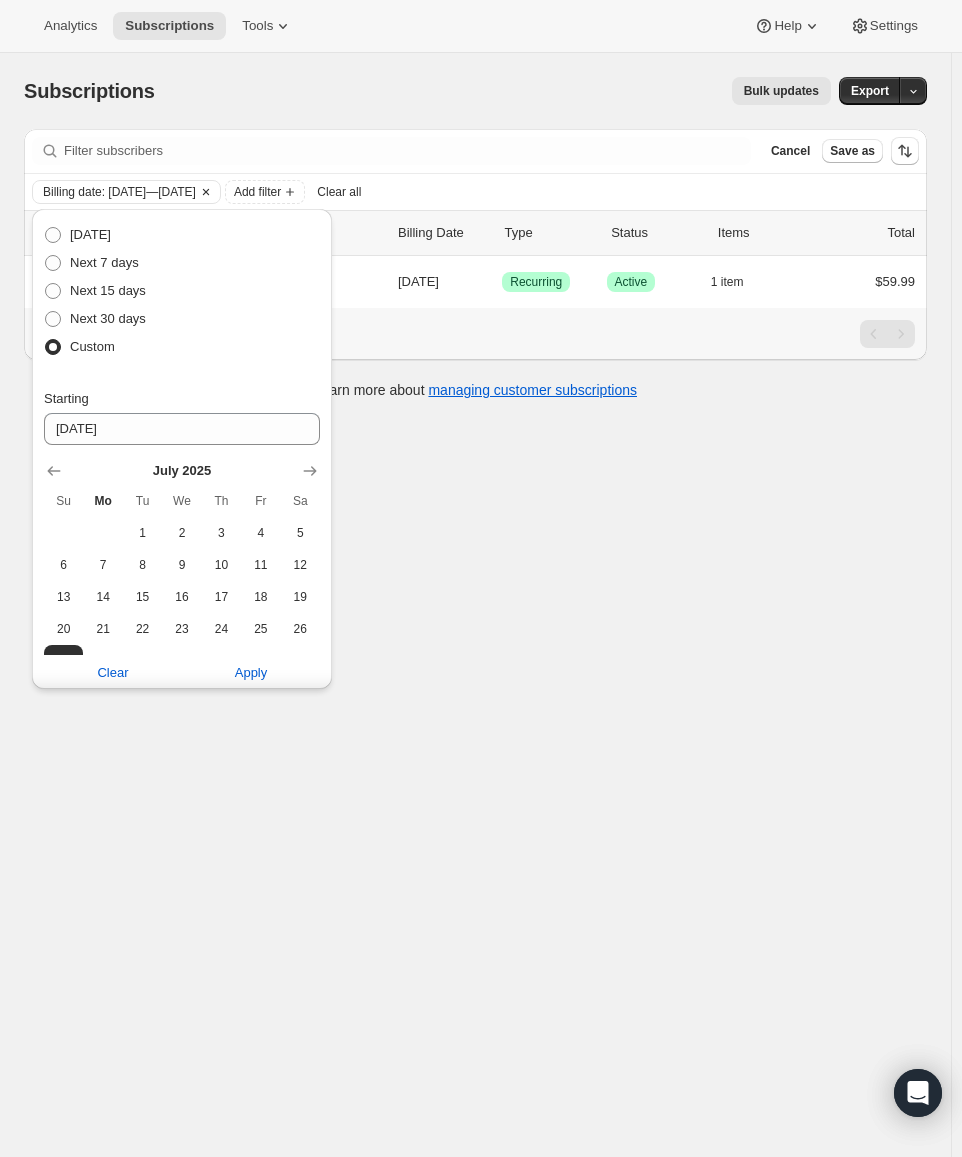 click at bounding box center [206, 192] 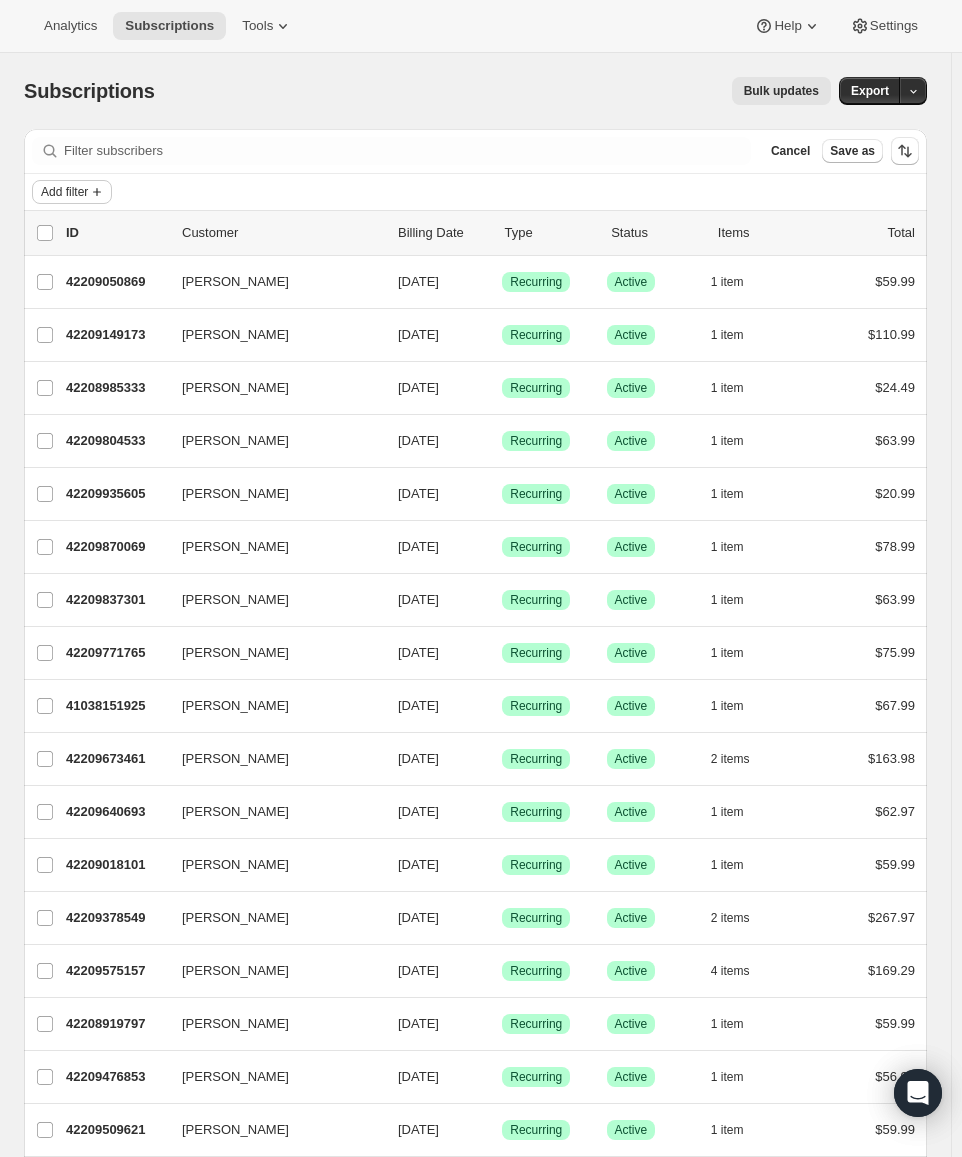 click 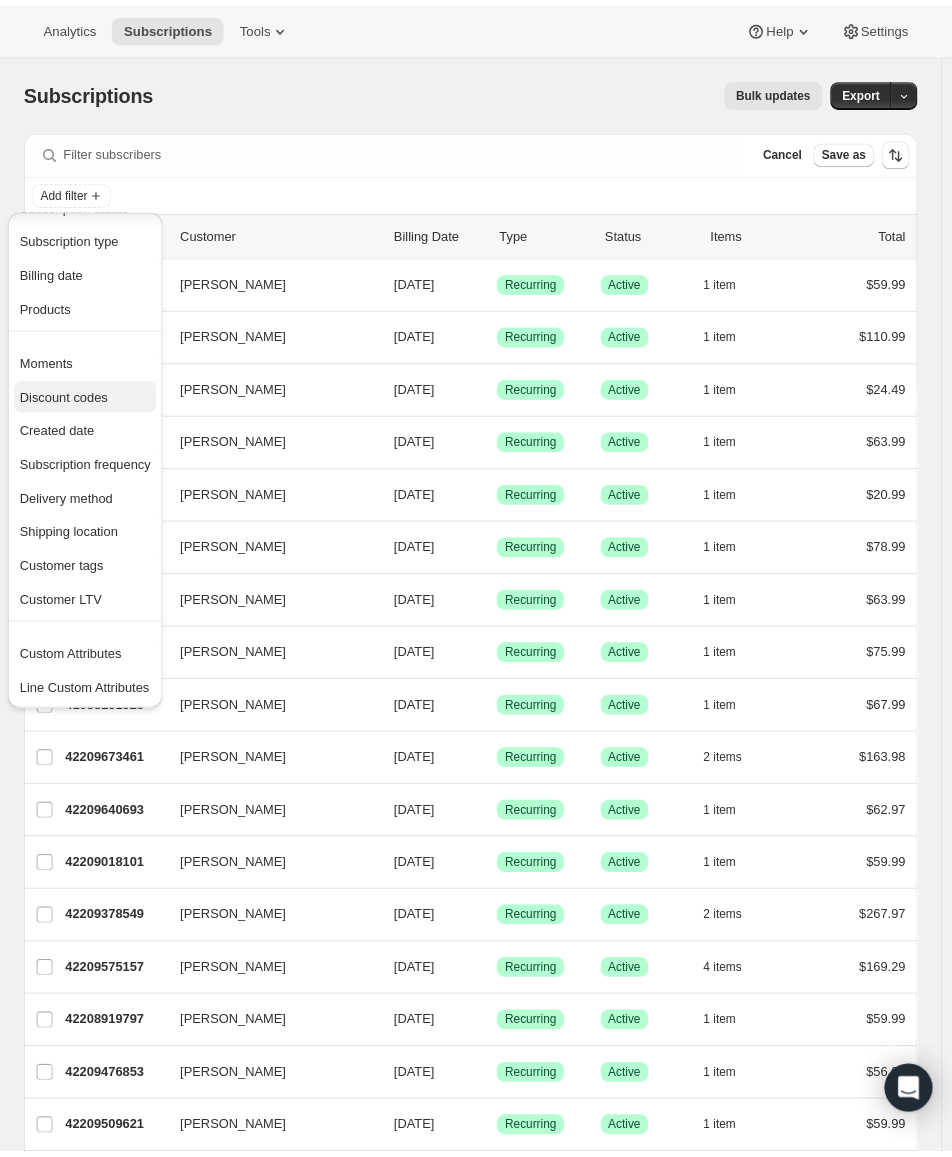 scroll, scrollTop: 39, scrollLeft: 0, axis: vertical 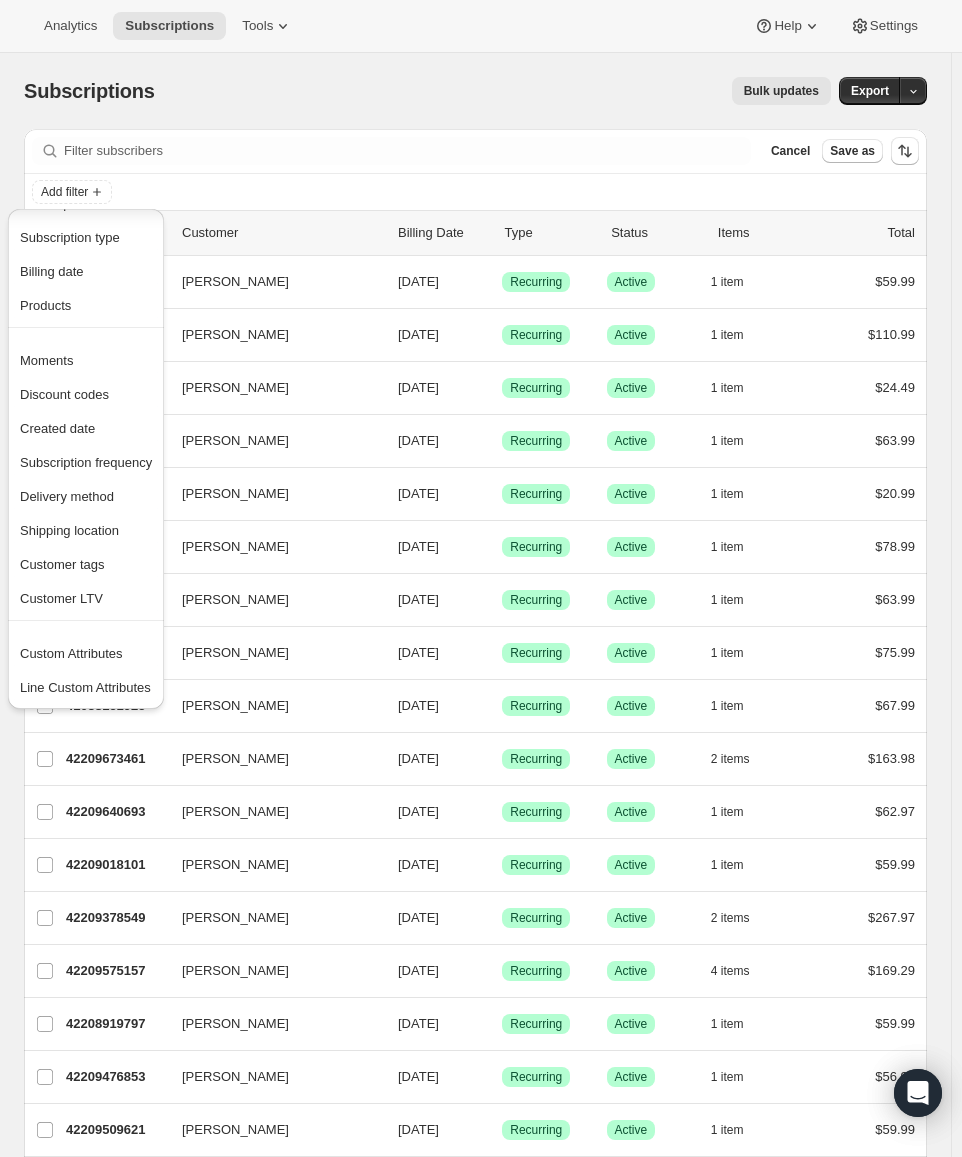 click on "Bulk updates" at bounding box center (505, 91) 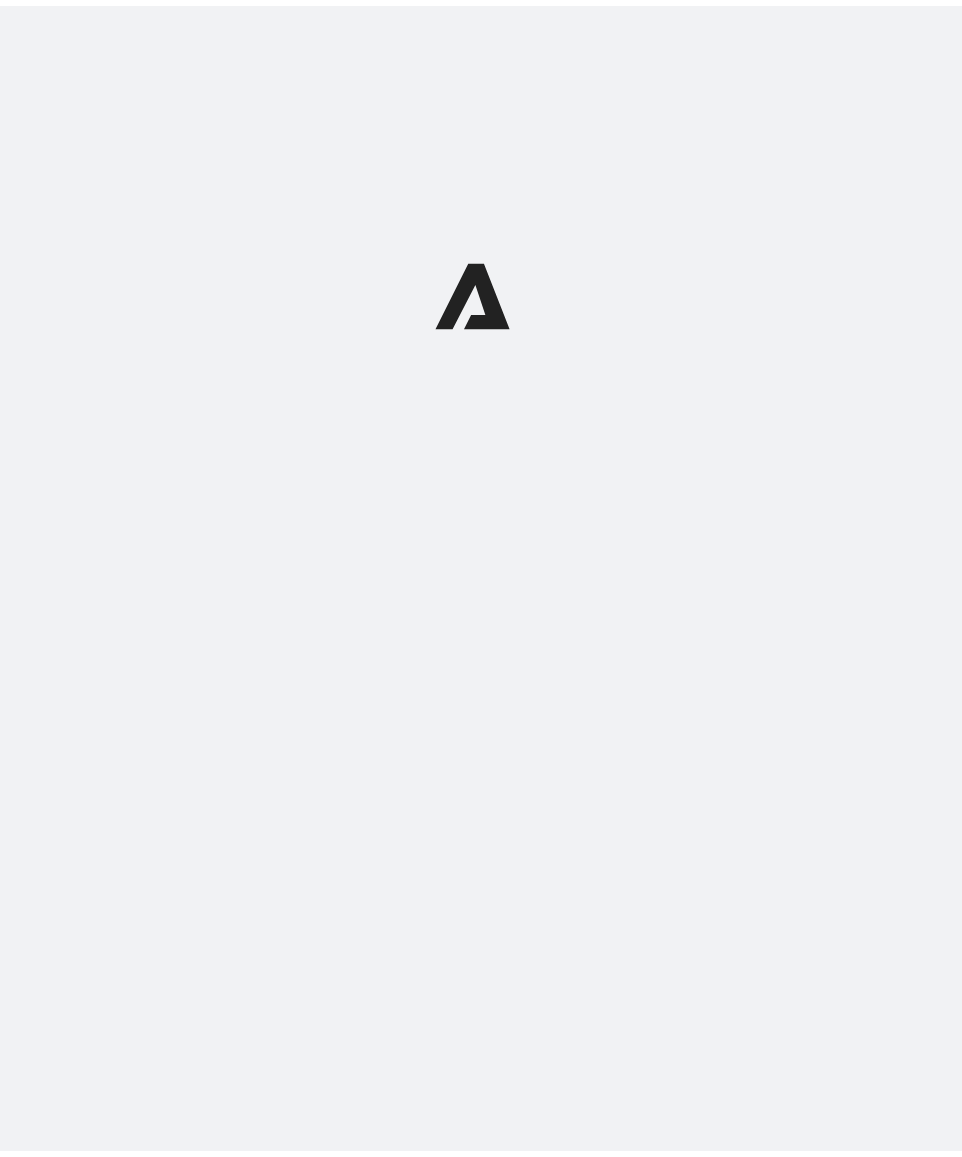 scroll, scrollTop: 0, scrollLeft: 0, axis: both 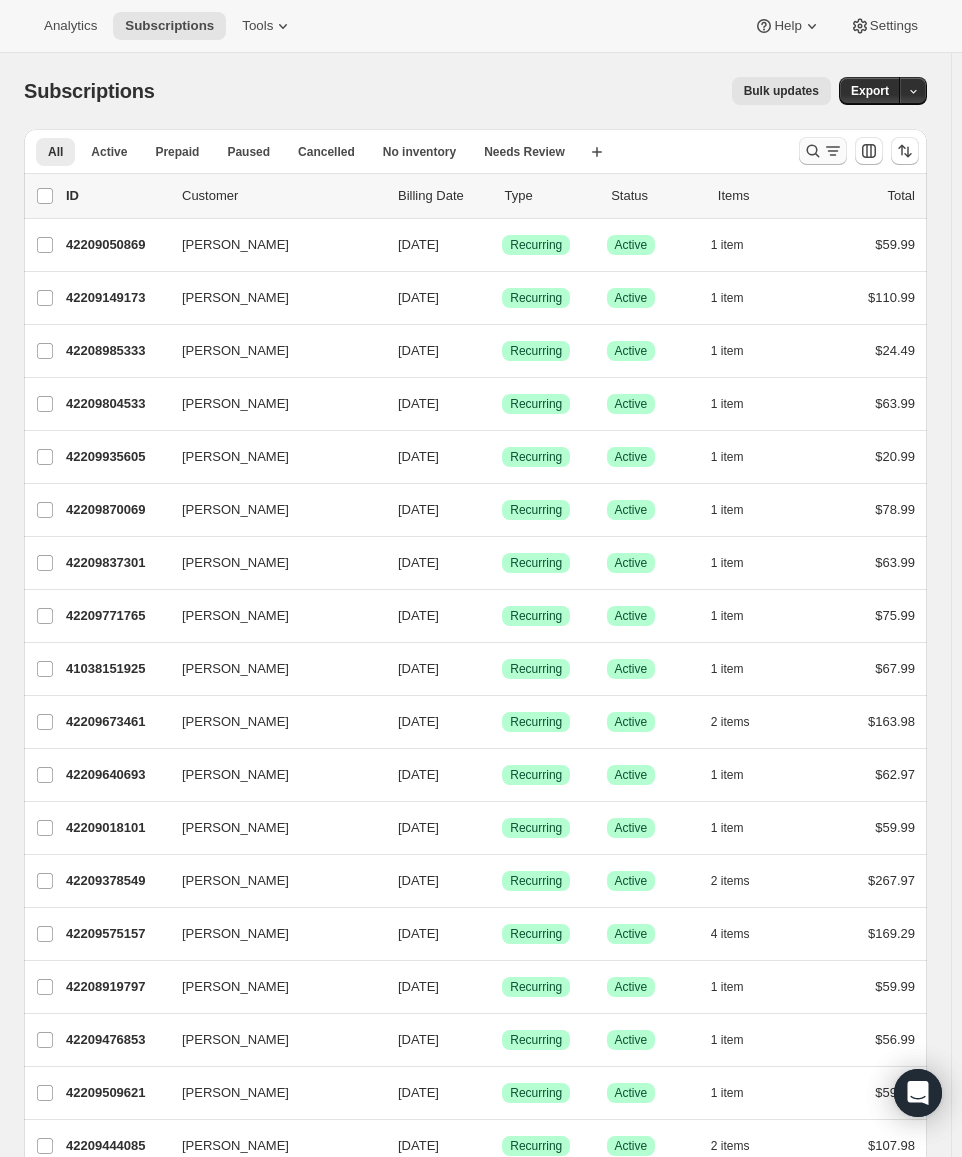 click 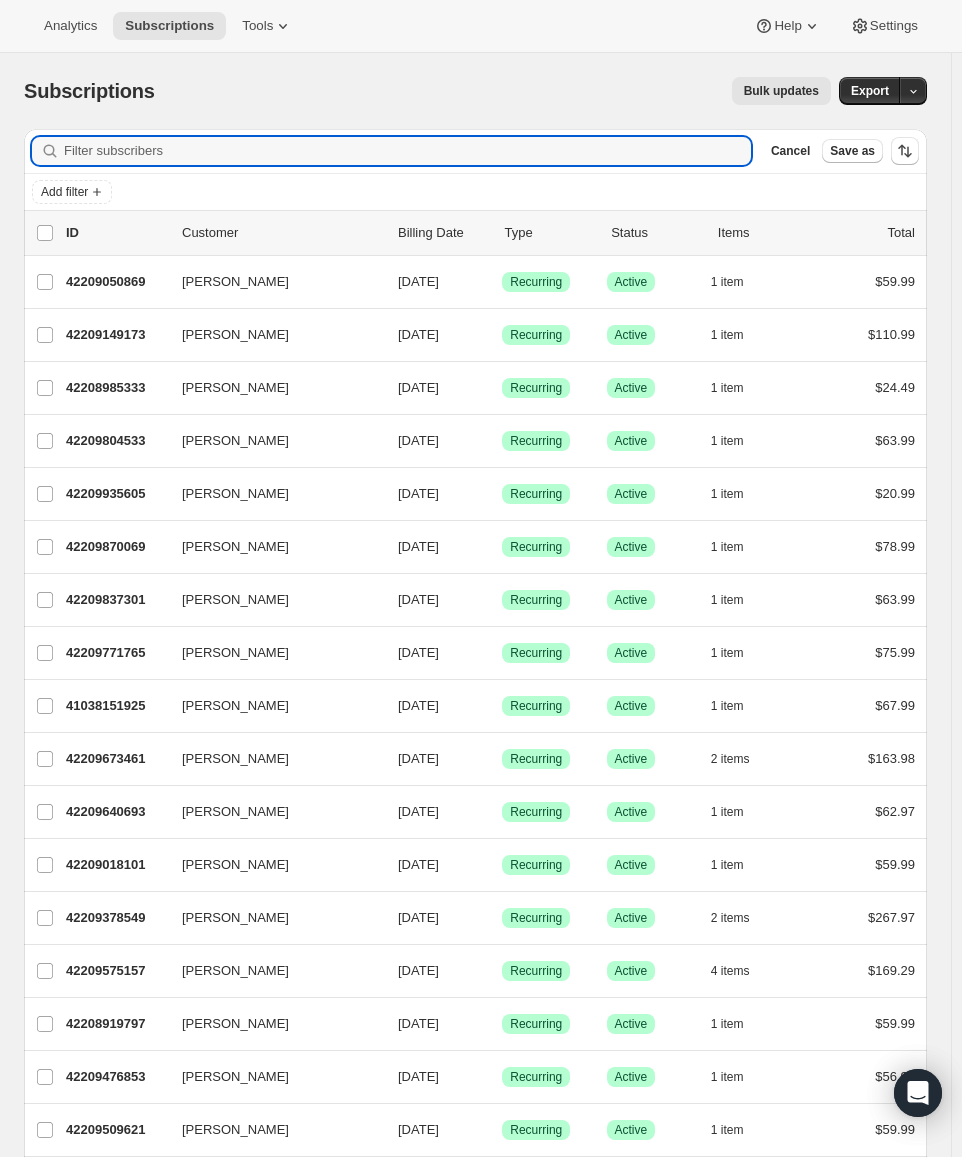 click on "Filter subscribers" at bounding box center (407, 151) 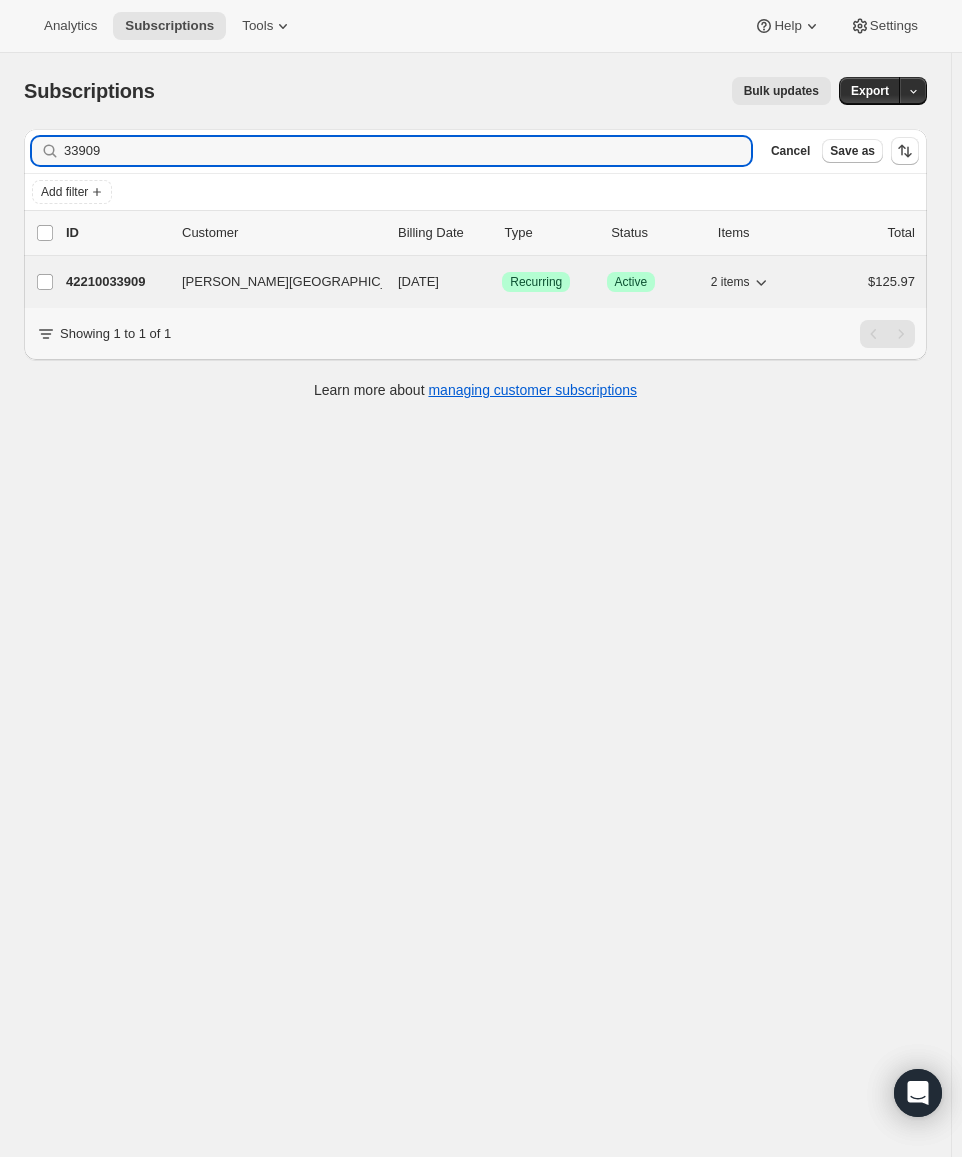 type on "33909" 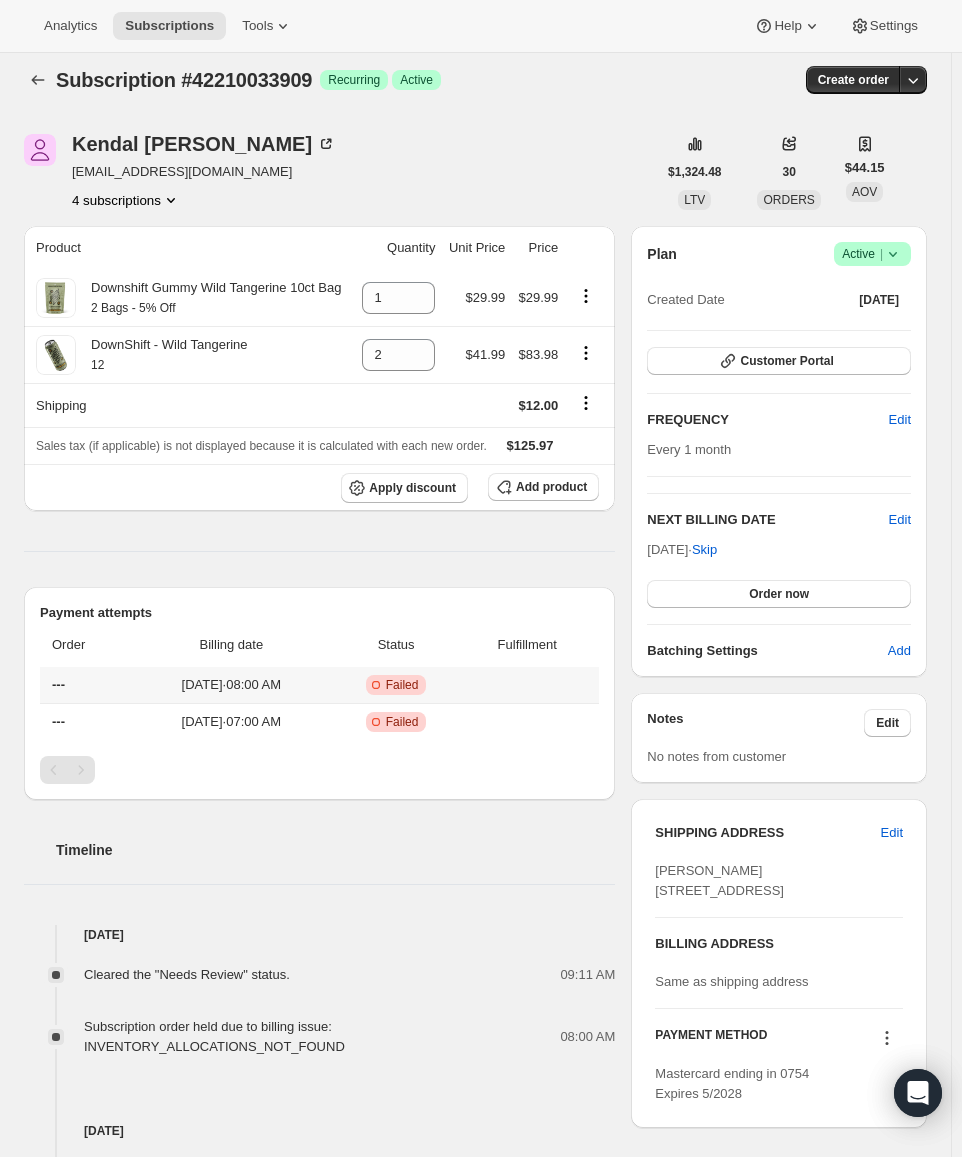 scroll, scrollTop: 0, scrollLeft: 0, axis: both 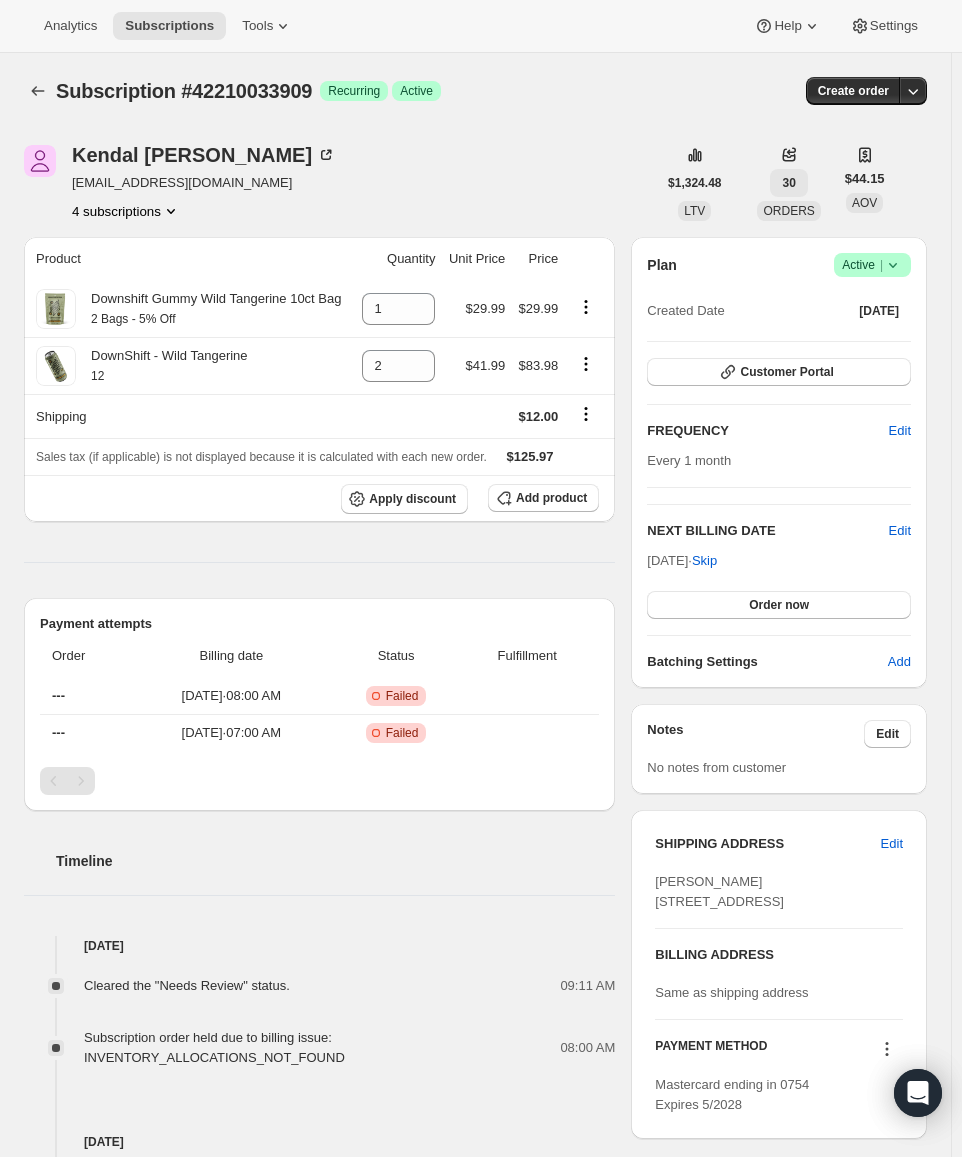 click on "30" at bounding box center [788, 183] 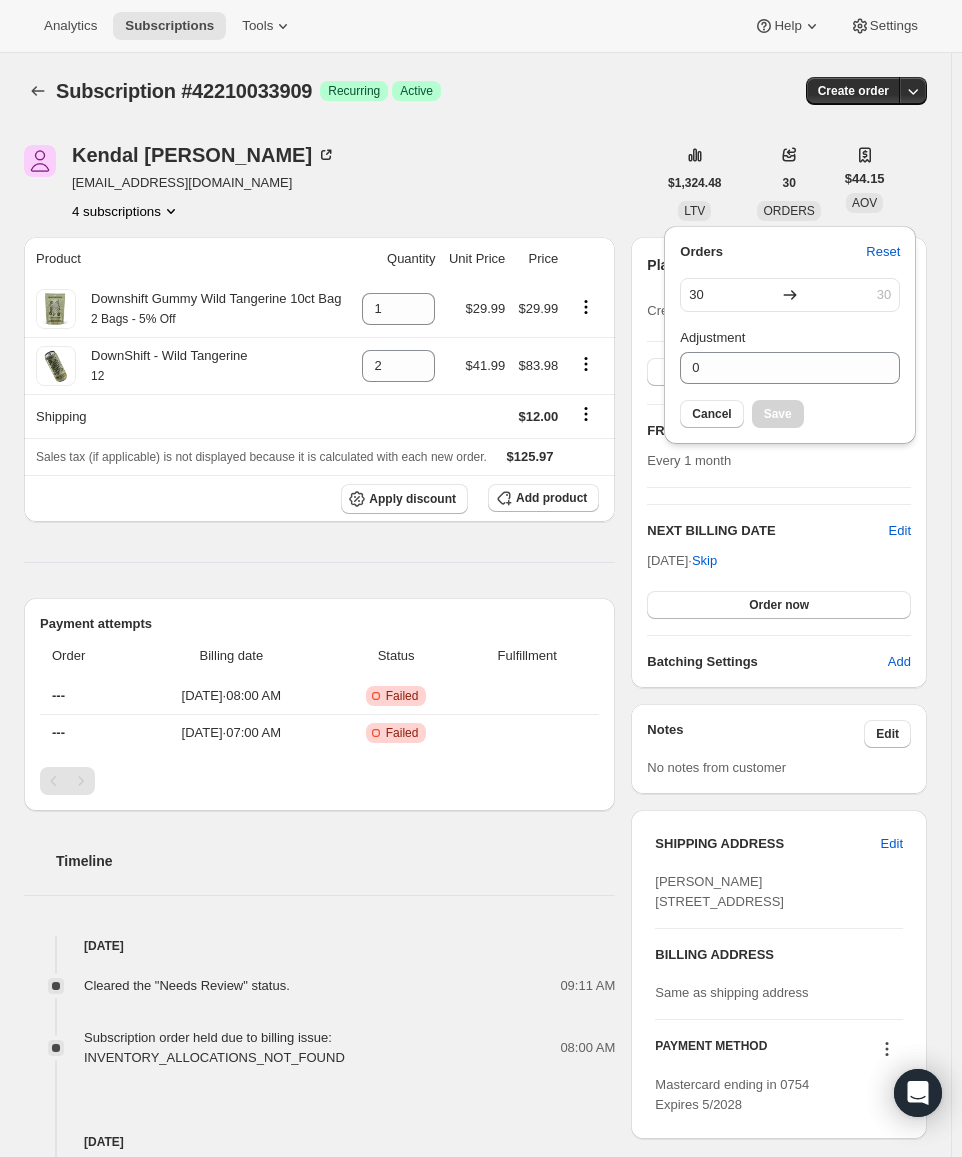 click on "[PERSON_NAME] [EMAIL_ADDRESS][DOMAIN_NAME] 4 subscriptions" at bounding box center (340, 183) 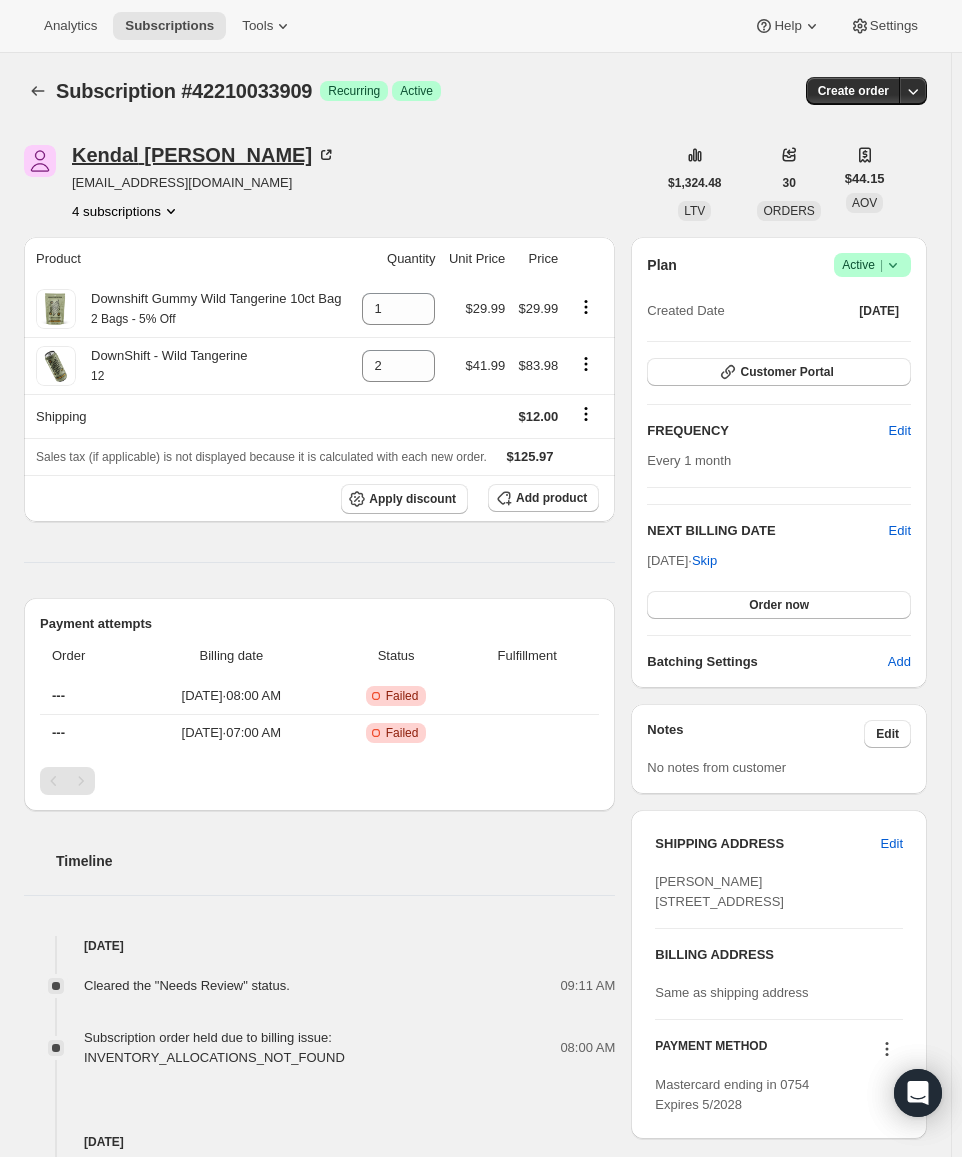 click on "[PERSON_NAME][GEOGRAPHIC_DATA]" at bounding box center (204, 155) 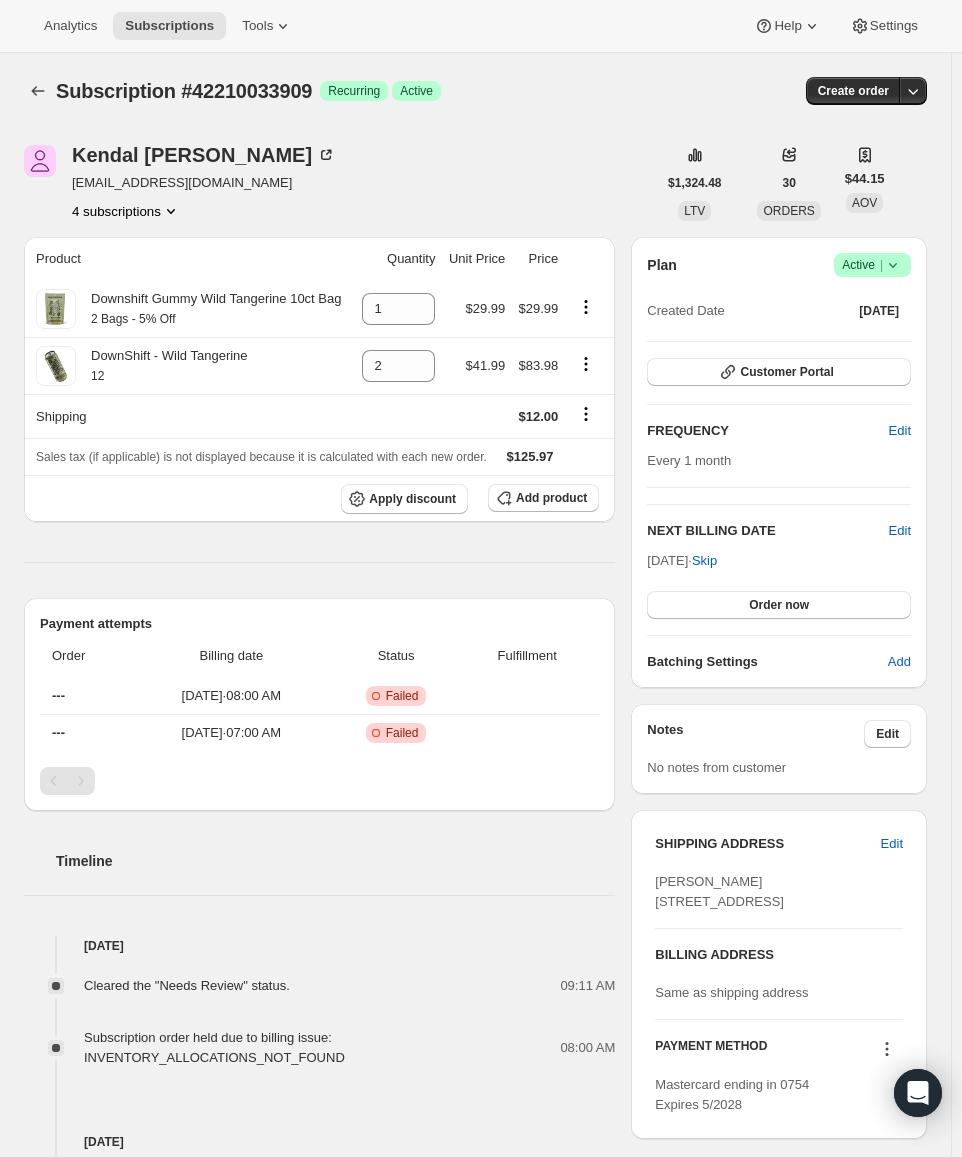 click 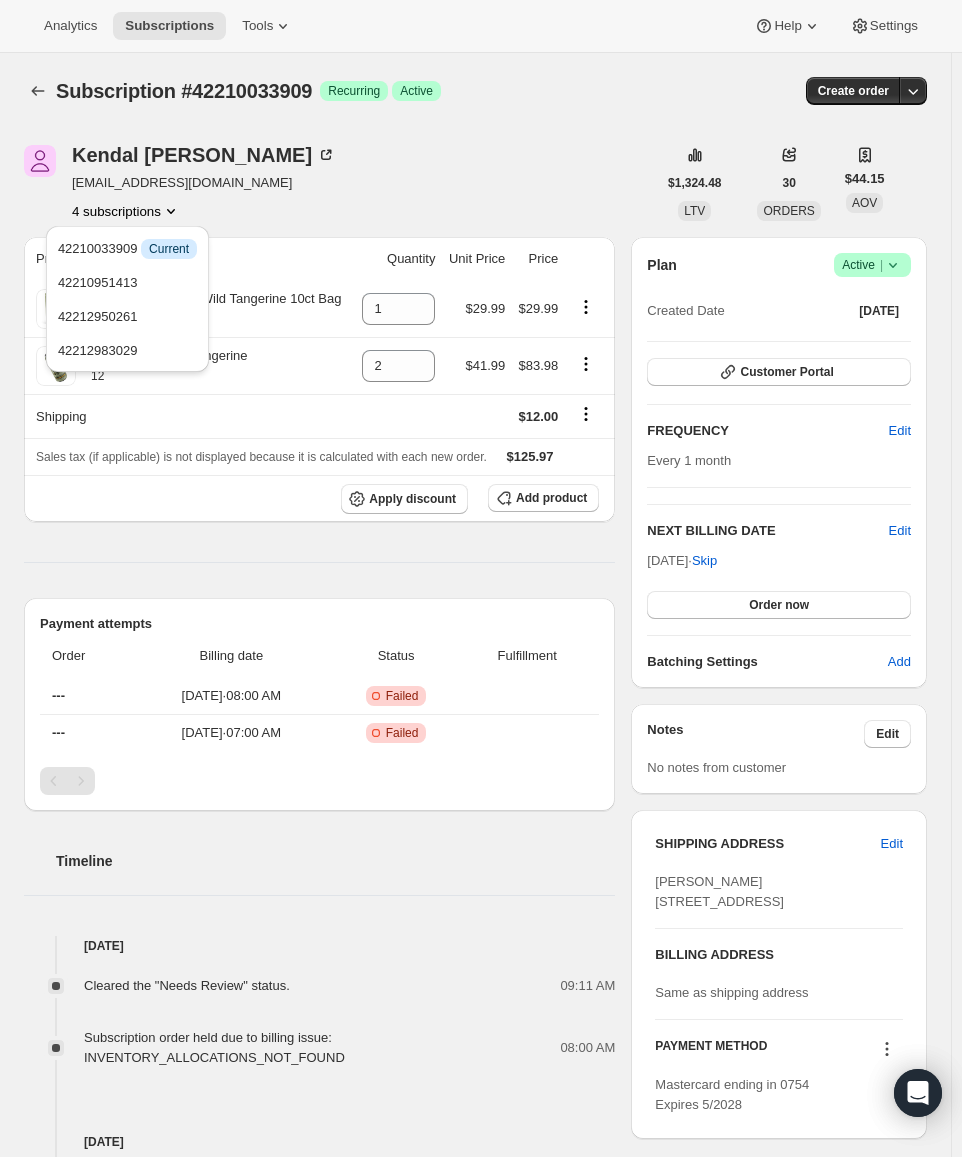 click on "[PERSON_NAME] [EMAIL_ADDRESS][DOMAIN_NAME] 4 subscriptions" at bounding box center [340, 183] 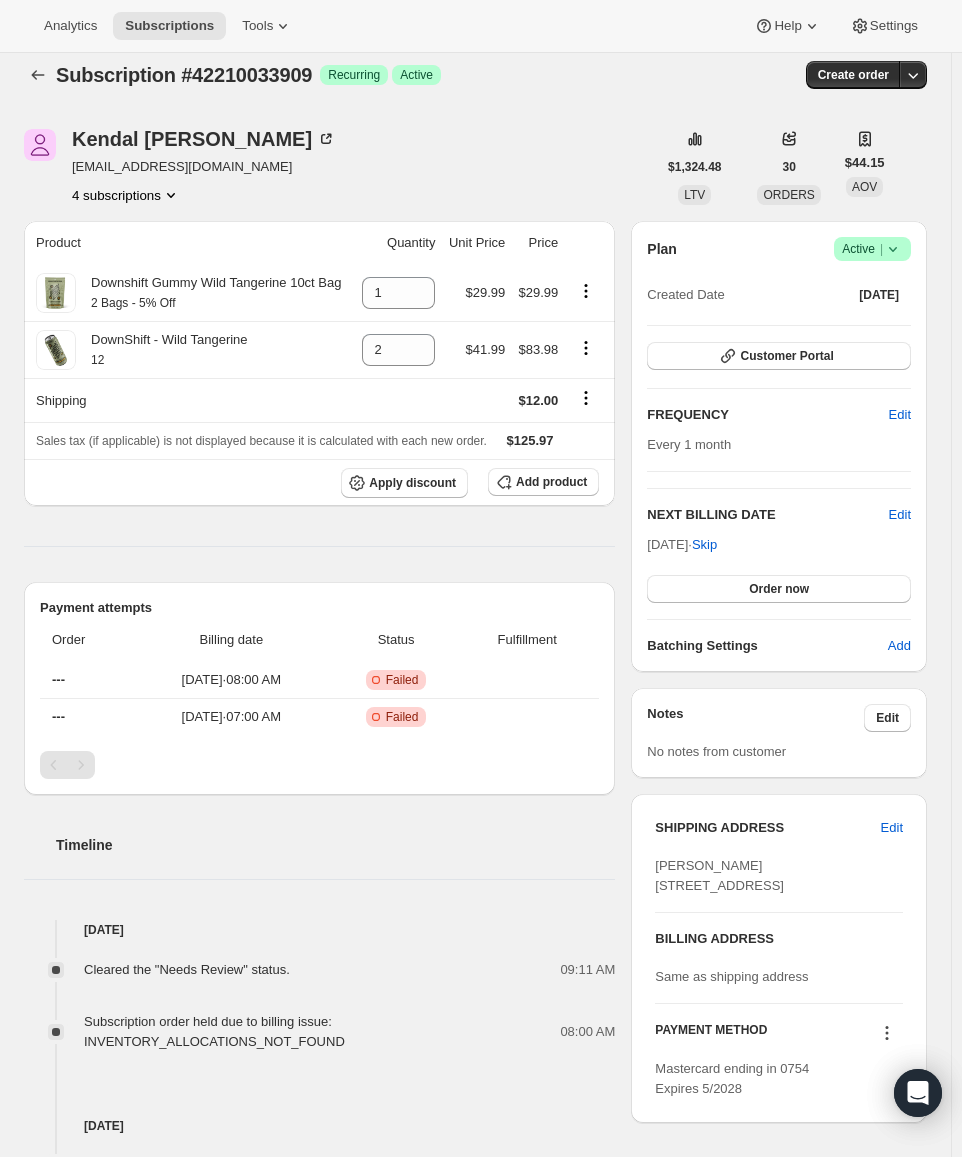 scroll, scrollTop: 0, scrollLeft: 0, axis: both 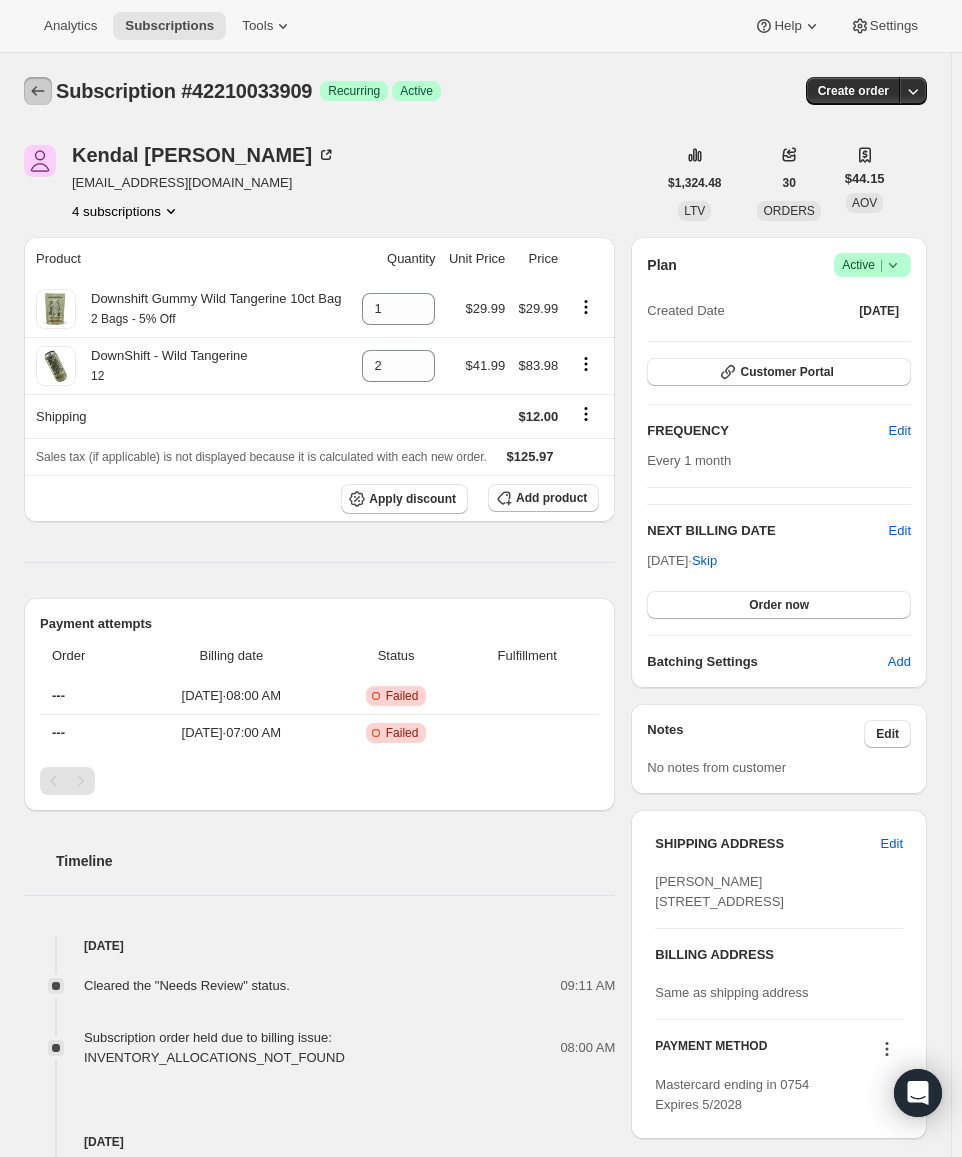 click 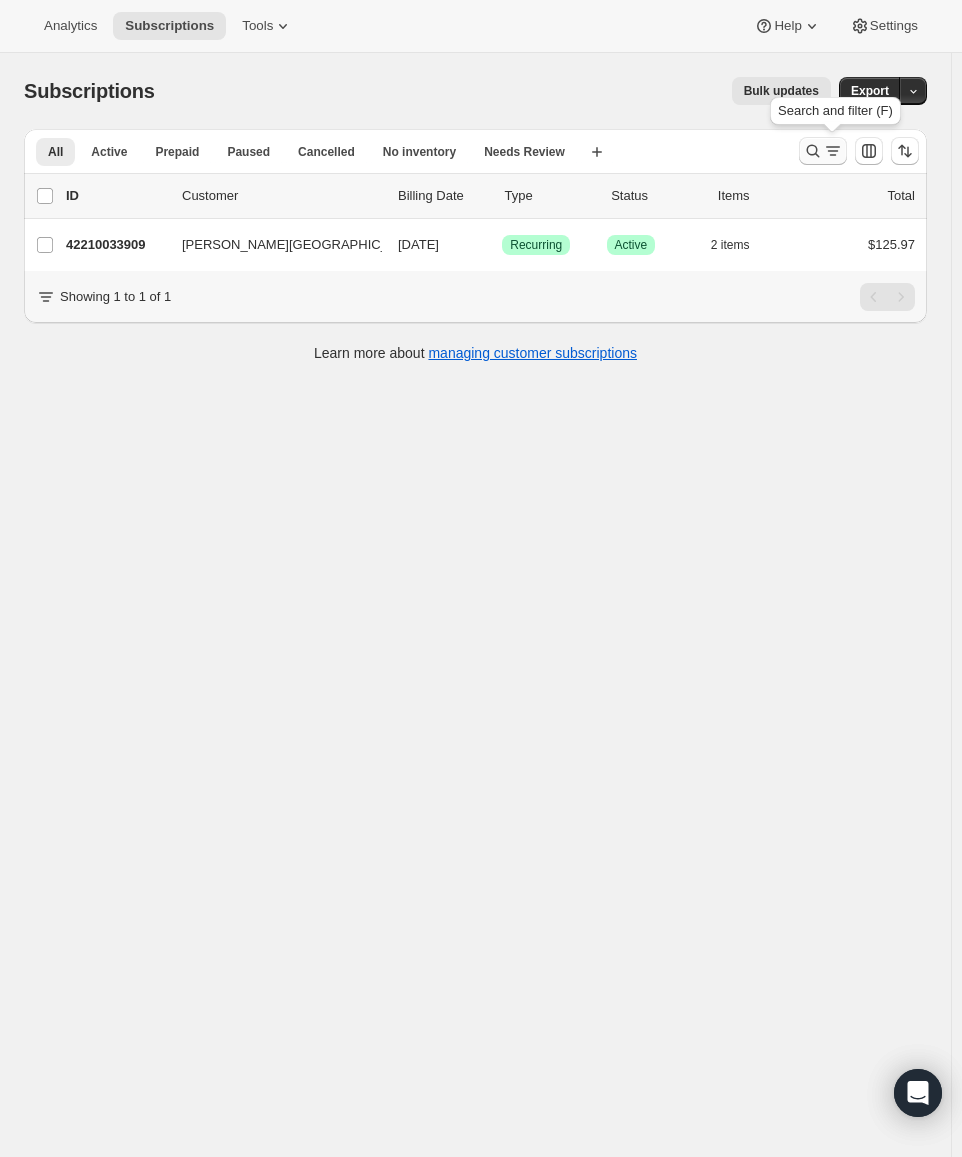 click 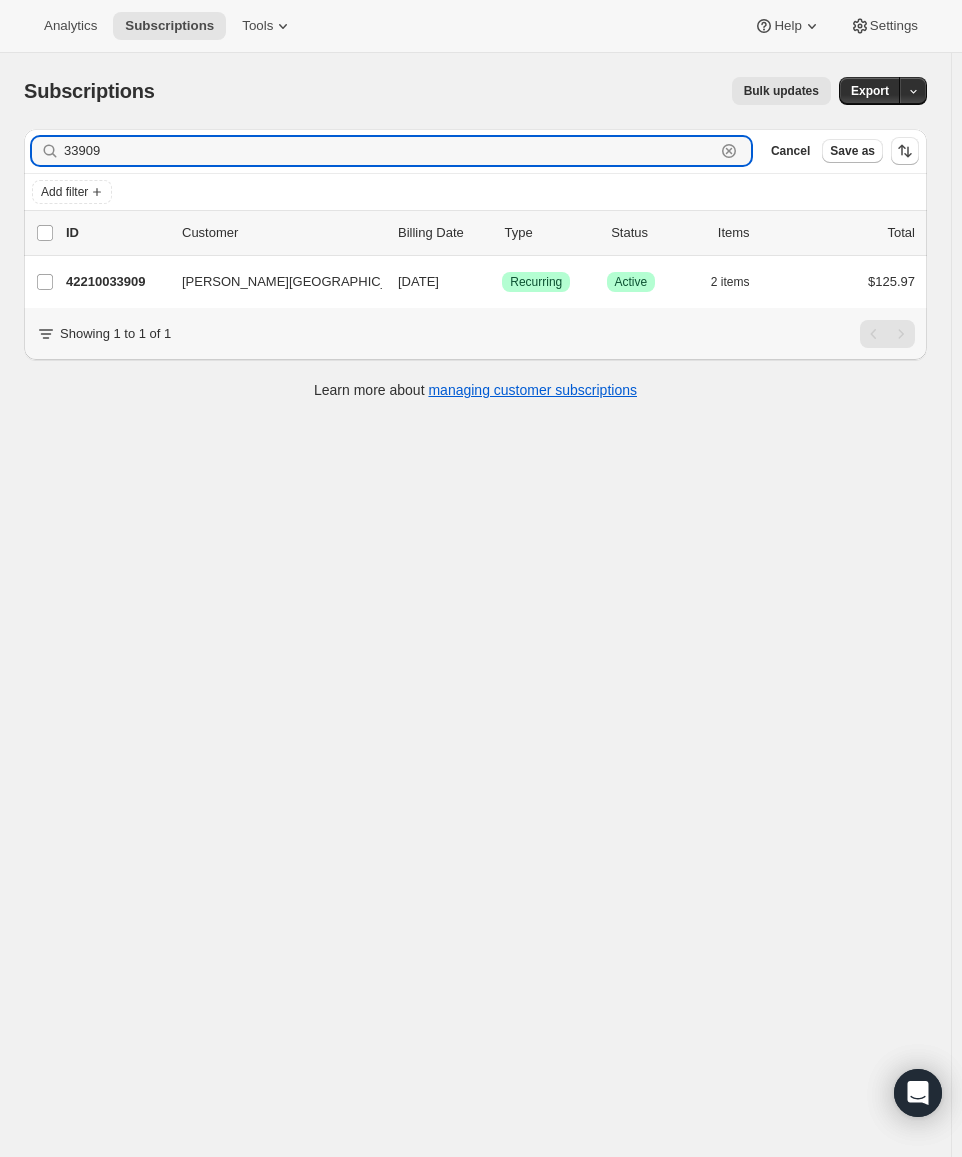 click 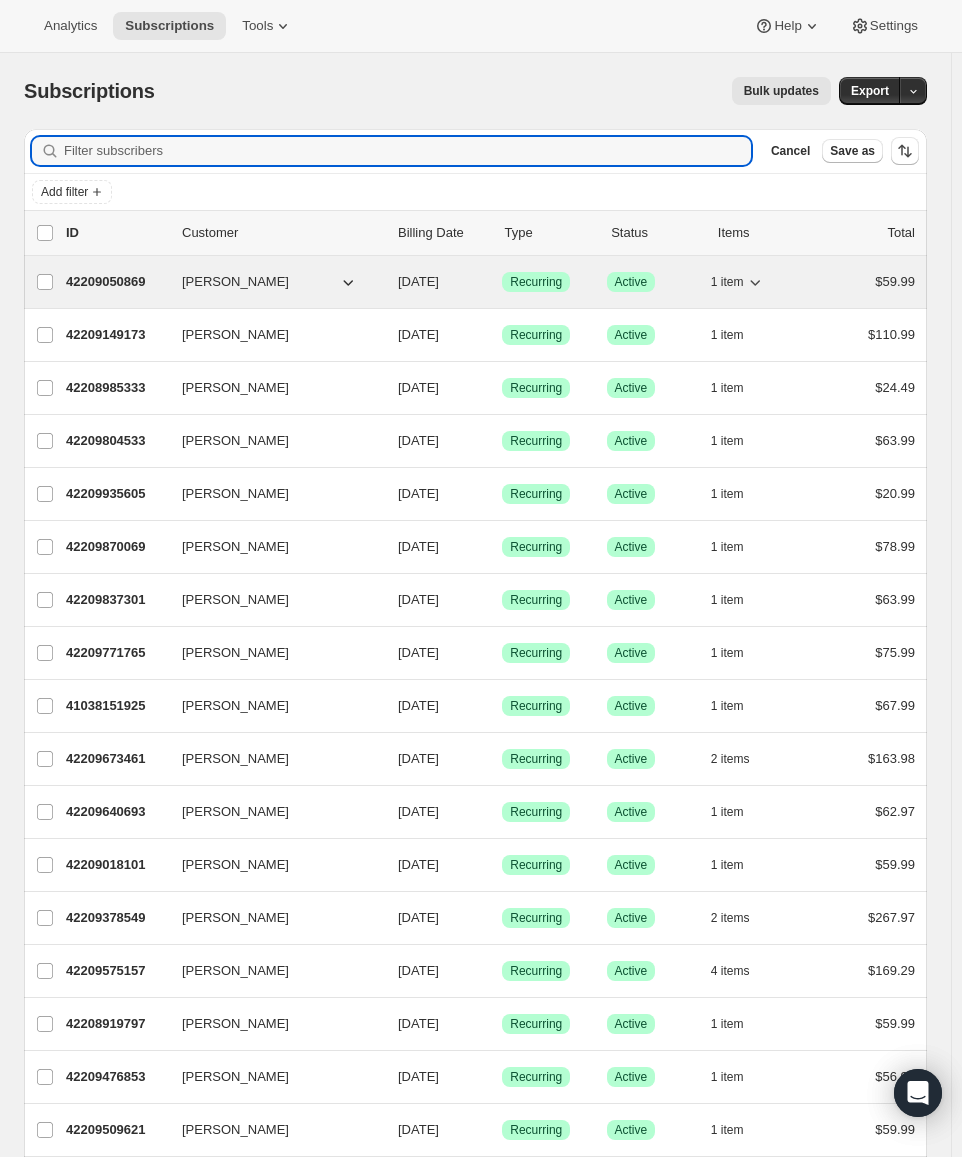 click on "42209050869" at bounding box center (116, 282) 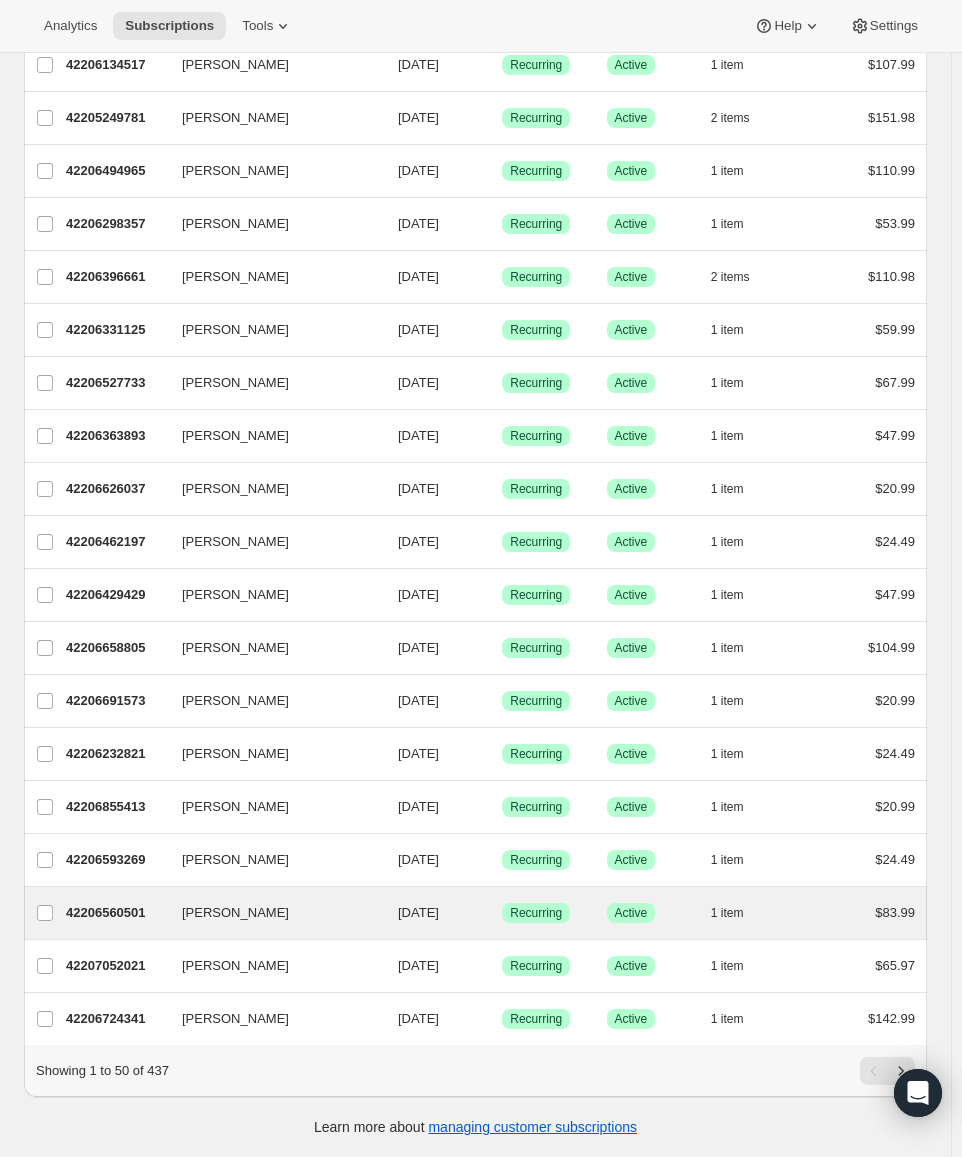 scroll, scrollTop: 1838, scrollLeft: 0, axis: vertical 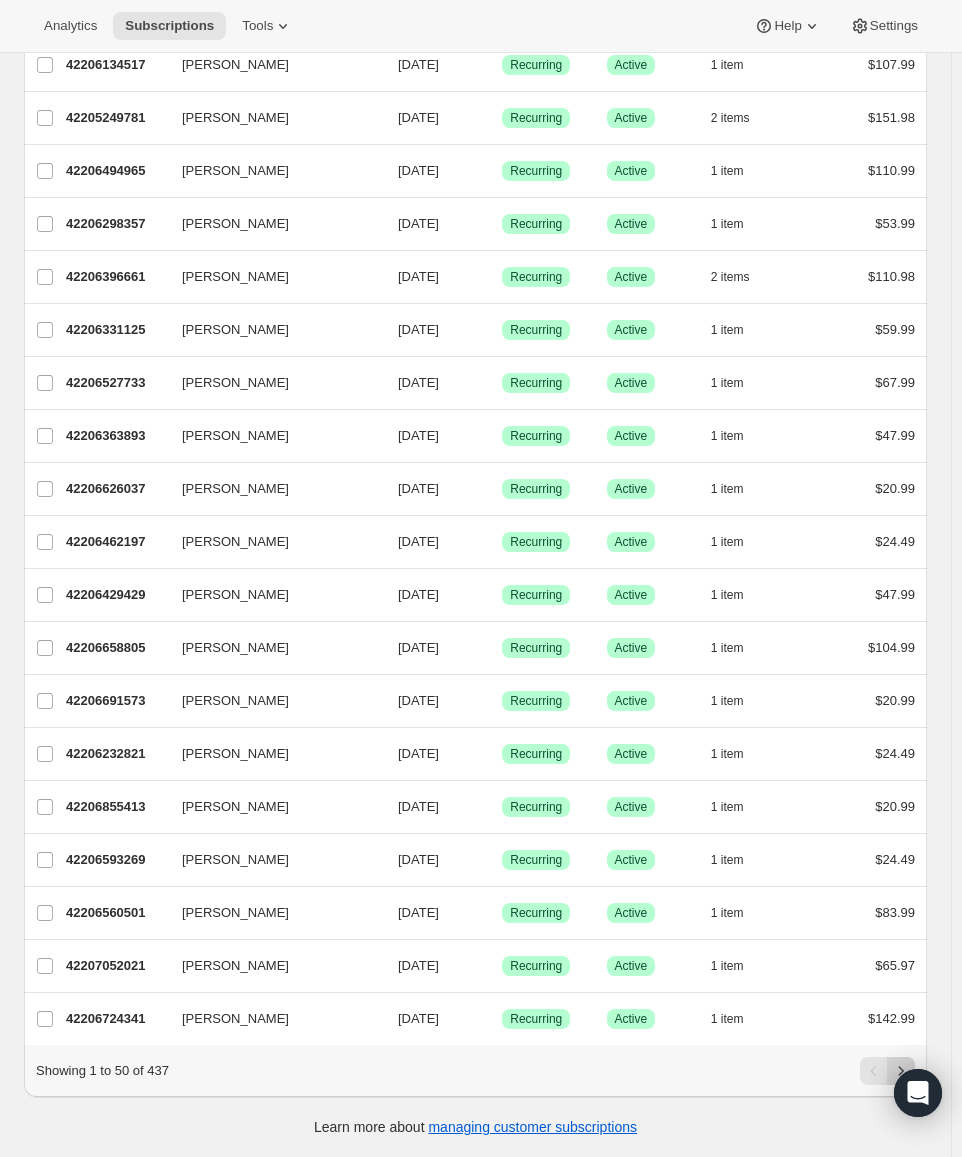 click 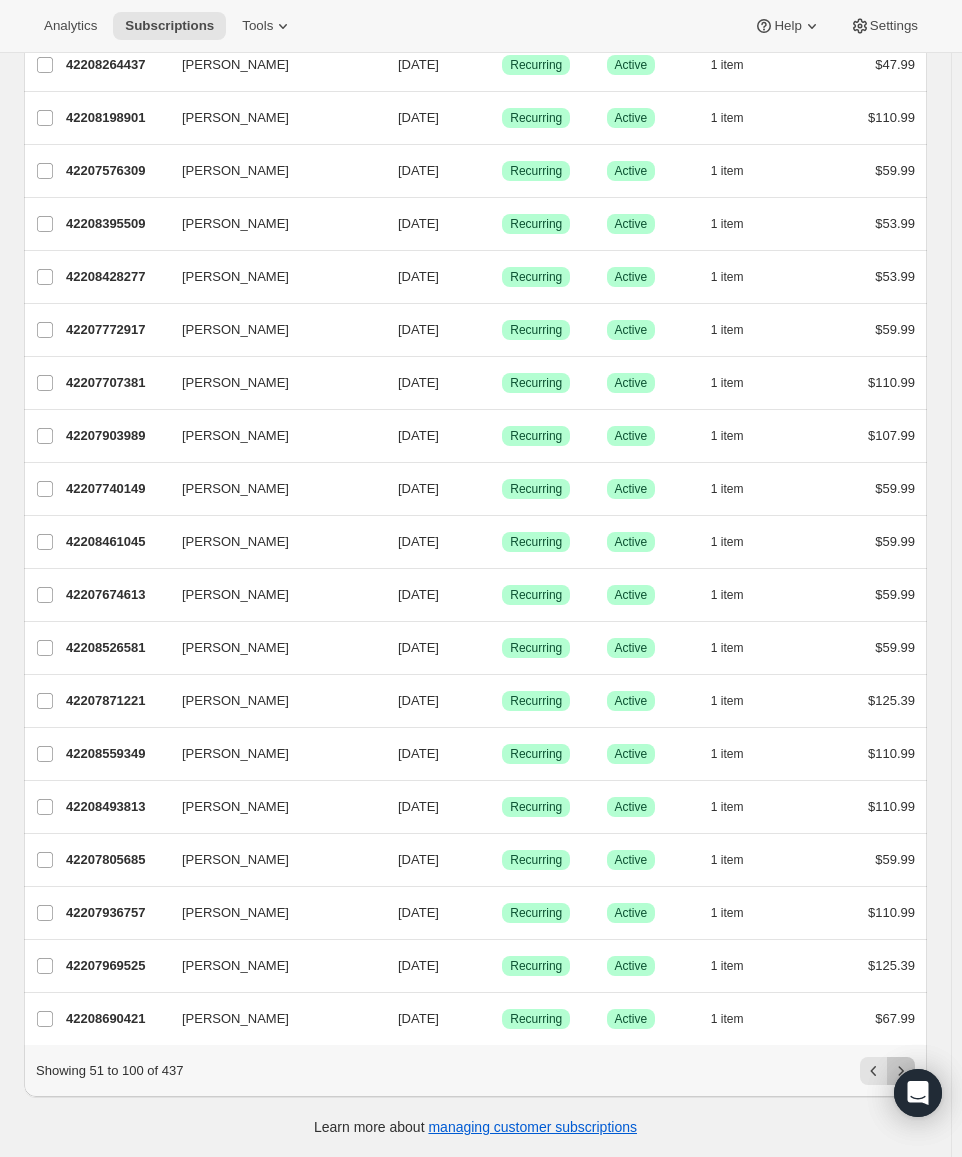 click 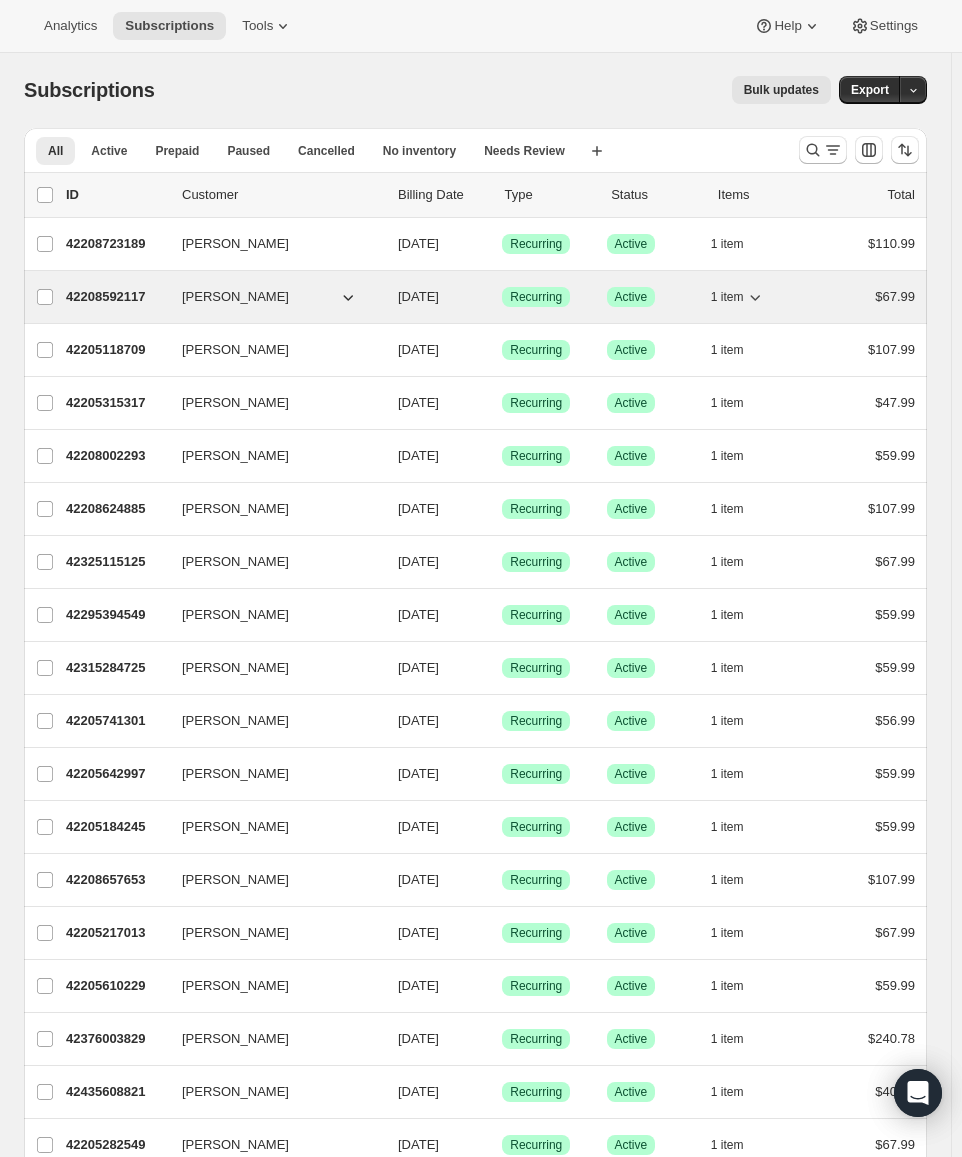 scroll, scrollTop: 0, scrollLeft: 0, axis: both 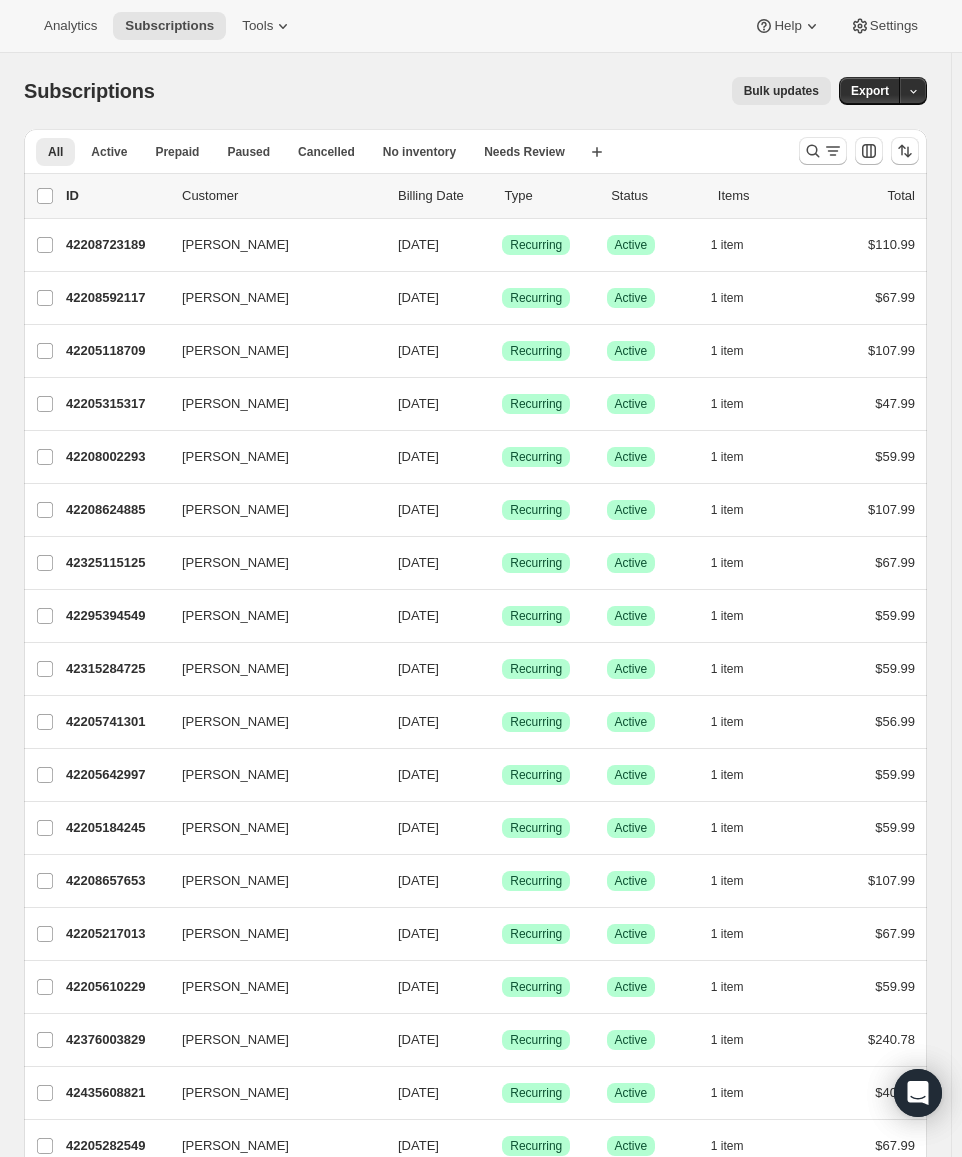 click on "Billing Date" at bounding box center (443, 196) 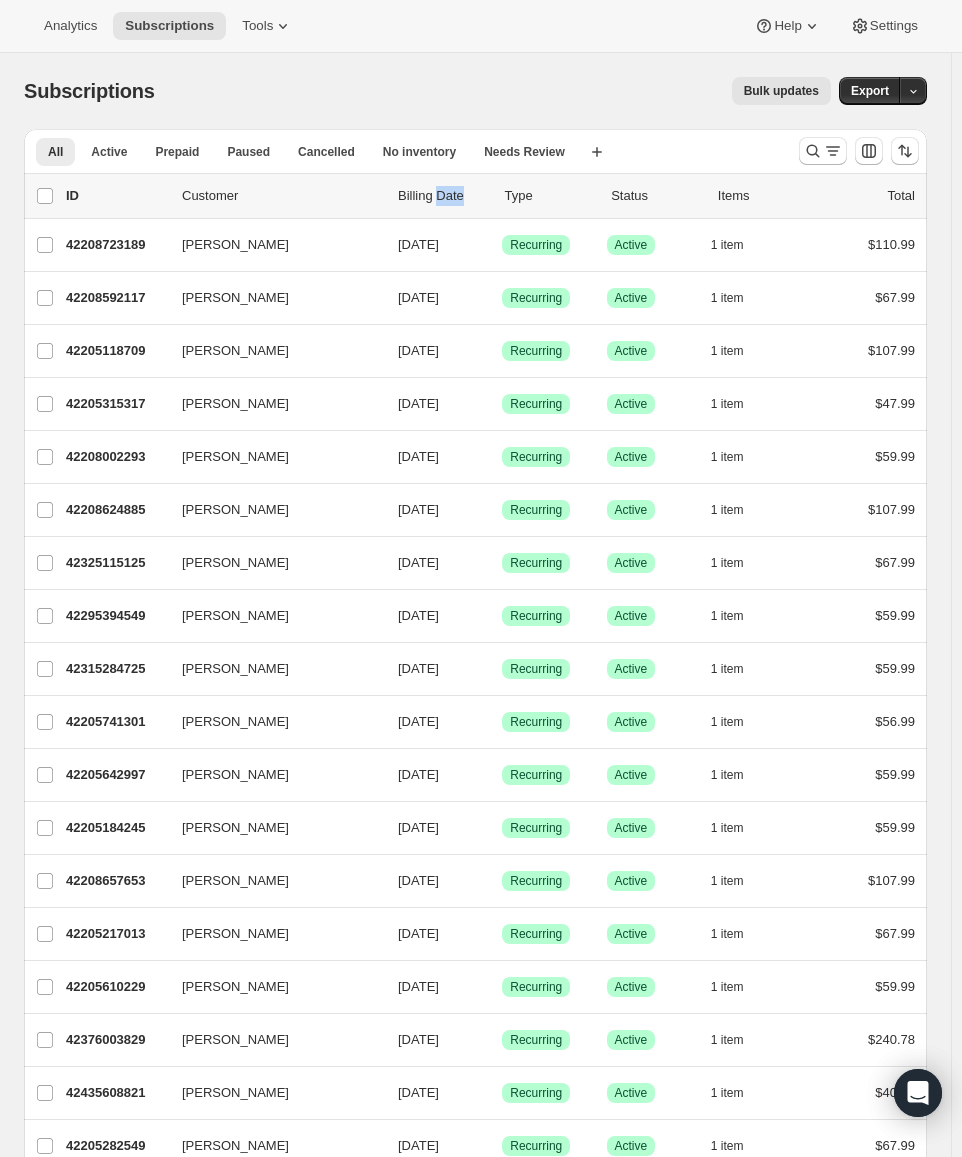 click on "Billing Date" at bounding box center (443, 196) 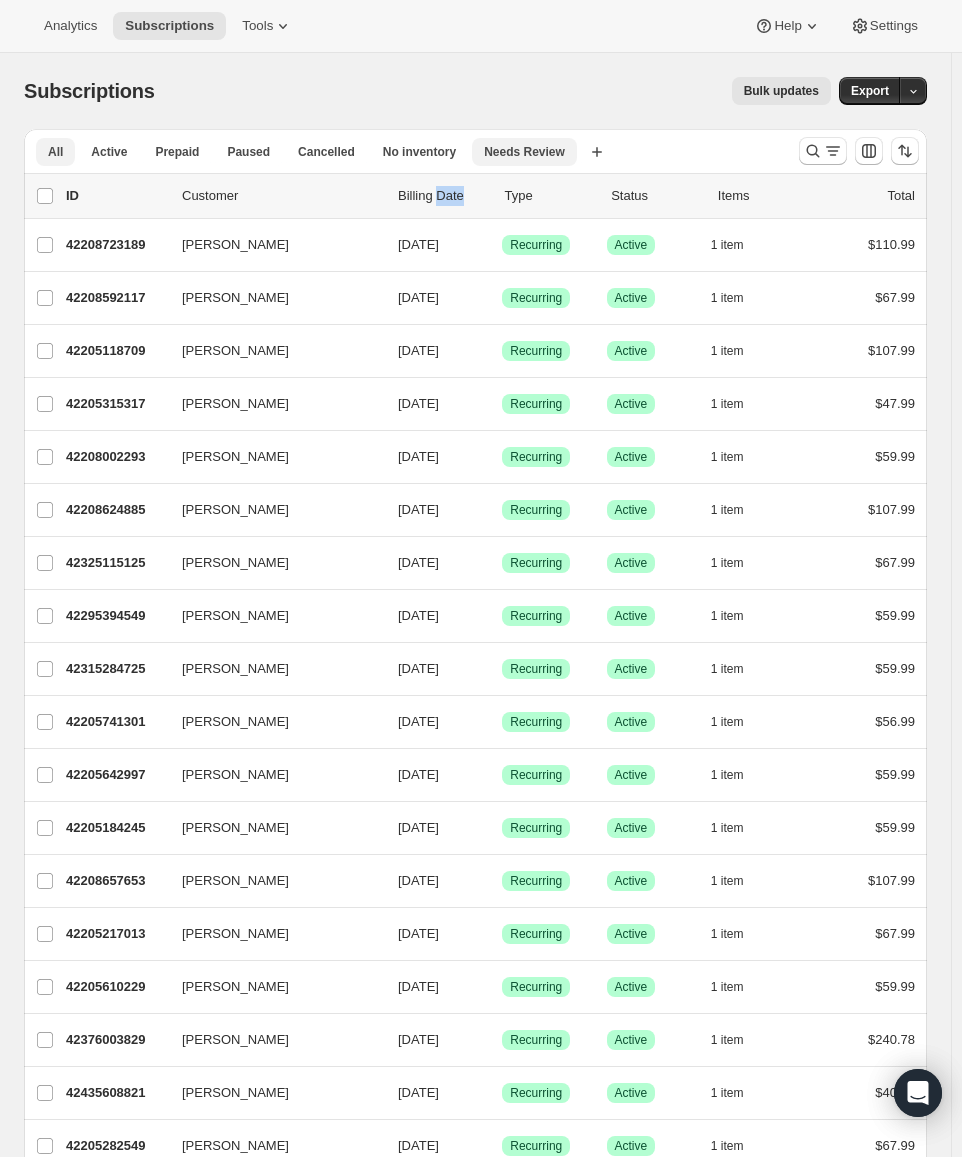 click on "Needs Review" at bounding box center (524, 152) 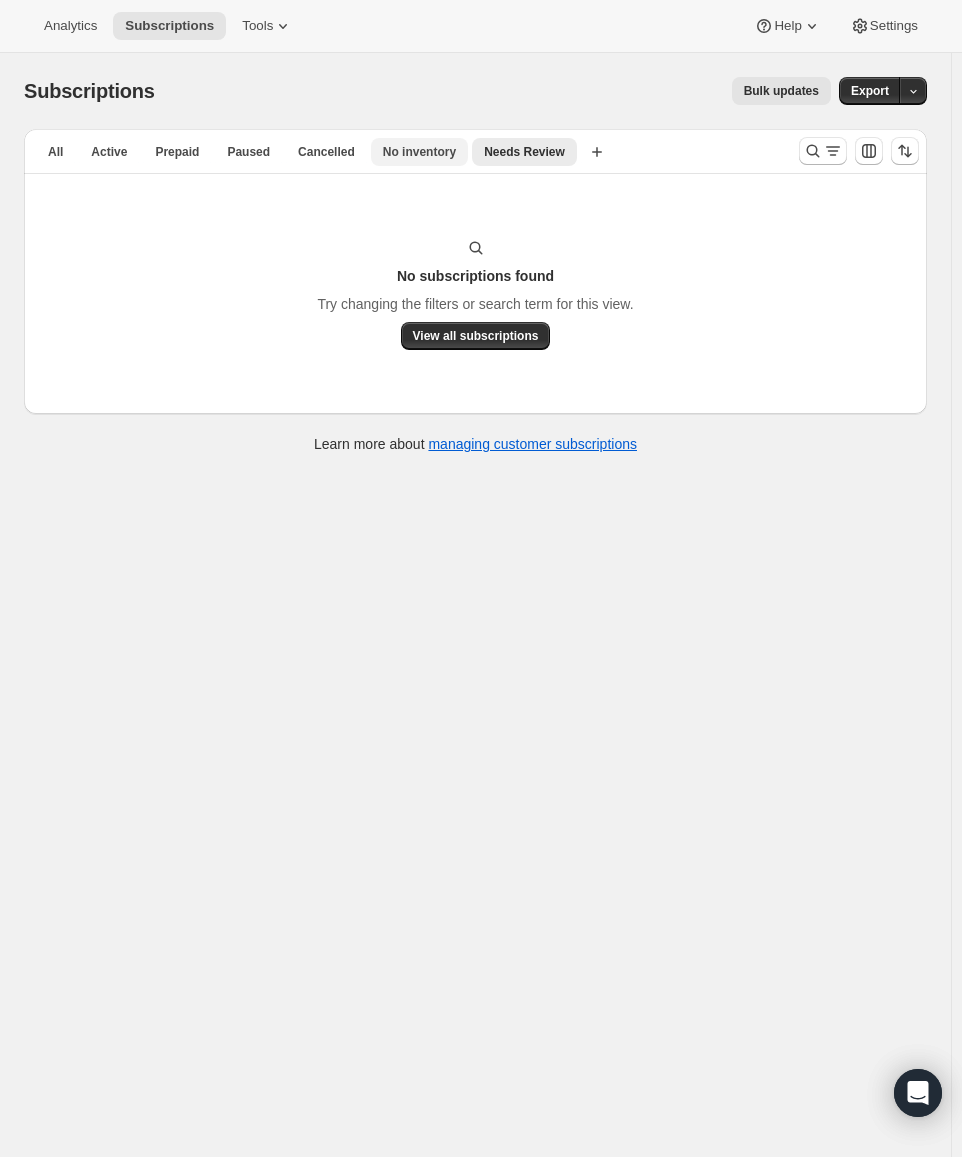click on "No inventory" at bounding box center (419, 152) 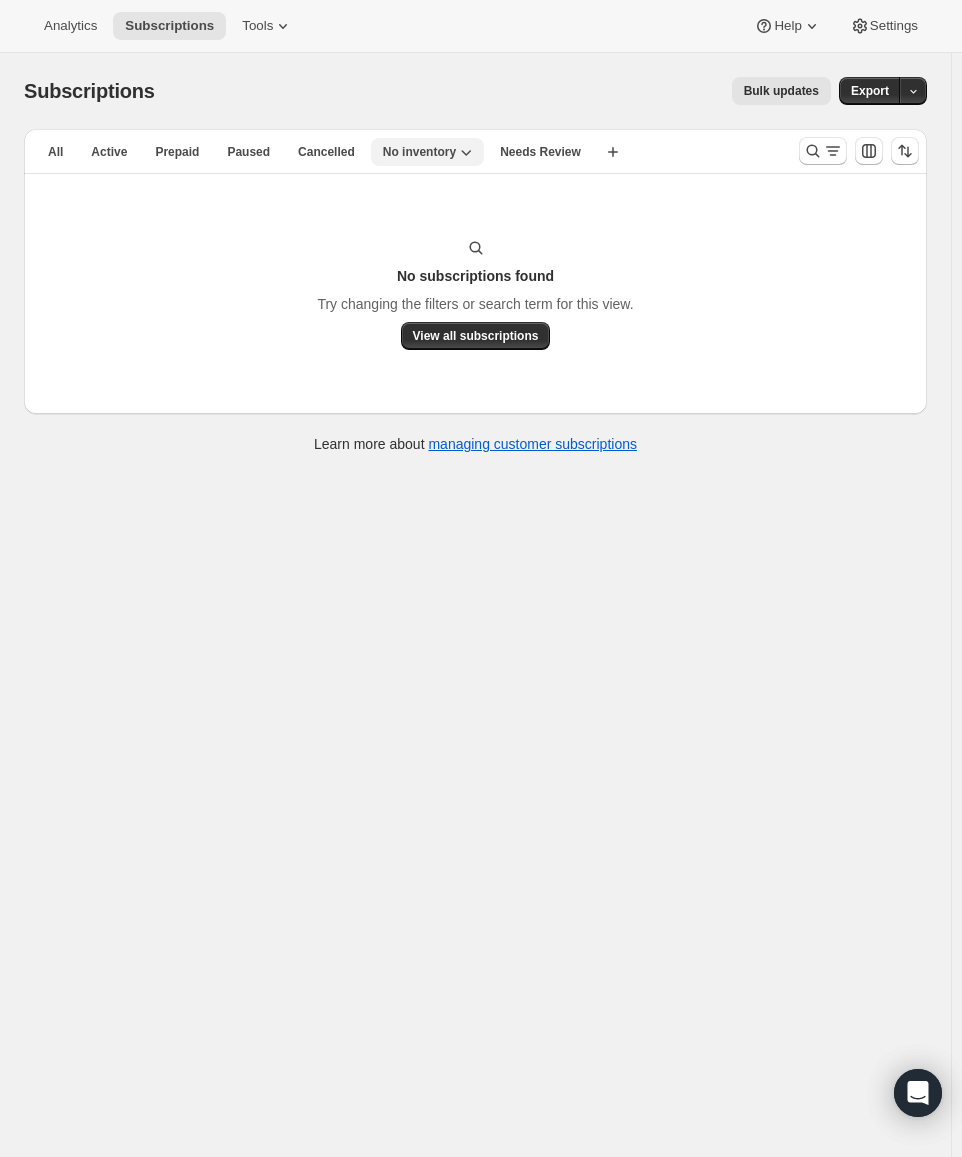 click 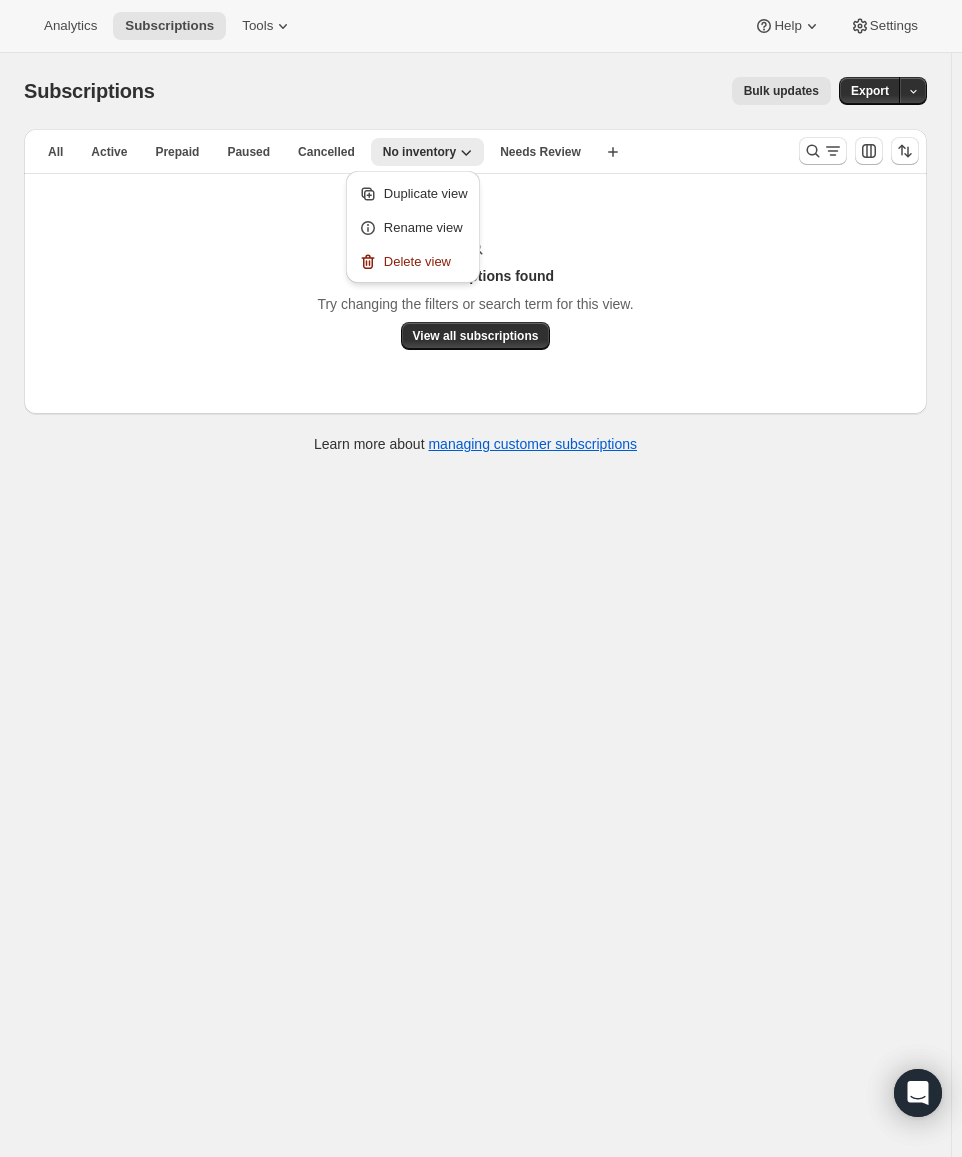 click on "No subscriptions found Try changing the filters or search term for this view. View all subscriptions" at bounding box center [475, 294] 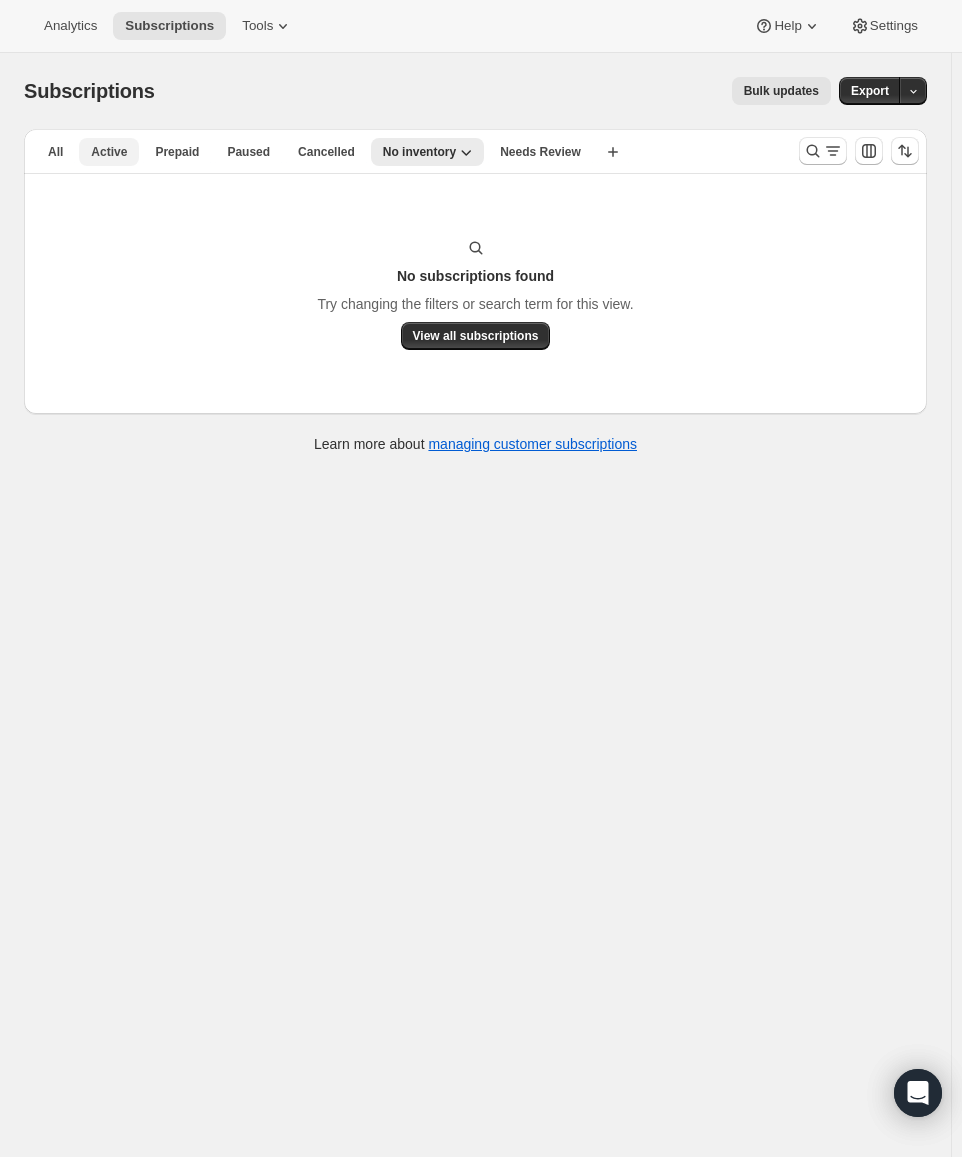 click on "Active" at bounding box center (109, 152) 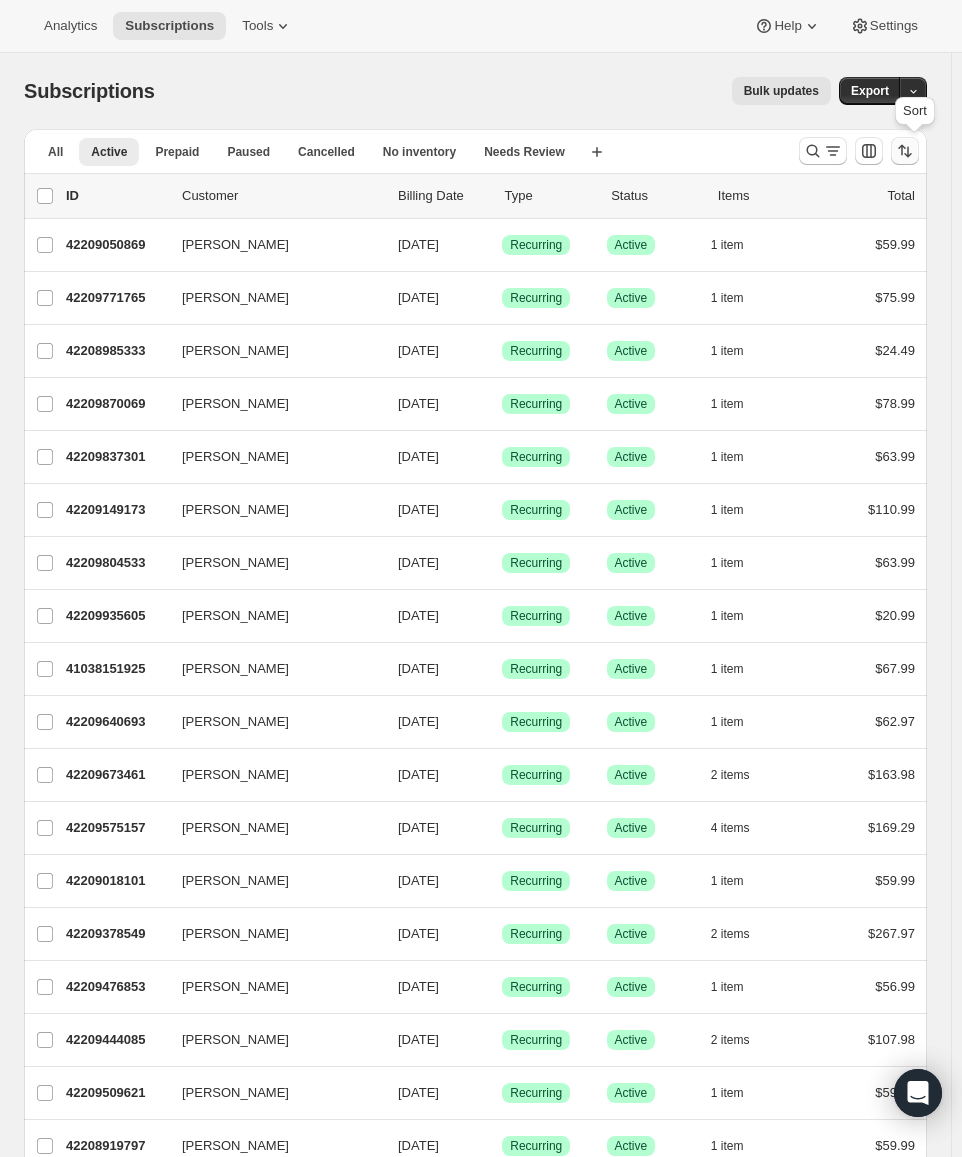 click 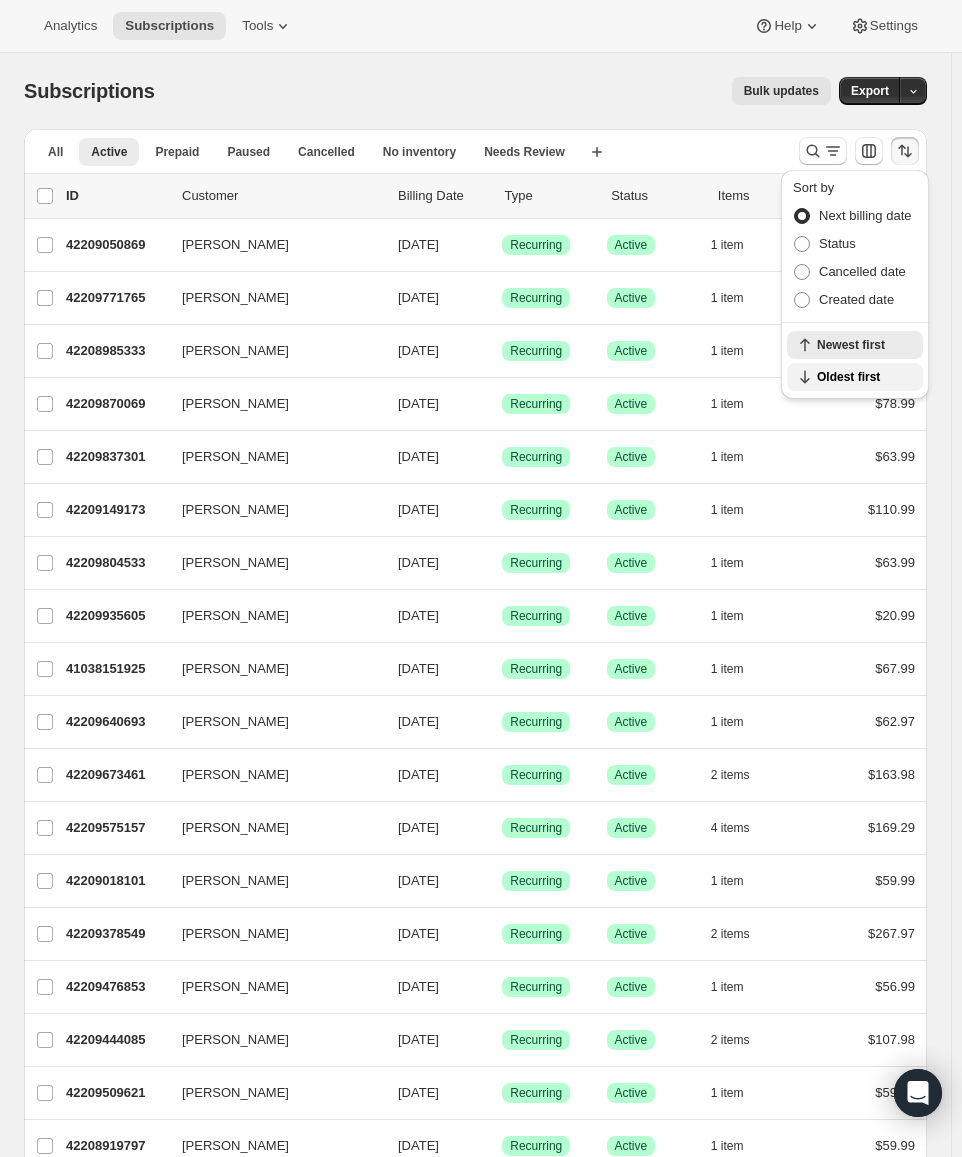 click on "Oldest first" at bounding box center [864, 377] 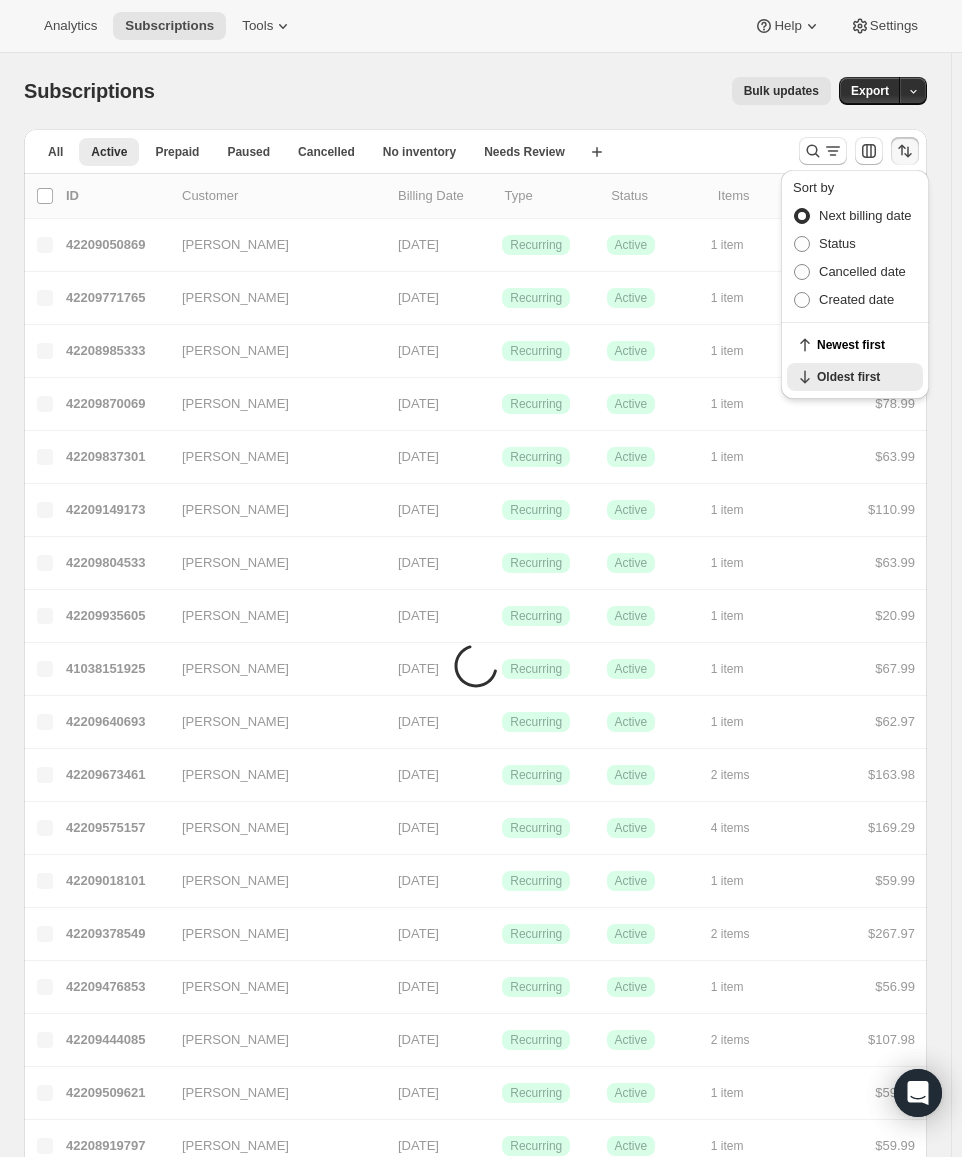 click on "Analytics Subscriptions Tools Help Settings" at bounding box center (481, 26) 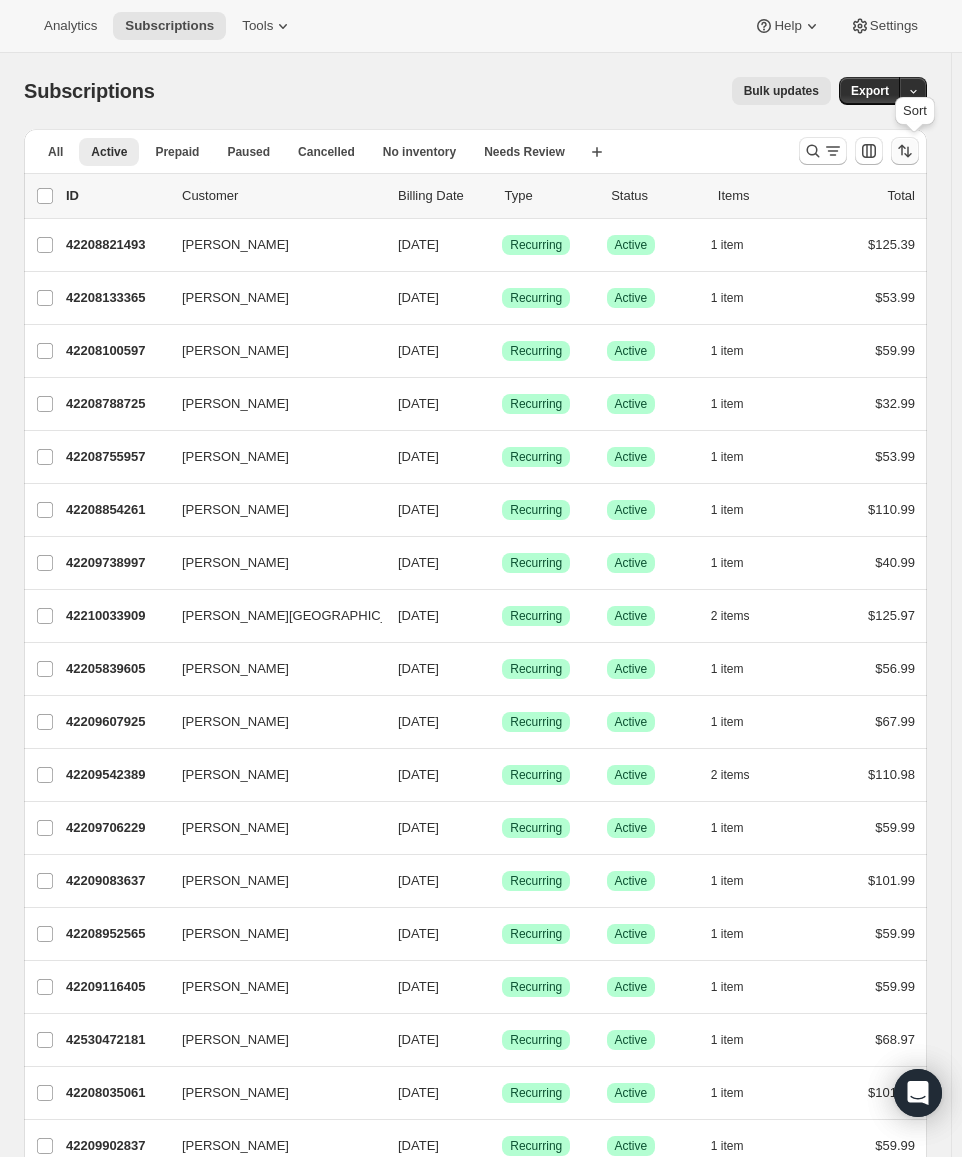 click 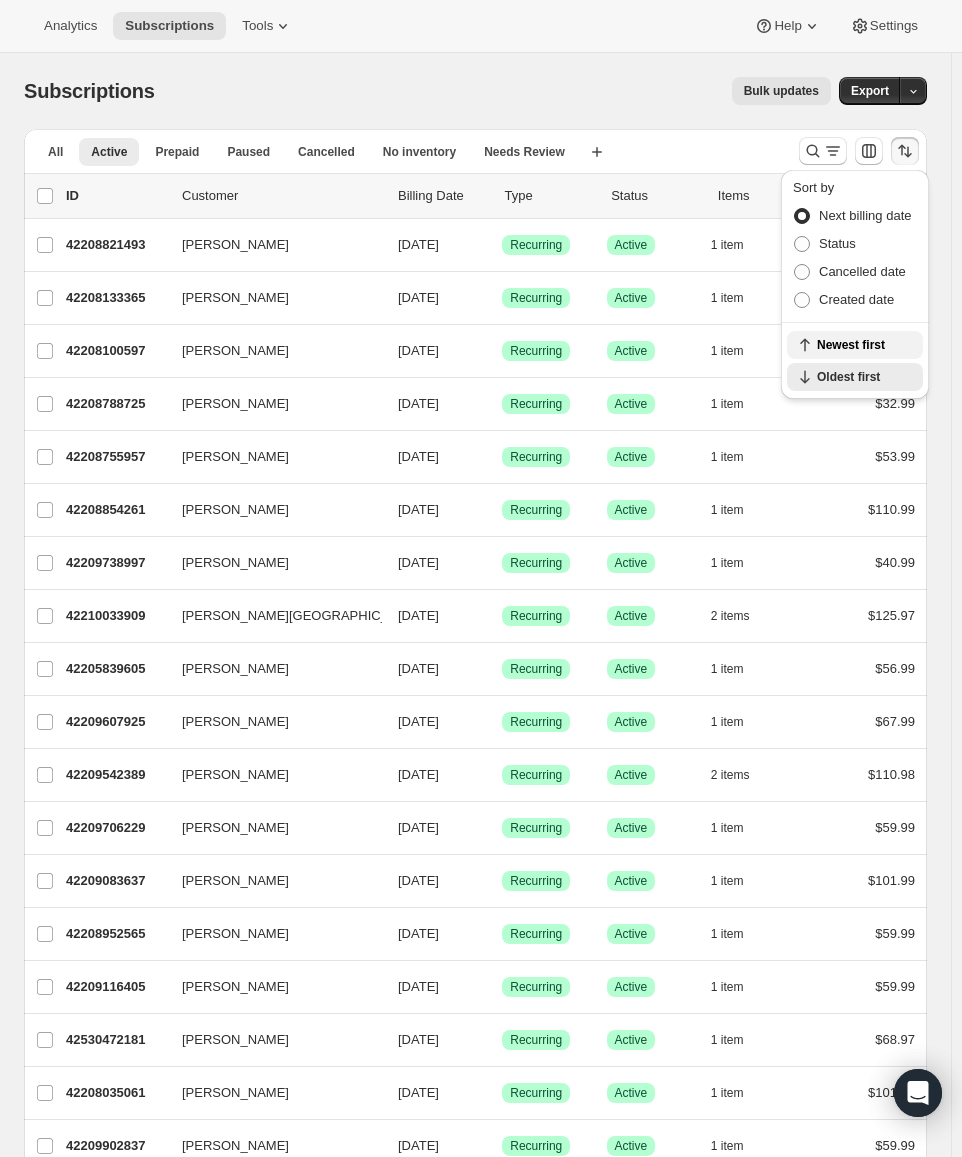 click on "Newest first" at bounding box center [855, 345] 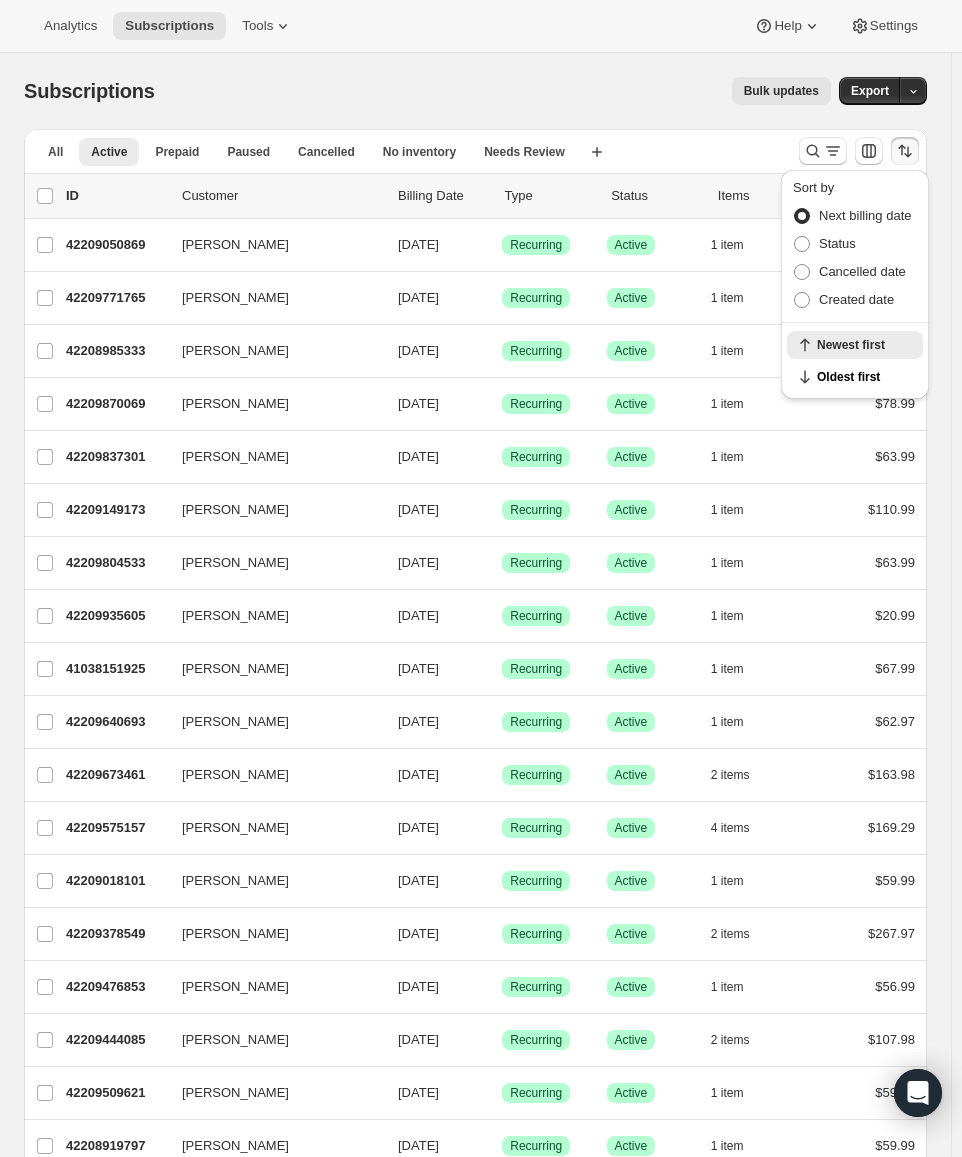 click on "Subscriptions. This page is ready Subscriptions Bulk updates More actions Bulk updates Export" at bounding box center (475, 91) 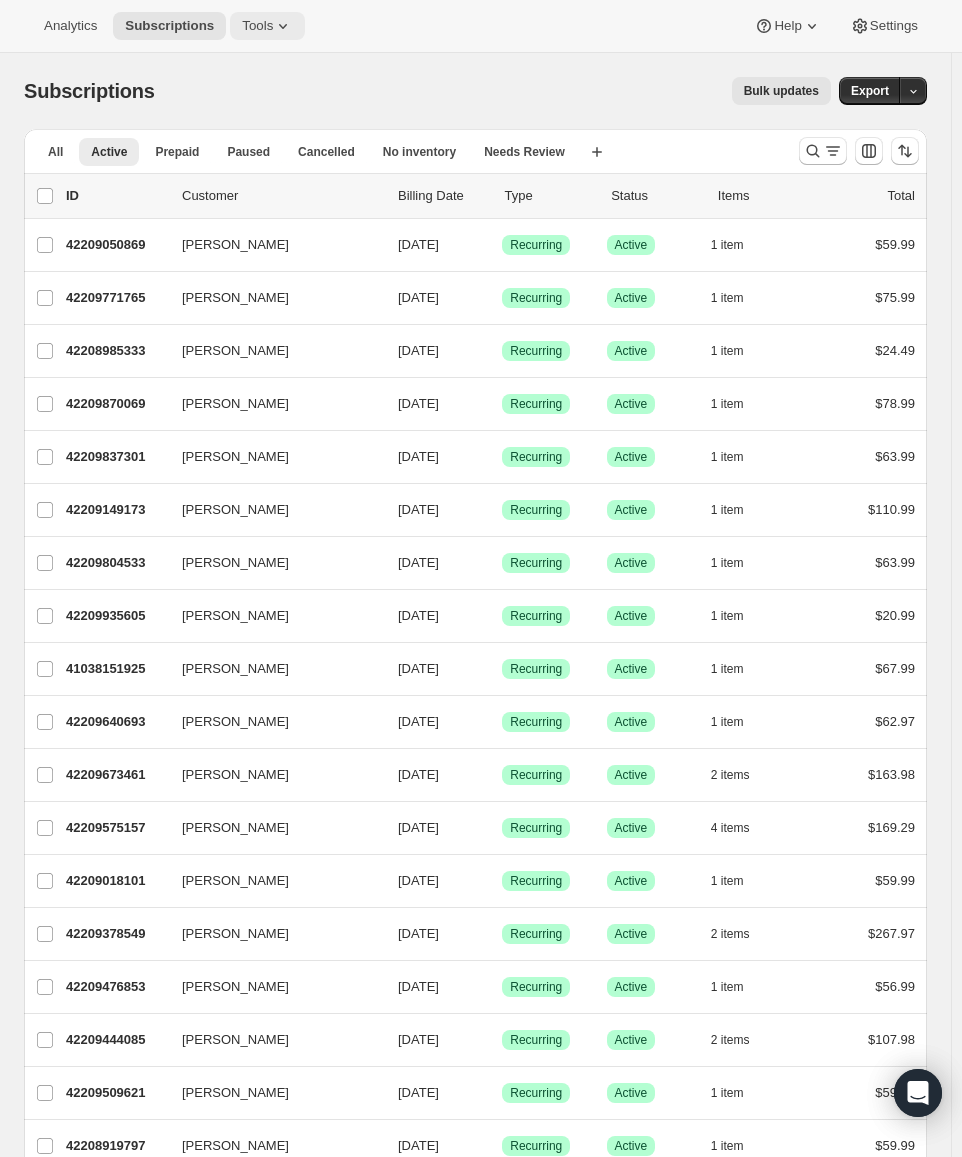 click 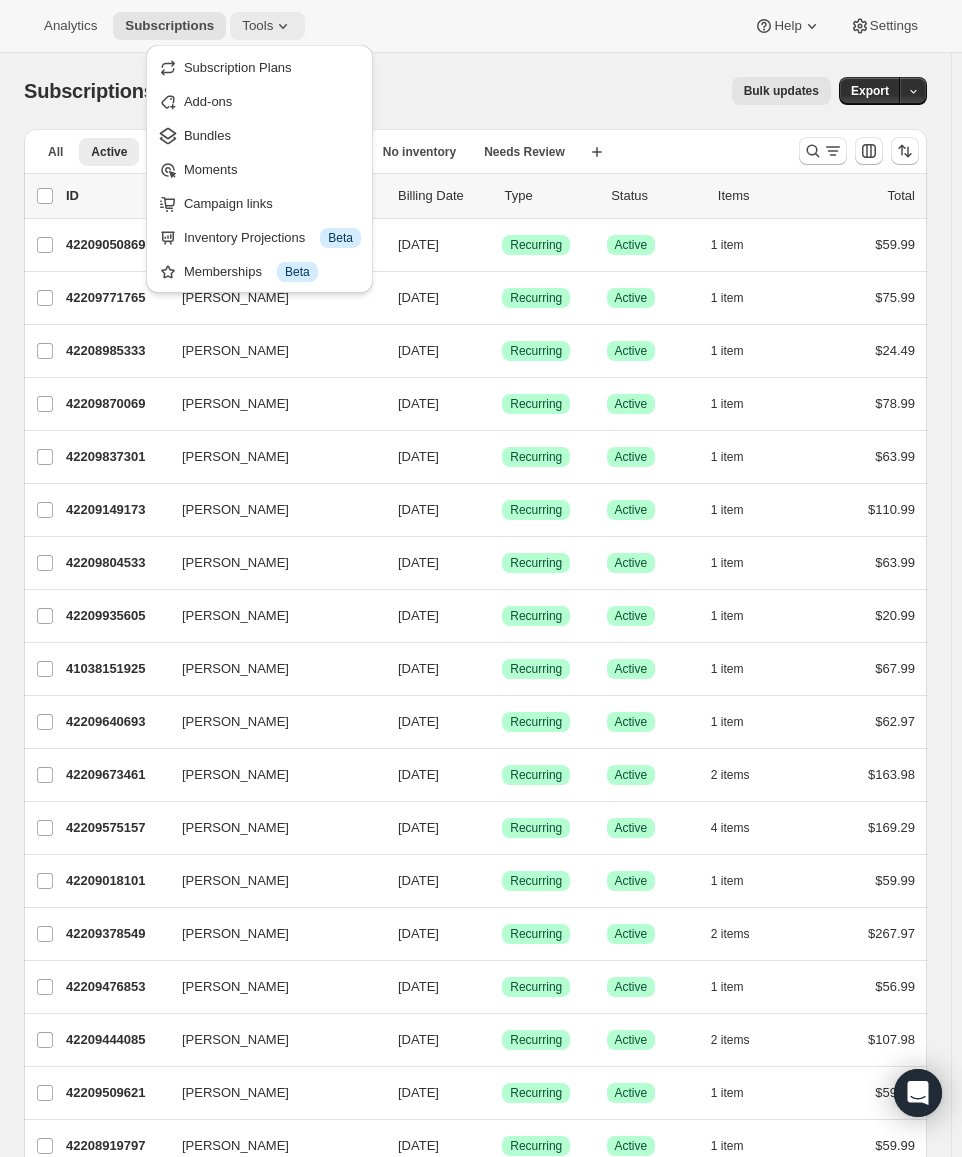 click 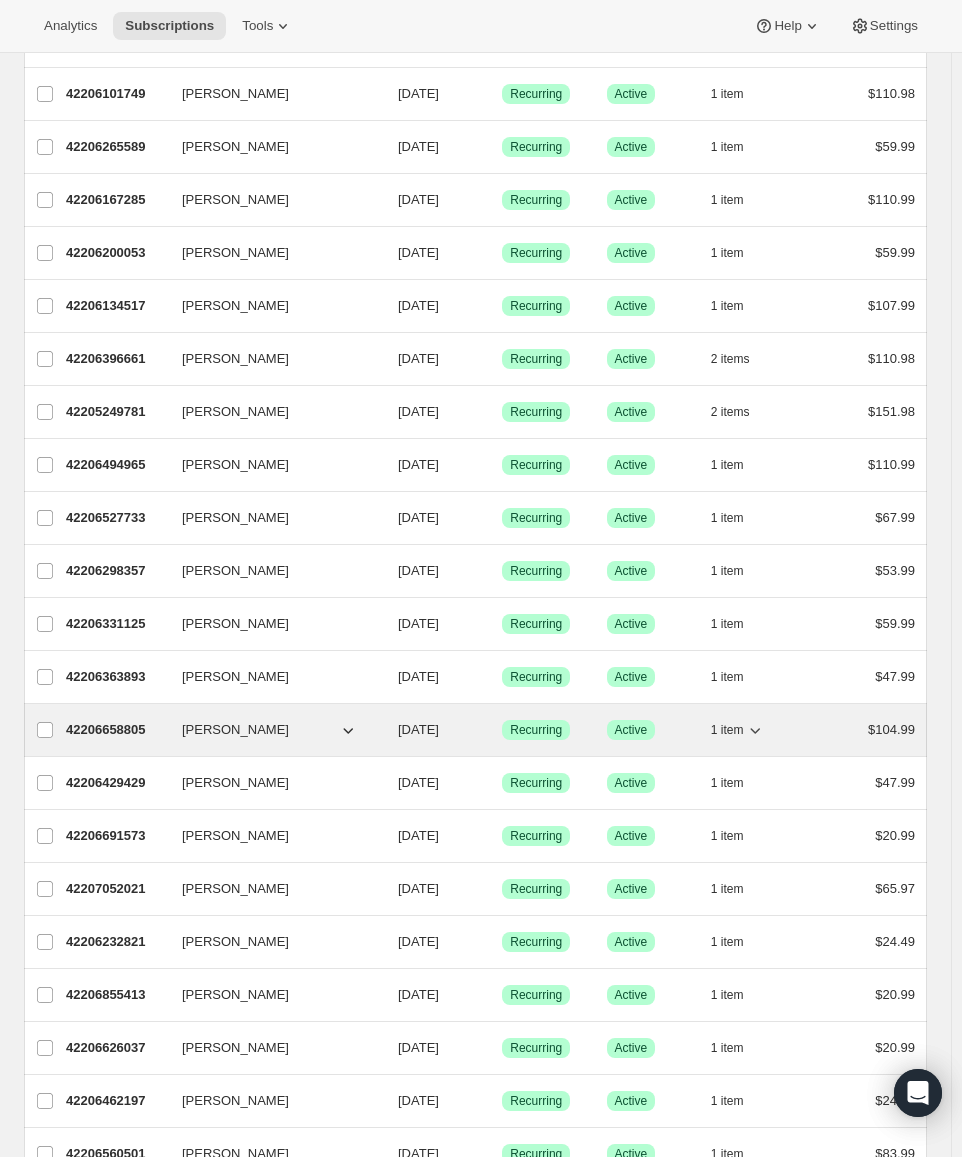scroll, scrollTop: 1838, scrollLeft: 0, axis: vertical 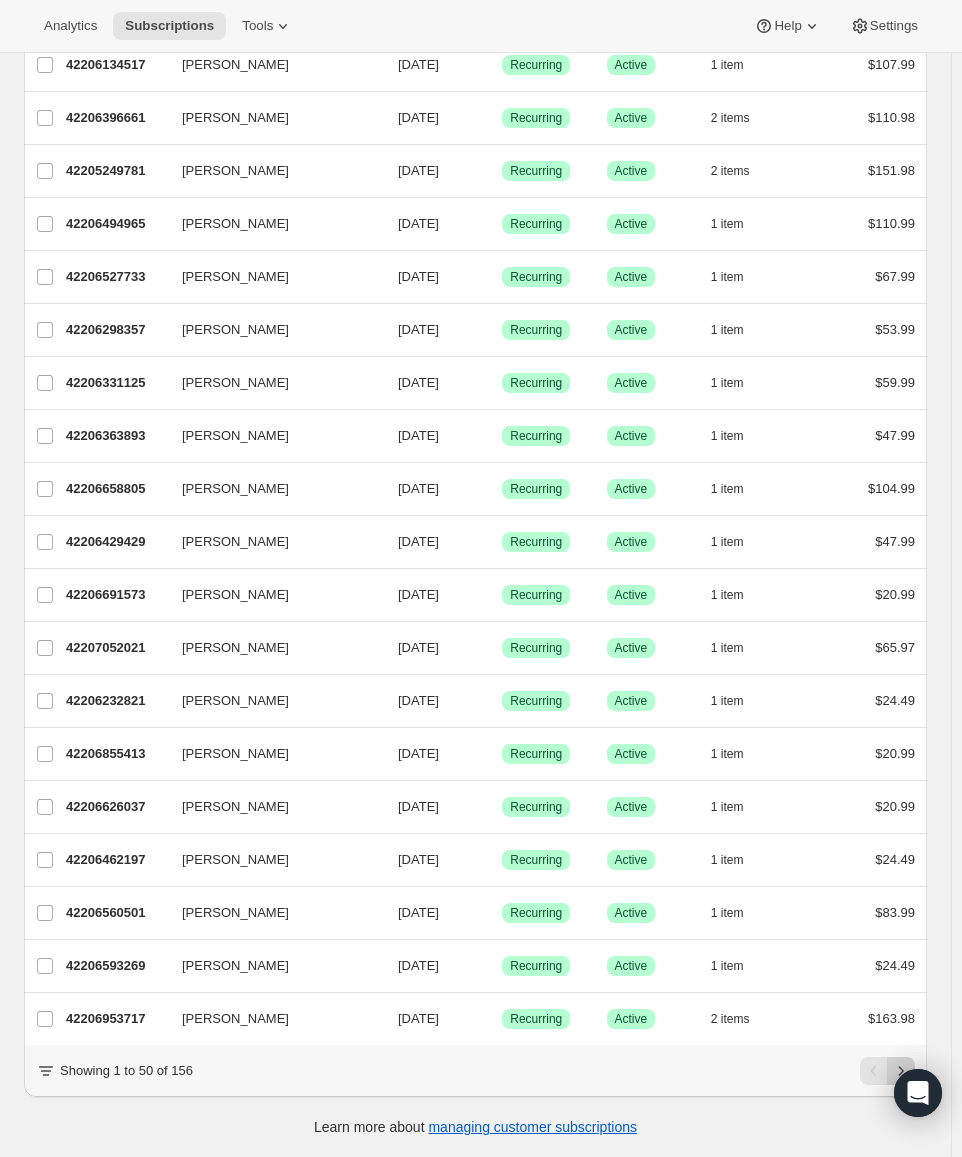 click at bounding box center (901, 1071) 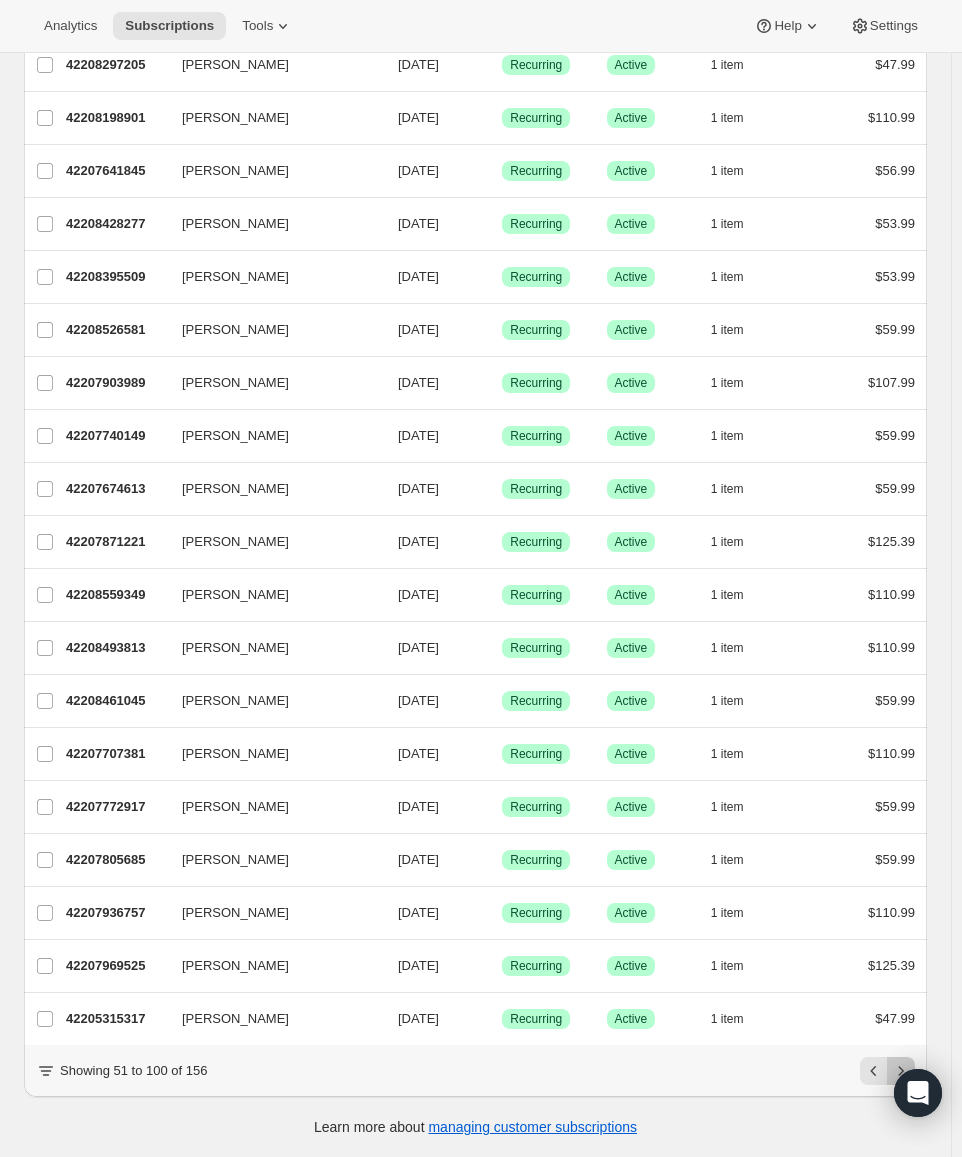 click at bounding box center [901, 1071] 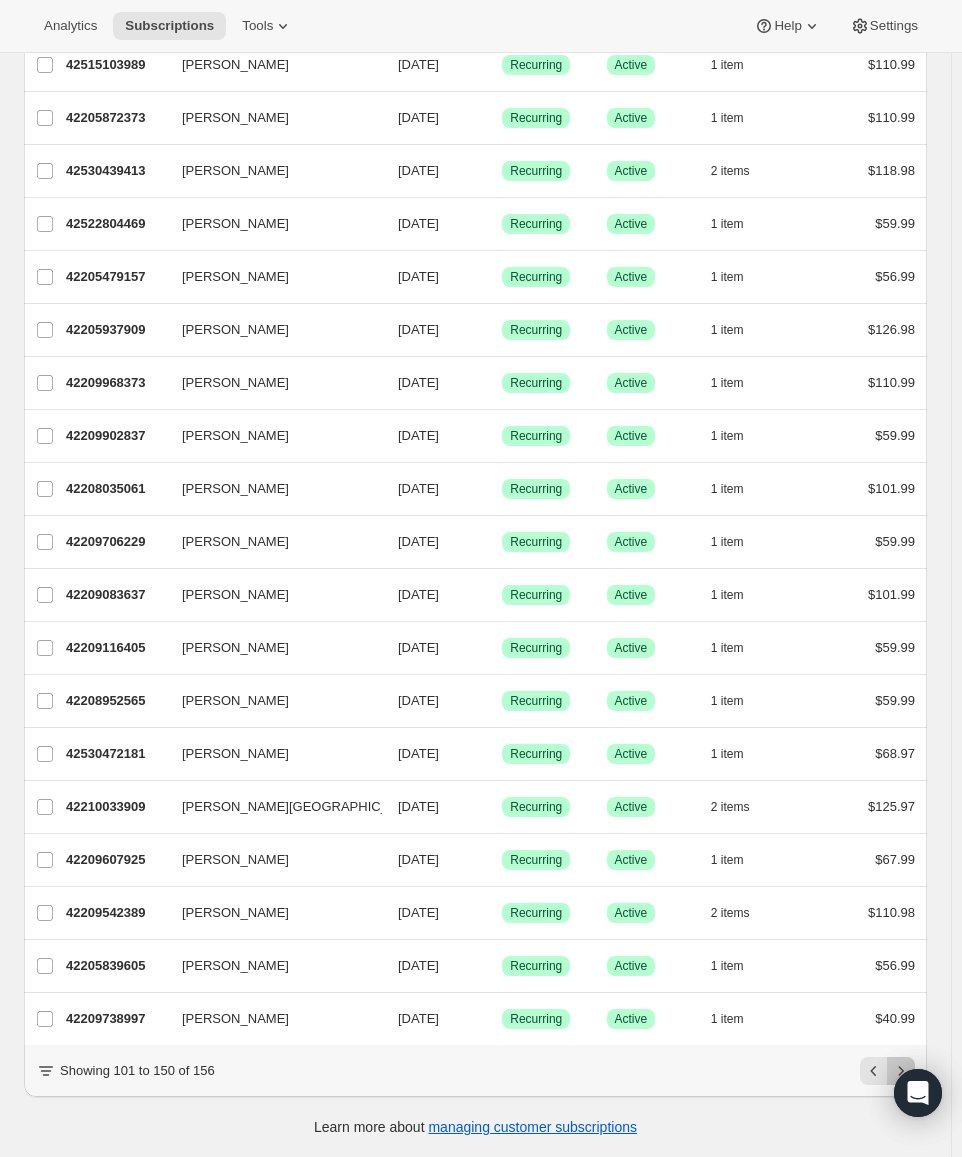 click at bounding box center [901, 1071] 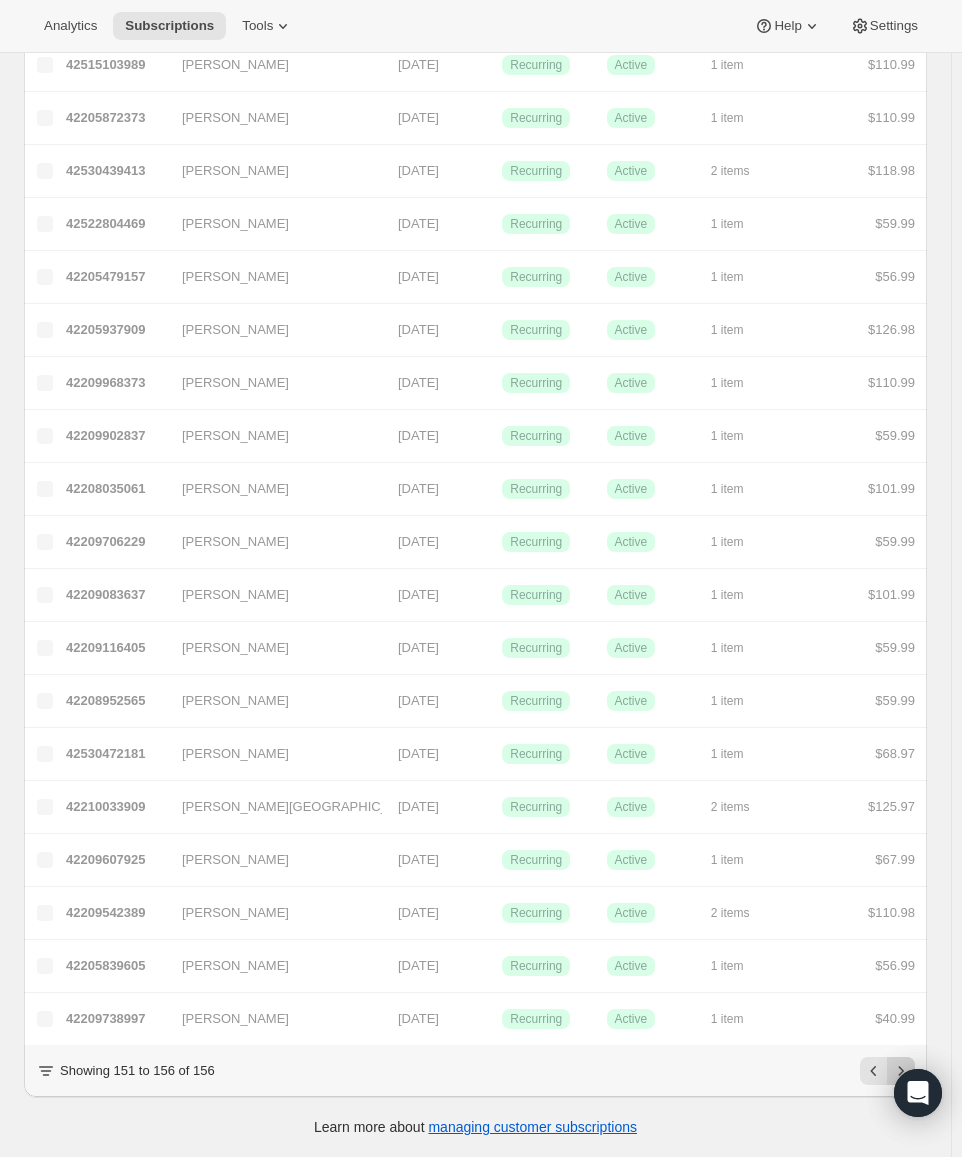 scroll, scrollTop: 53, scrollLeft: 0, axis: vertical 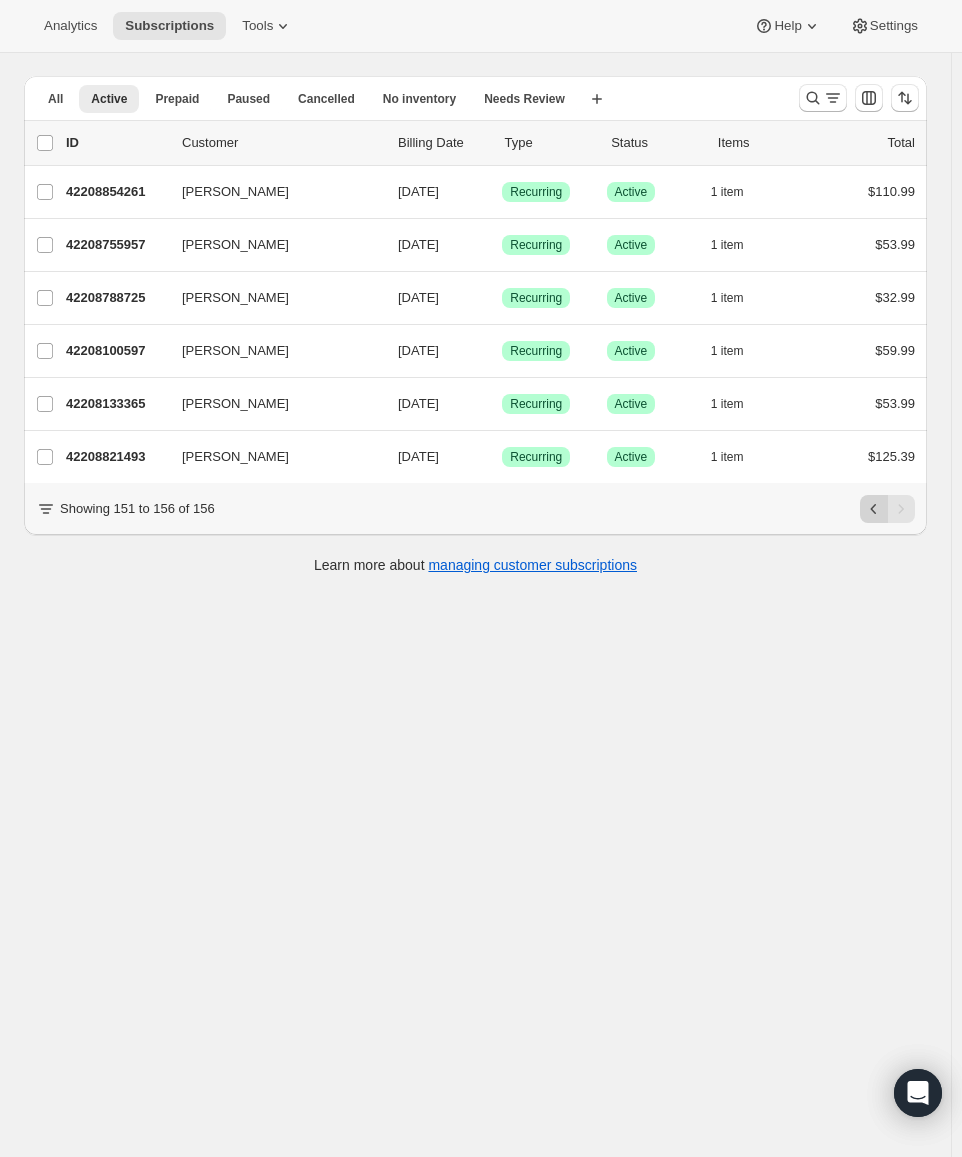 click 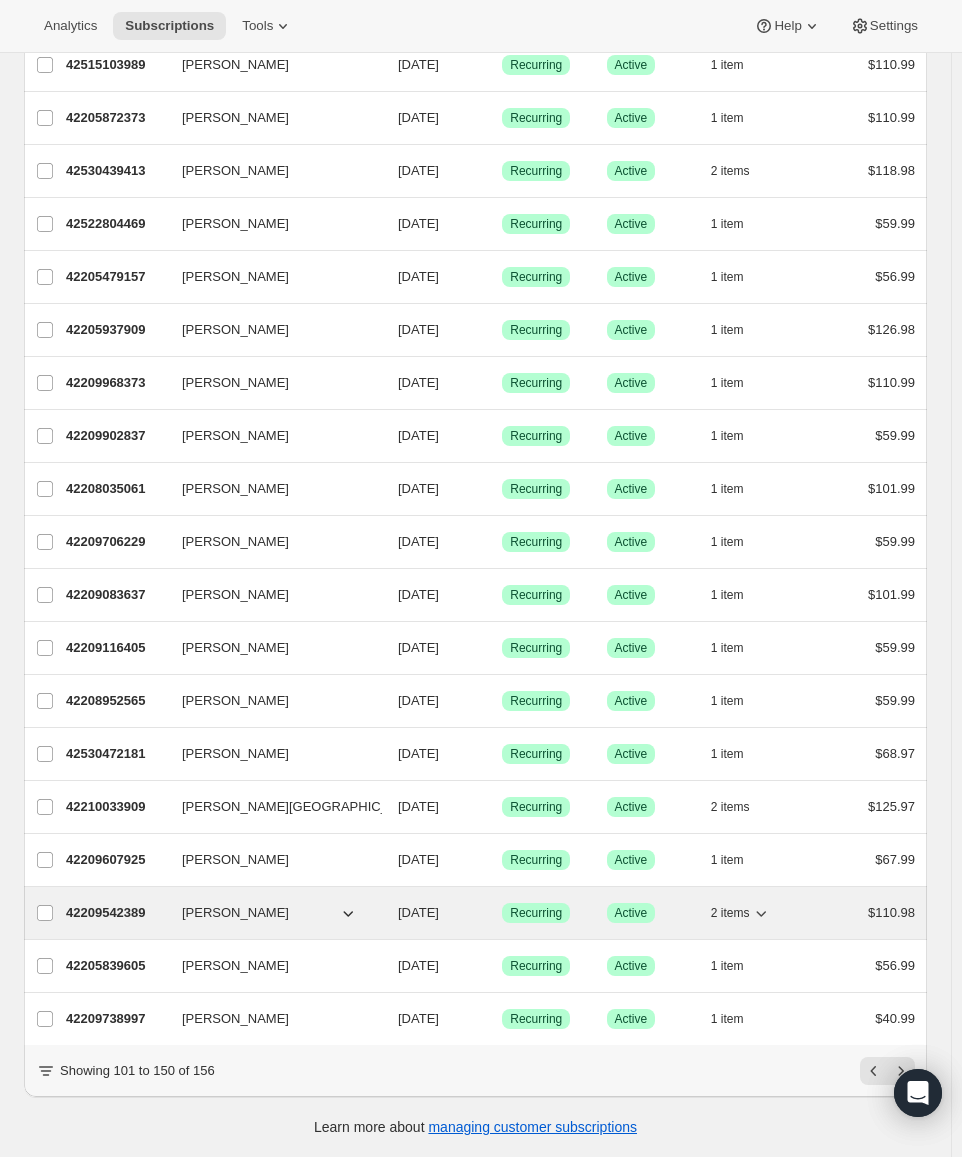 scroll, scrollTop: 1838, scrollLeft: 0, axis: vertical 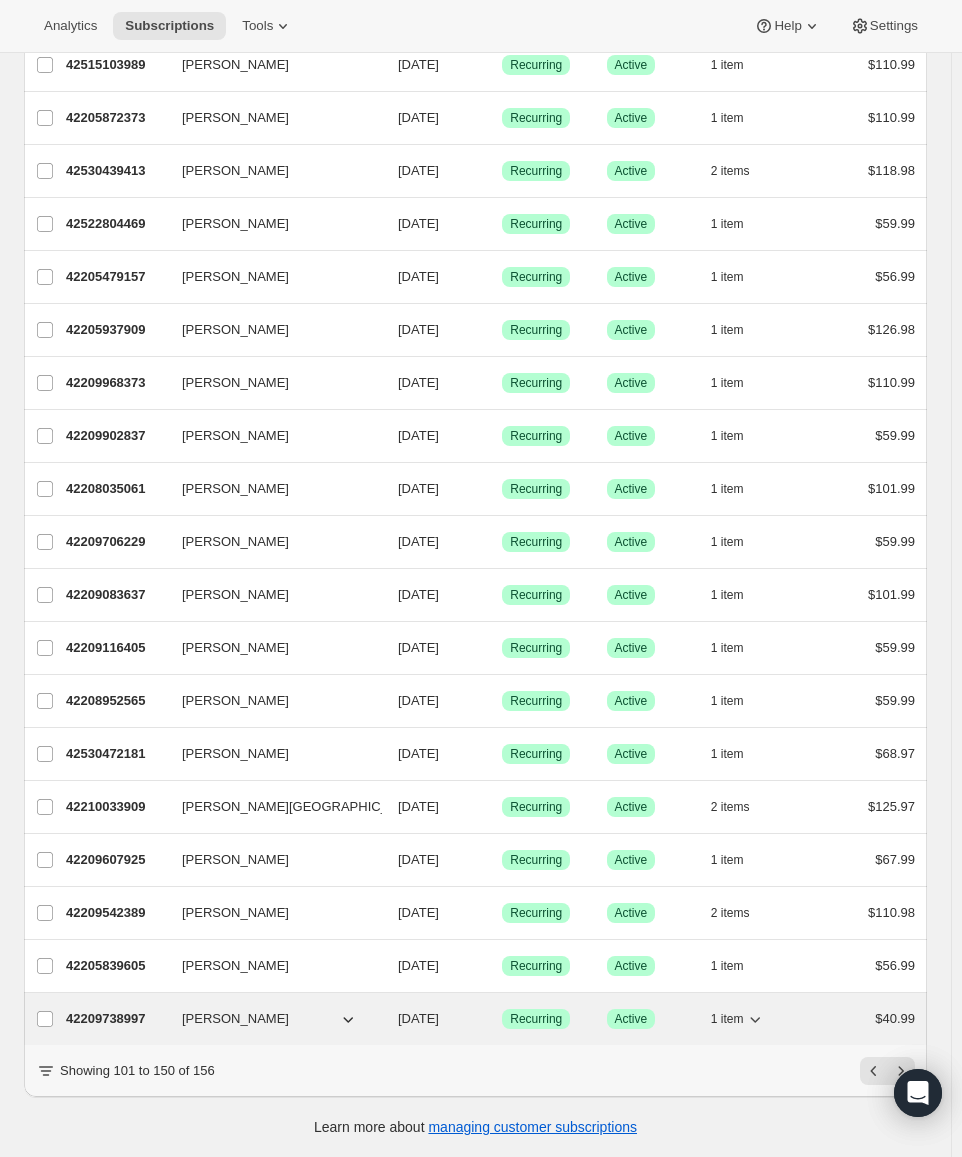 click on "[PERSON_NAME]" at bounding box center (235, 1019) 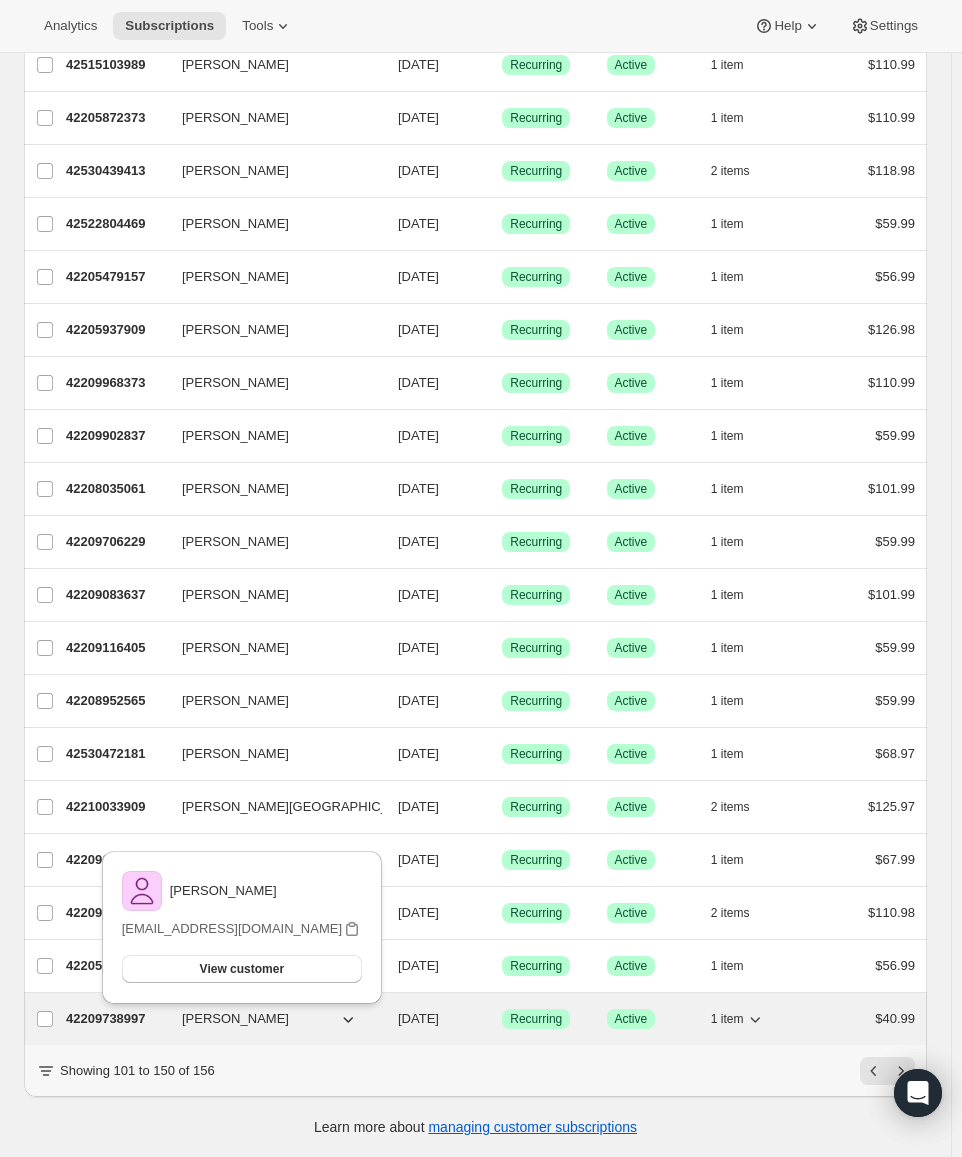 click on "42209738997" at bounding box center [116, 1019] 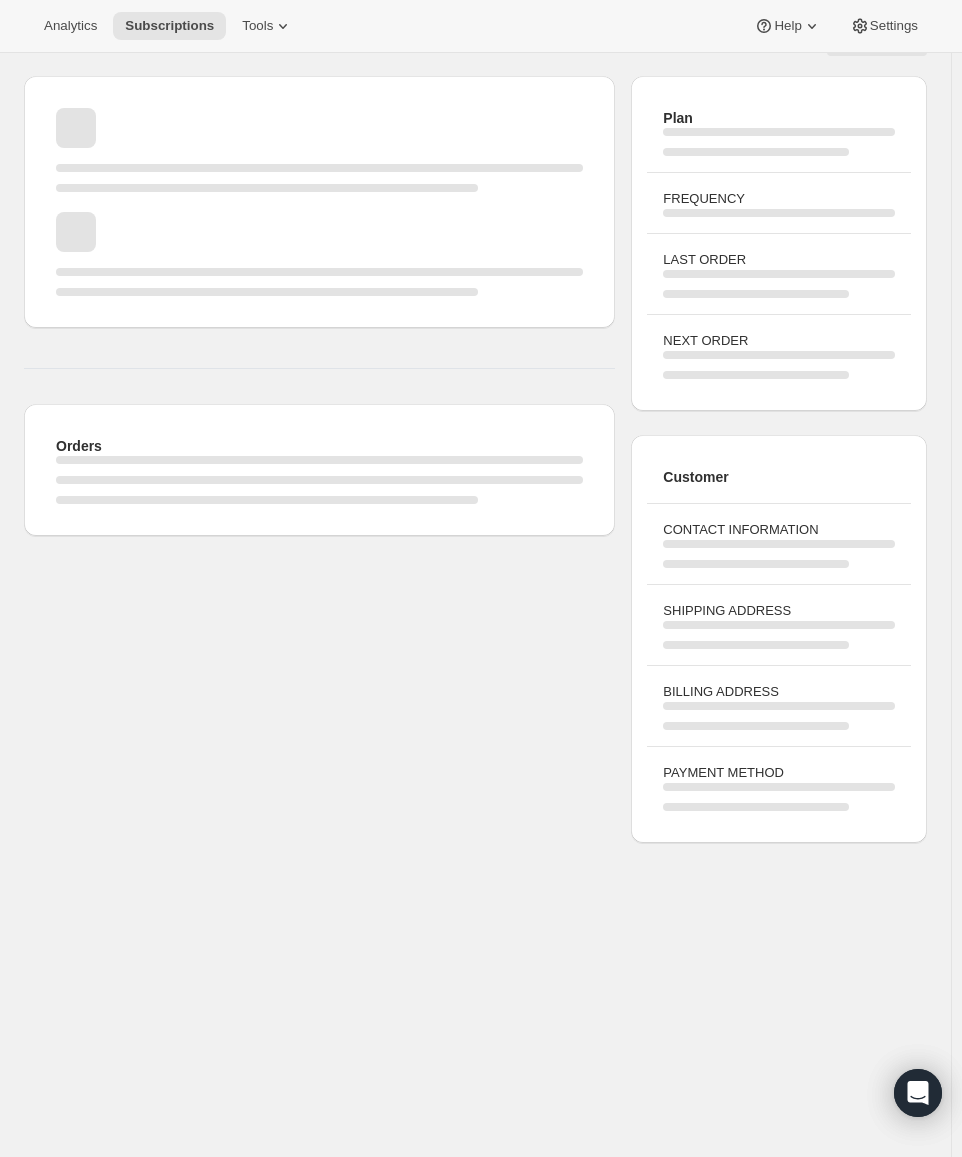 scroll, scrollTop: 0, scrollLeft: 0, axis: both 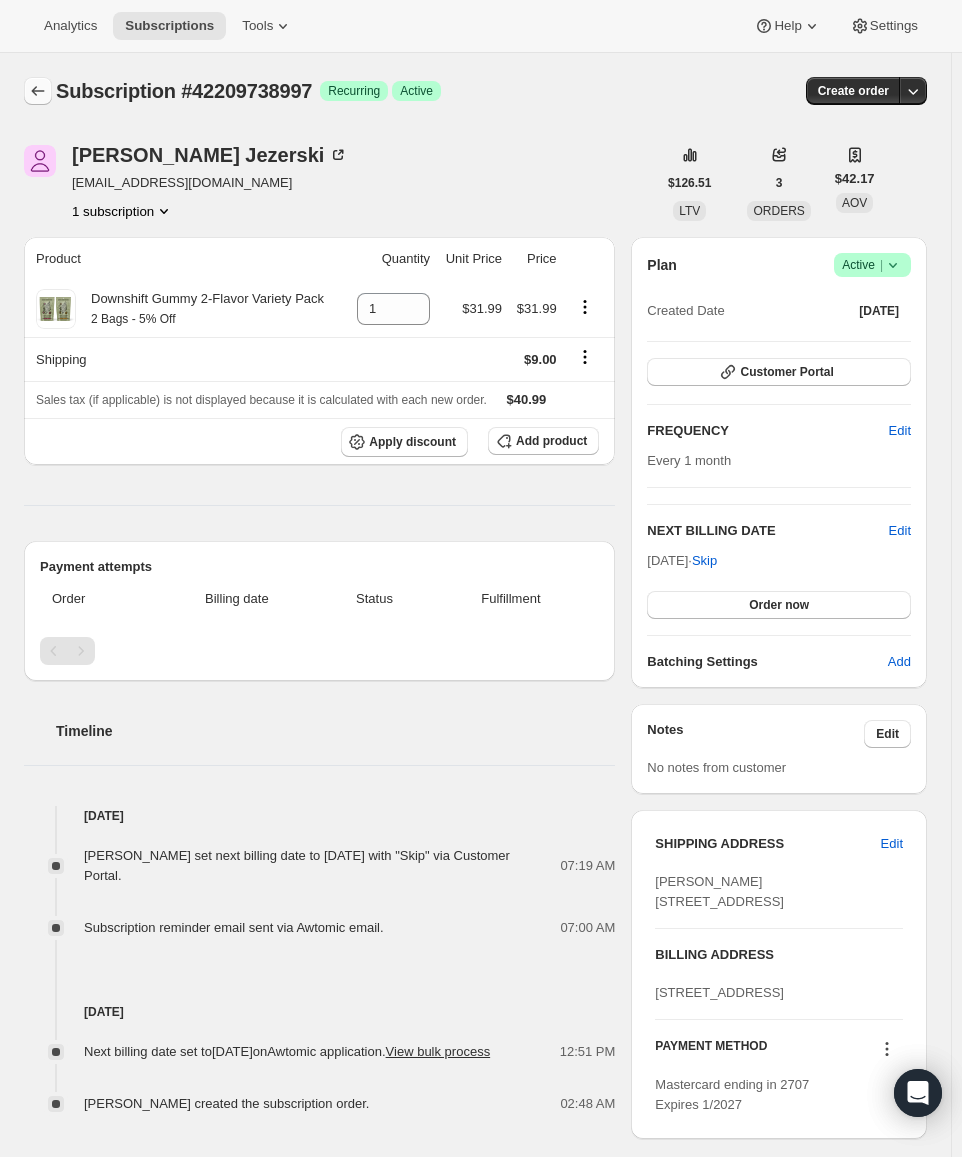 click at bounding box center [38, 91] 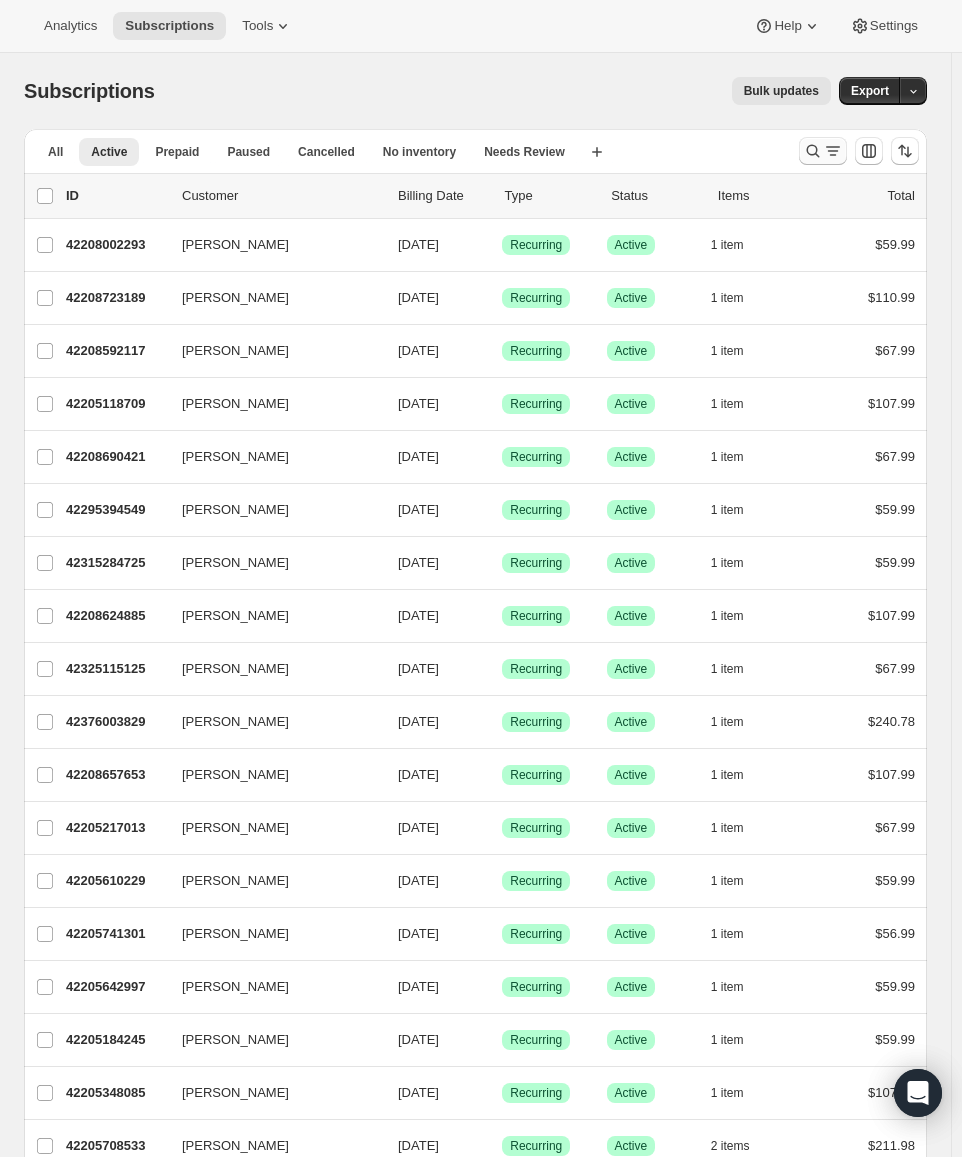 click 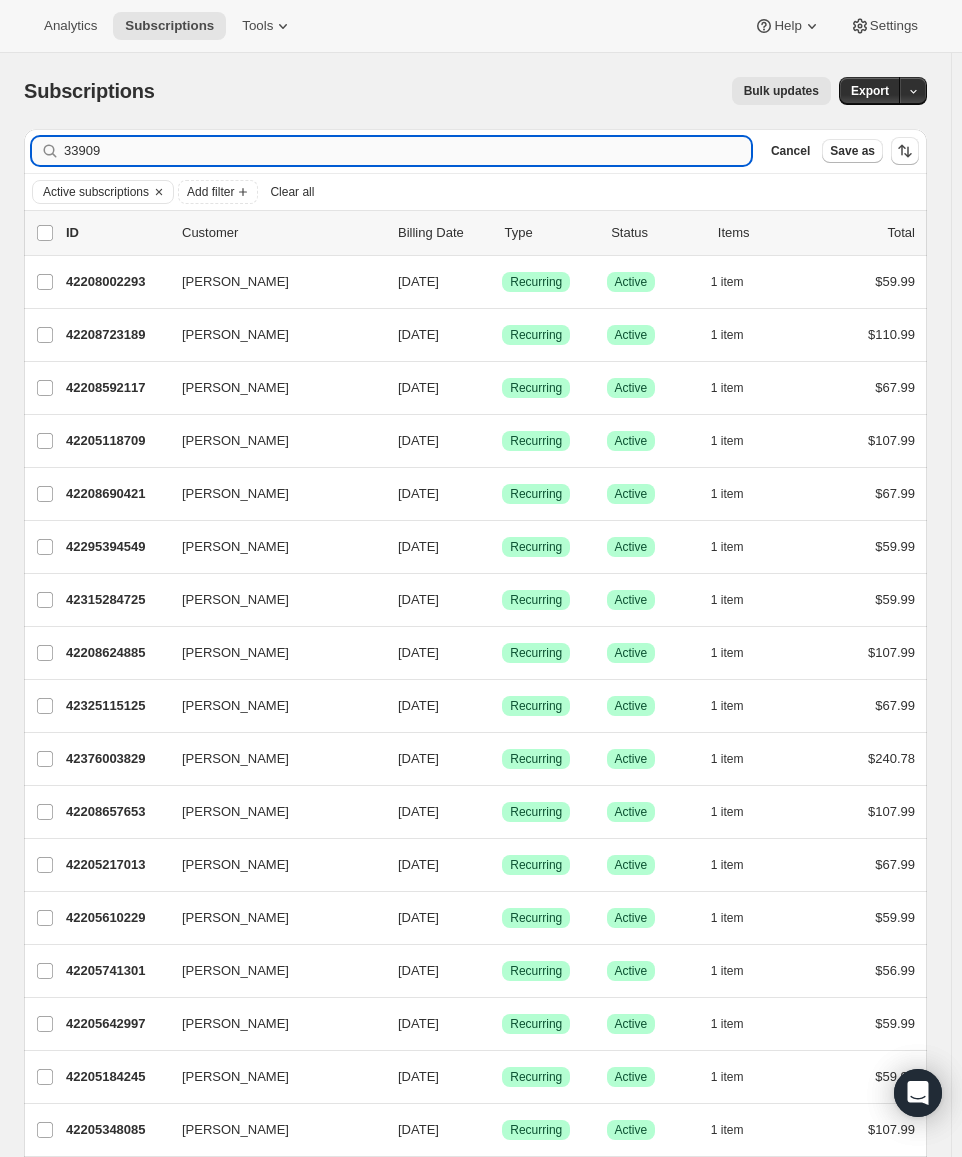 type on "33909" 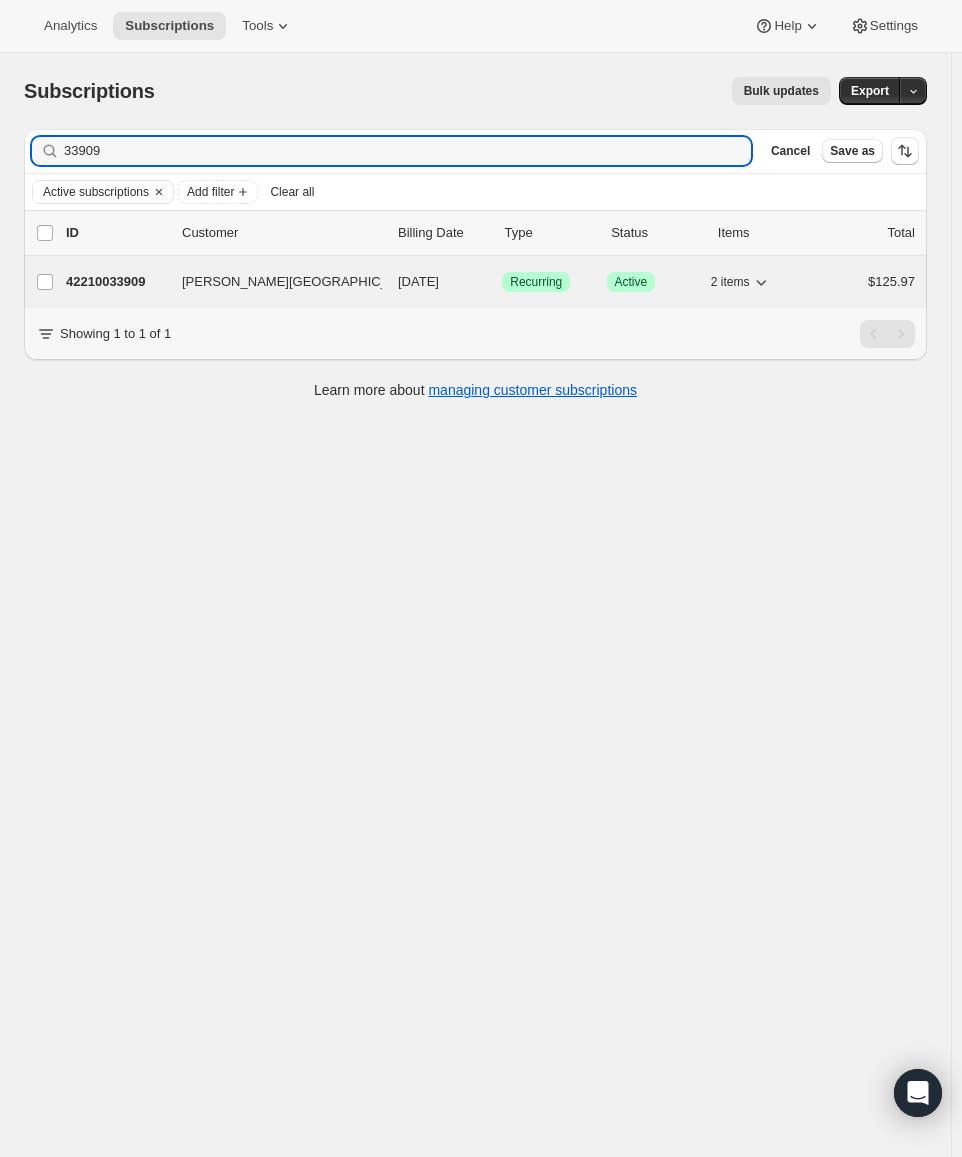 click on "42210033909" at bounding box center [116, 282] 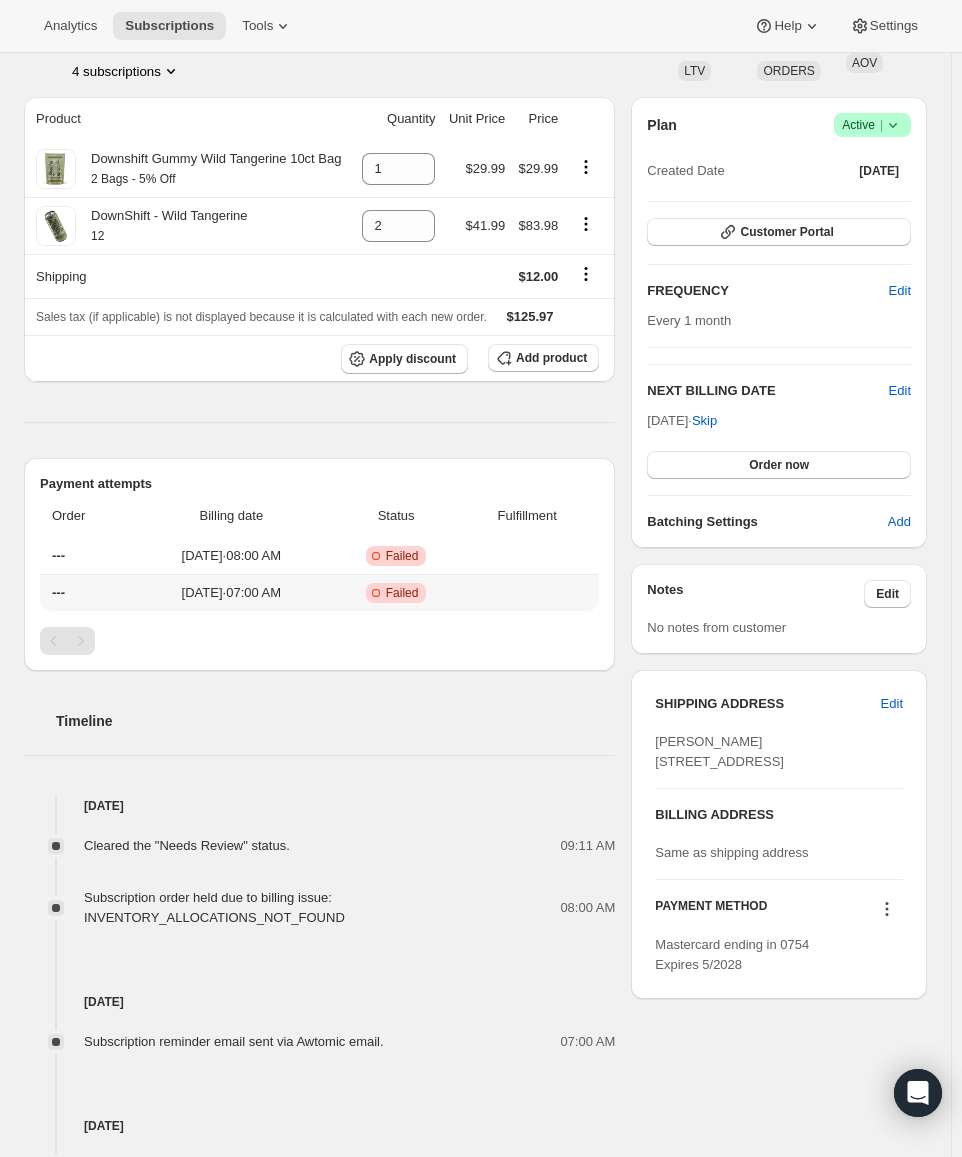 scroll, scrollTop: 289, scrollLeft: 0, axis: vertical 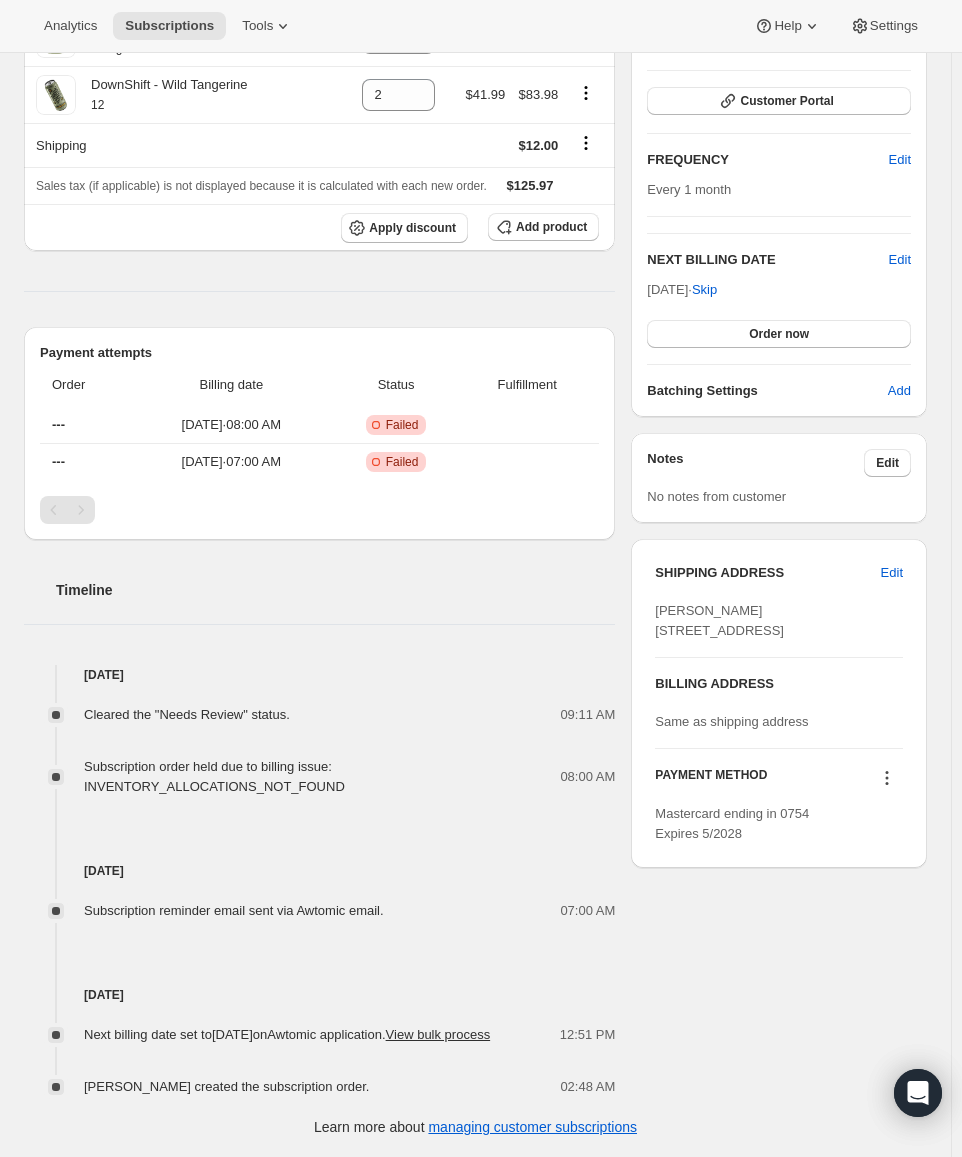 click on "Subscription order held due to billing issue: INVENTORY_ALLOCATIONS_NOT_FOUND" at bounding box center (214, 776) 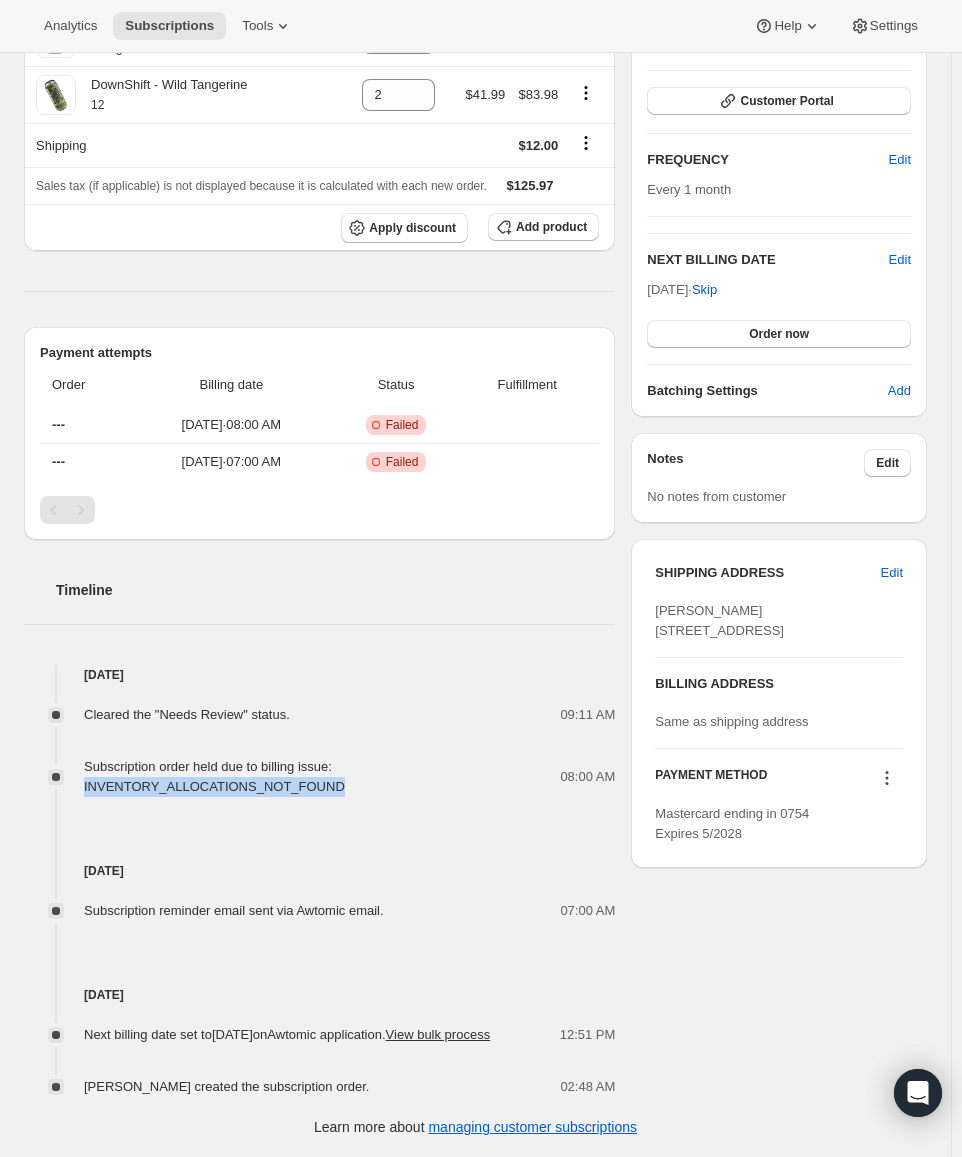 click on "Subscription order held due to billing issue: INVENTORY_ALLOCATIONS_NOT_FOUND" at bounding box center (214, 776) 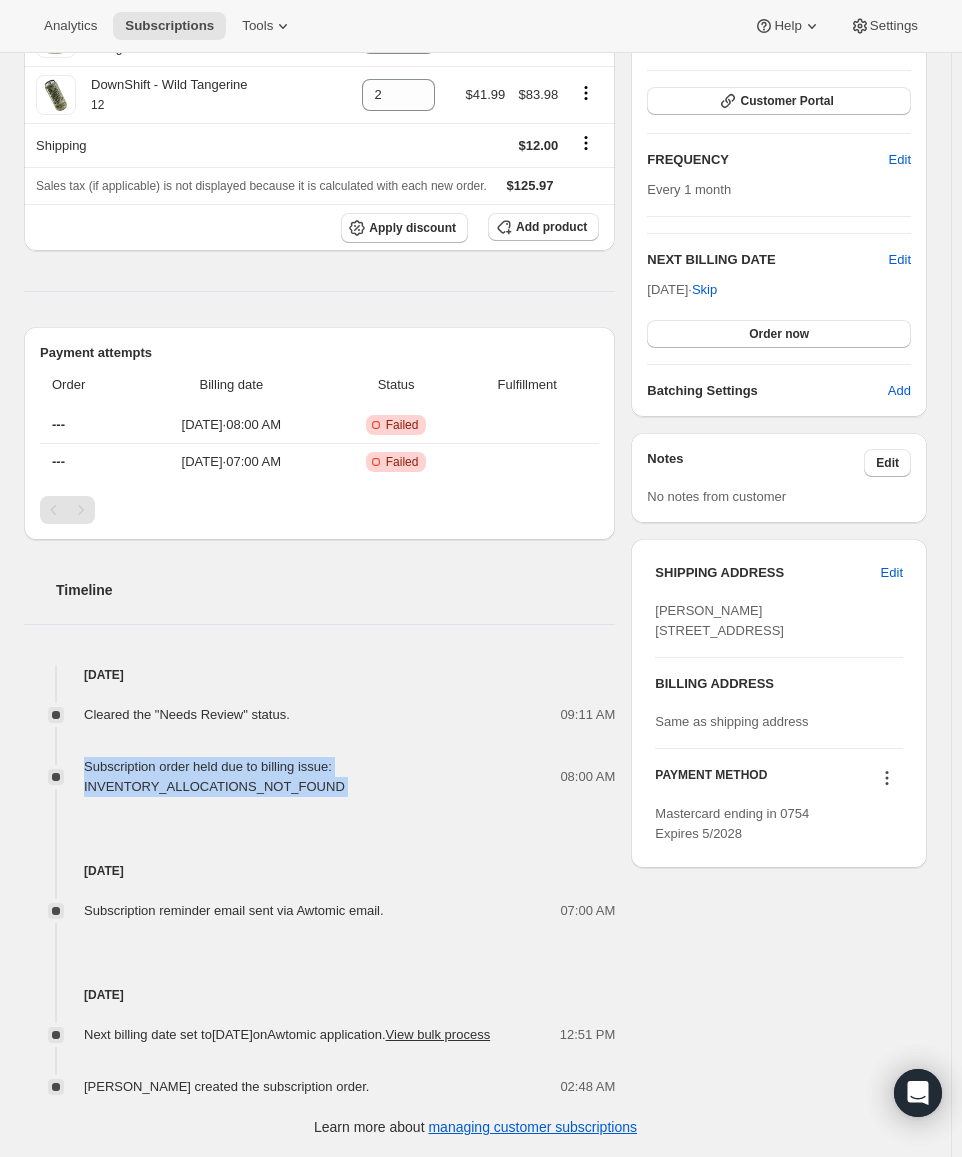 click on "Subscription order held due to billing issue: INVENTORY_ALLOCATIONS_NOT_FOUND" at bounding box center (214, 776) 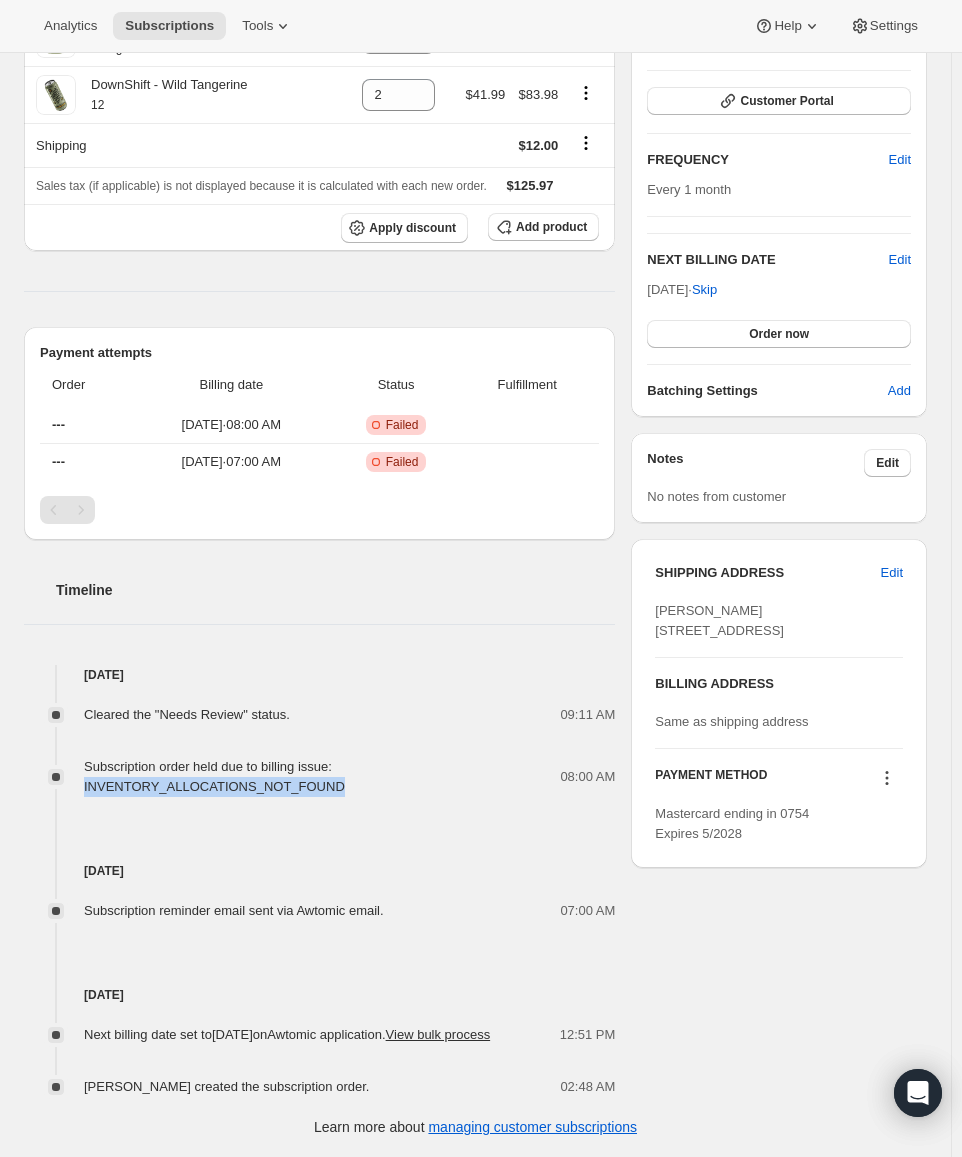 click on "Subscription order held due to billing issue: INVENTORY_ALLOCATIONS_NOT_FOUND" at bounding box center [214, 776] 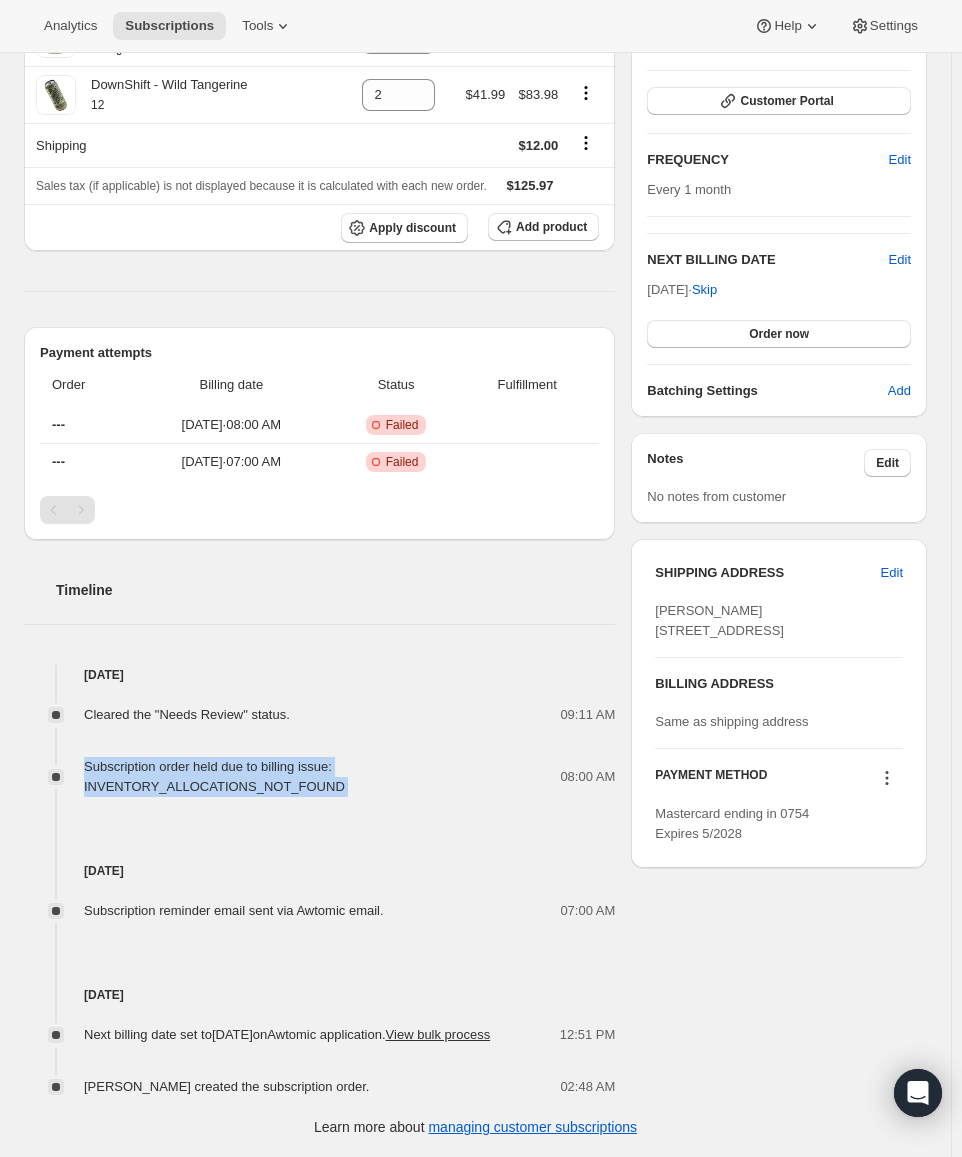 click on "Subscription order held due to billing issue: INVENTORY_ALLOCATIONS_NOT_FOUND" at bounding box center (214, 776) 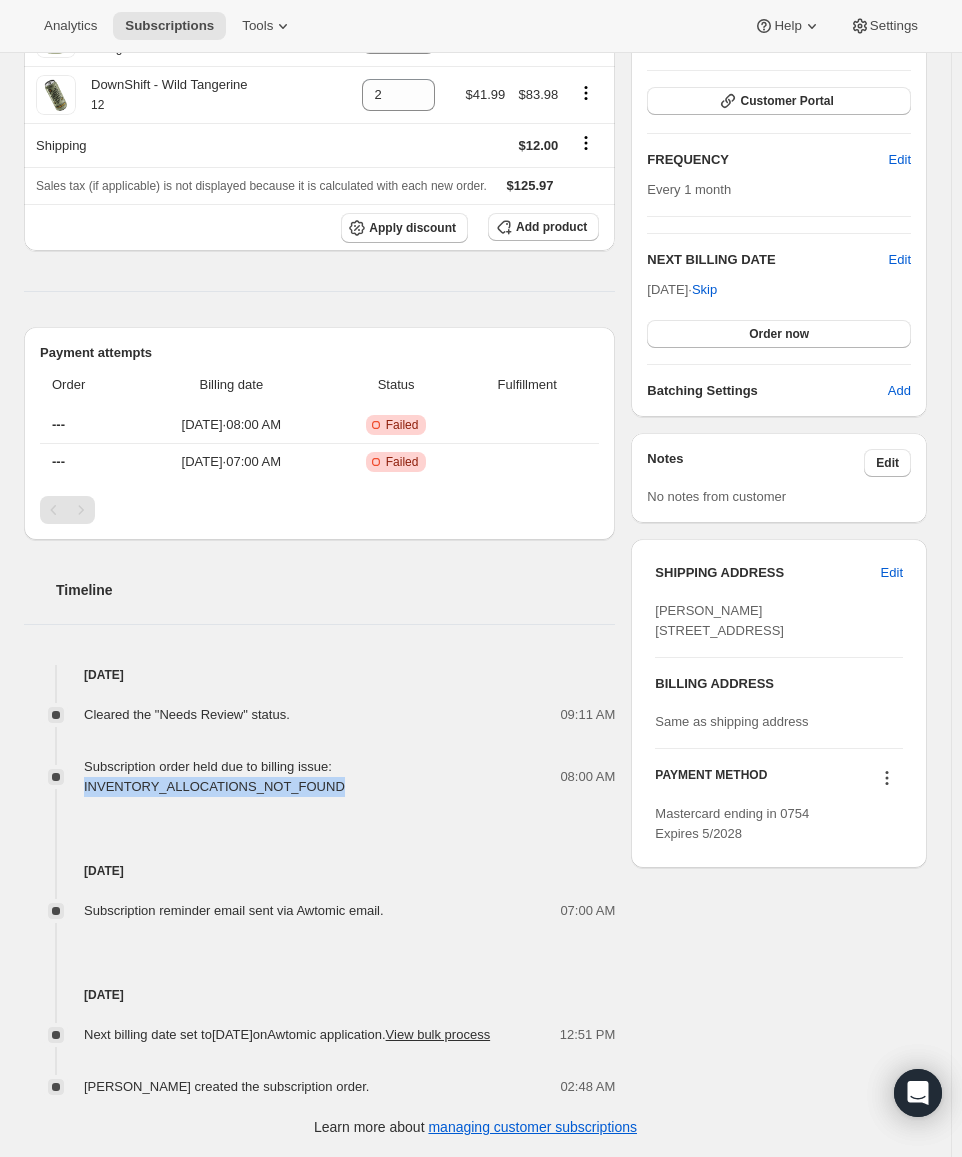 click on "Subscription order held due to billing issue: INVENTORY_ALLOCATIONS_NOT_FOUND" at bounding box center (214, 776) 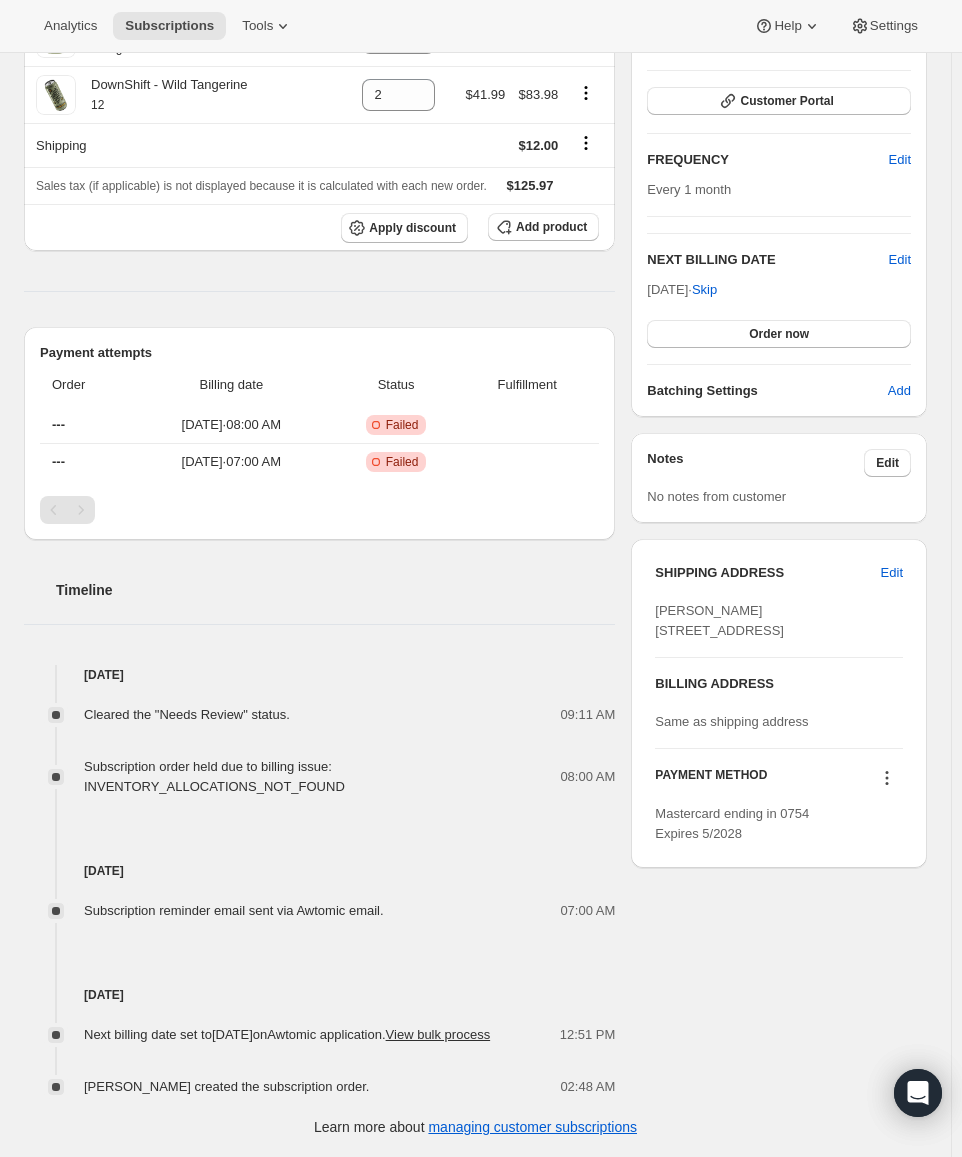 click on "[DATE] Subscription reminder email sent via Awtomic email. 07:00 AM" at bounding box center (319, 859) 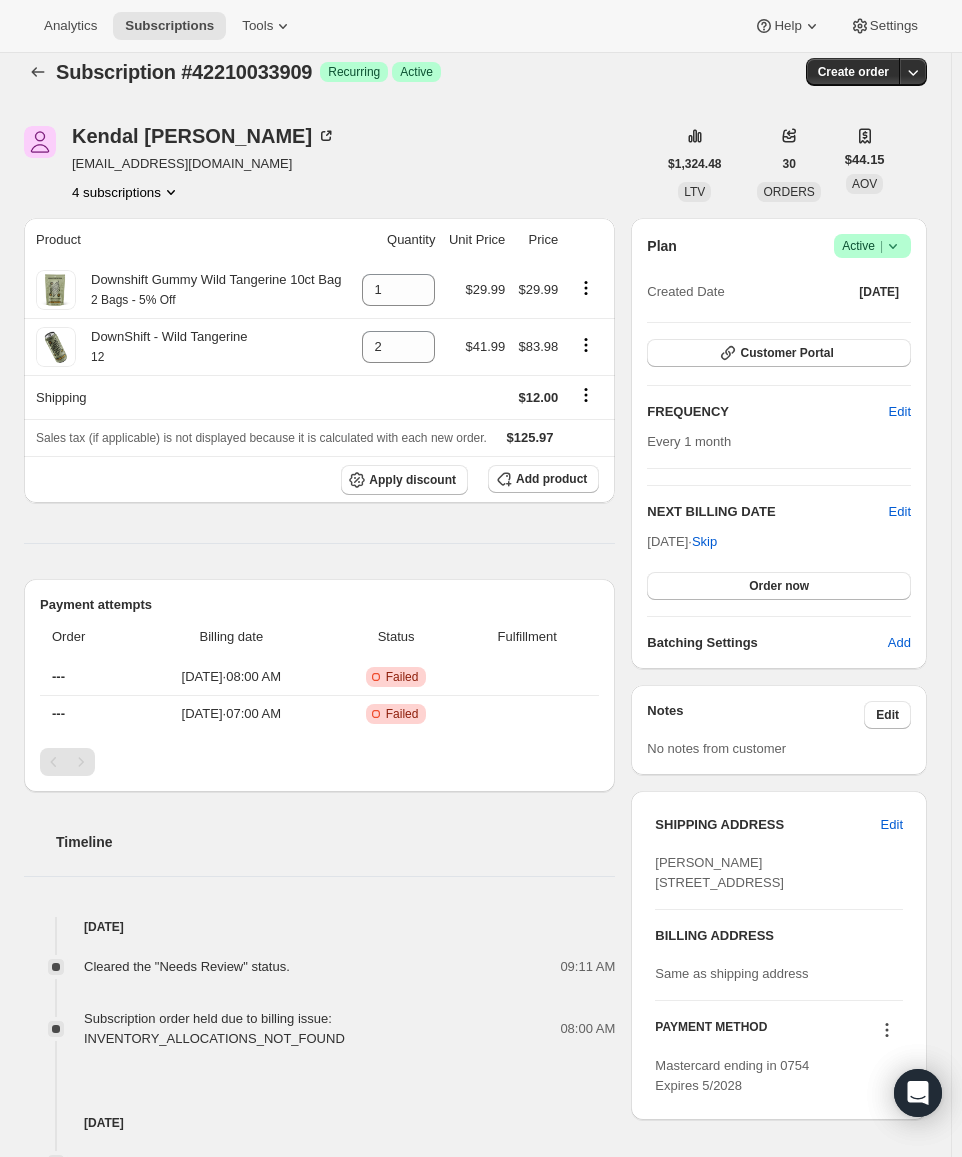 scroll, scrollTop: 0, scrollLeft: 0, axis: both 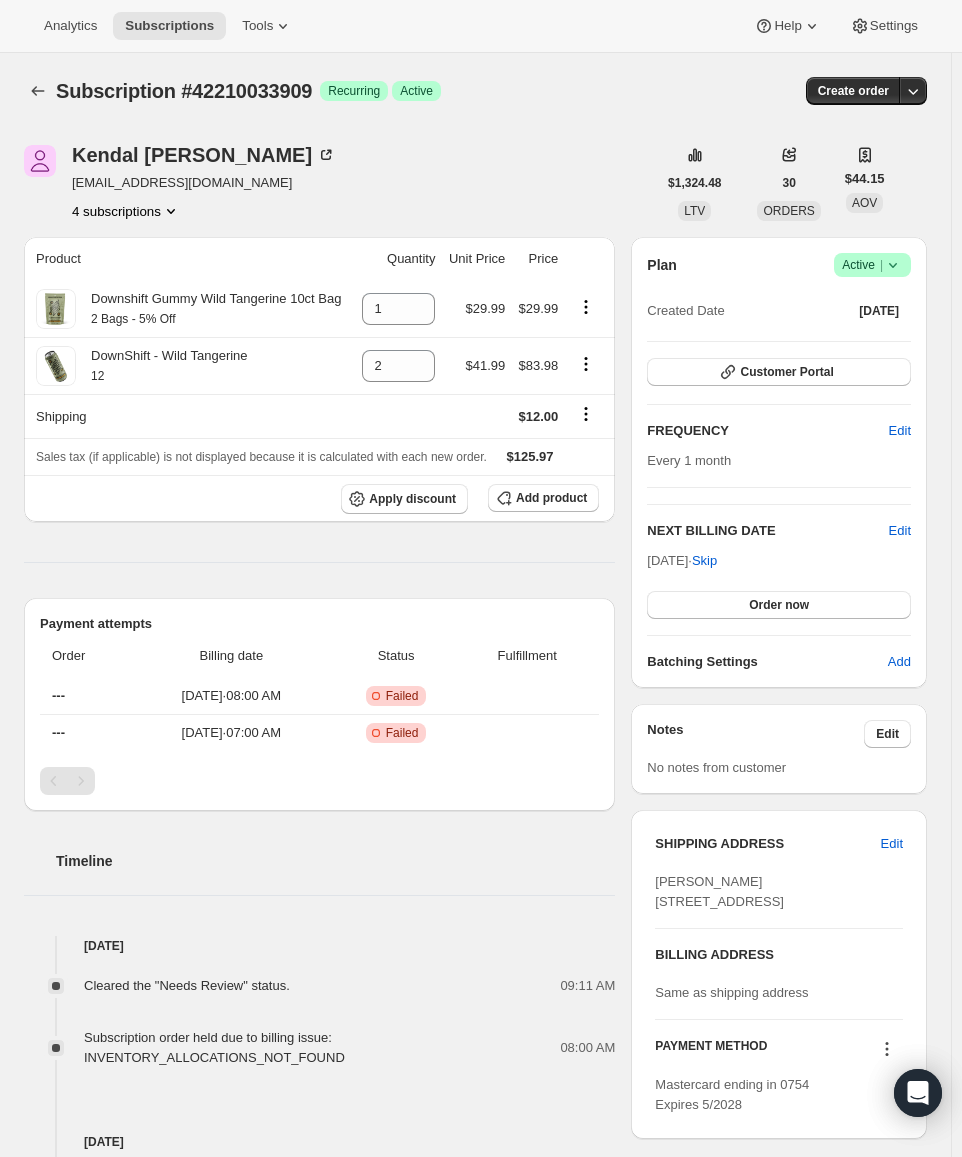click on "4 subscriptions" at bounding box center [126, 211] 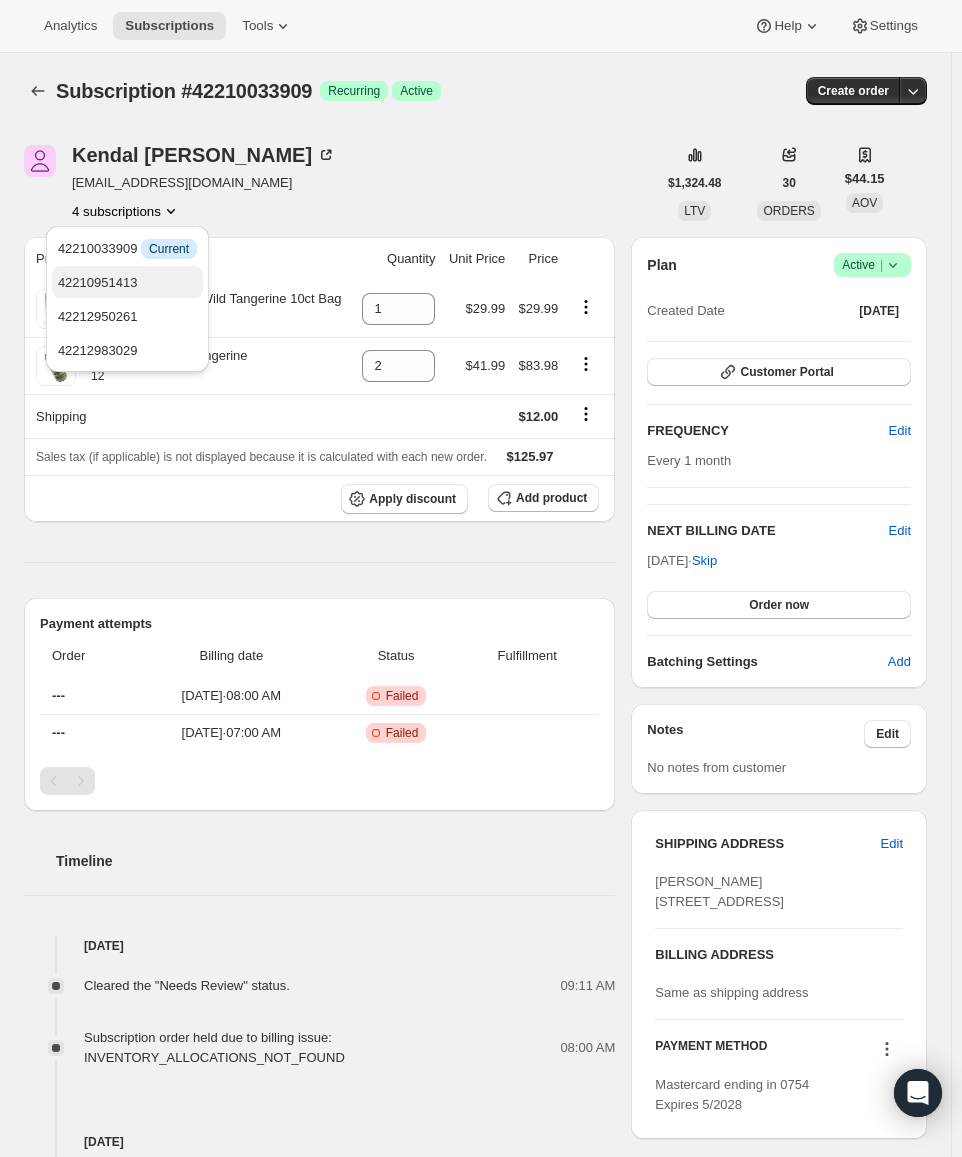 click on "42210951413" at bounding box center (98, 282) 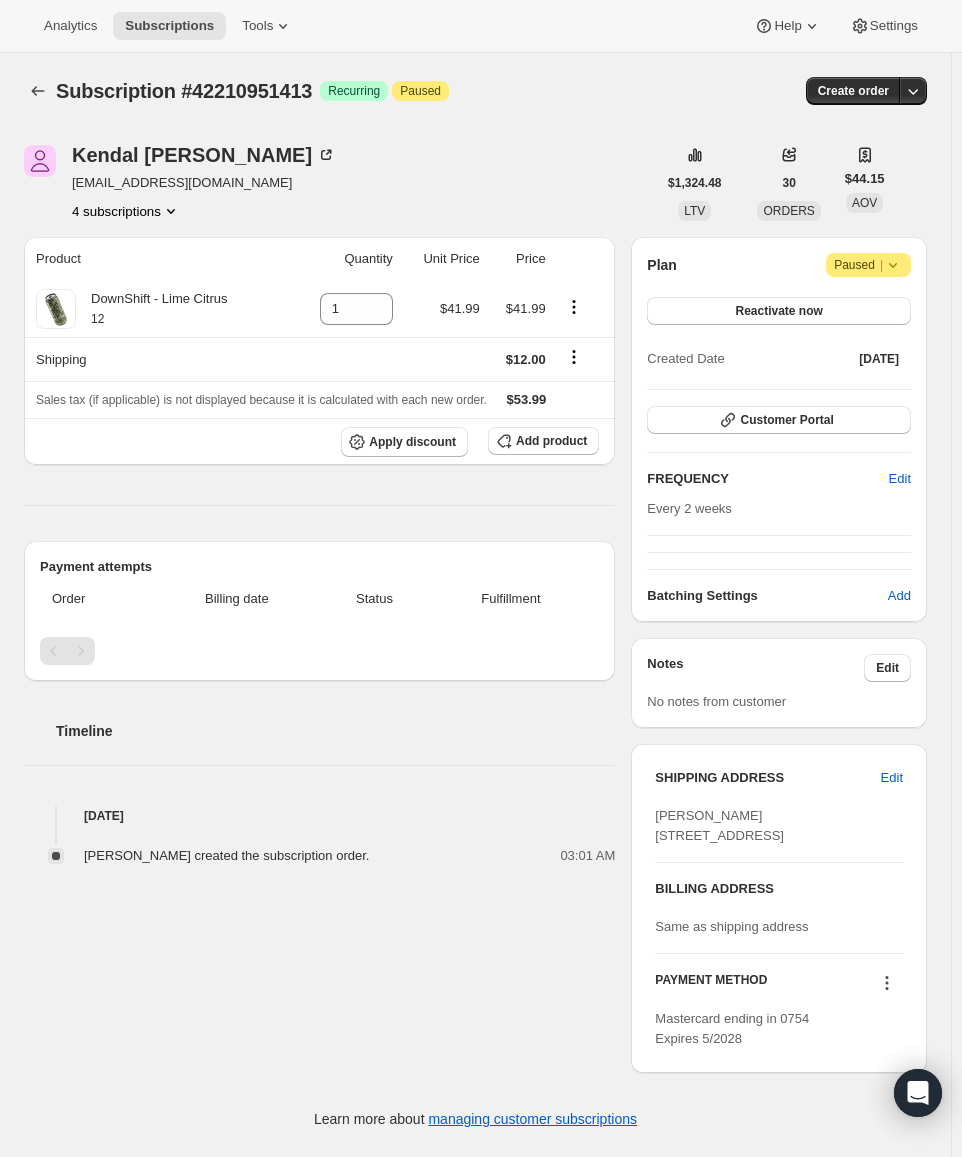 click on "4 subscriptions" at bounding box center [126, 211] 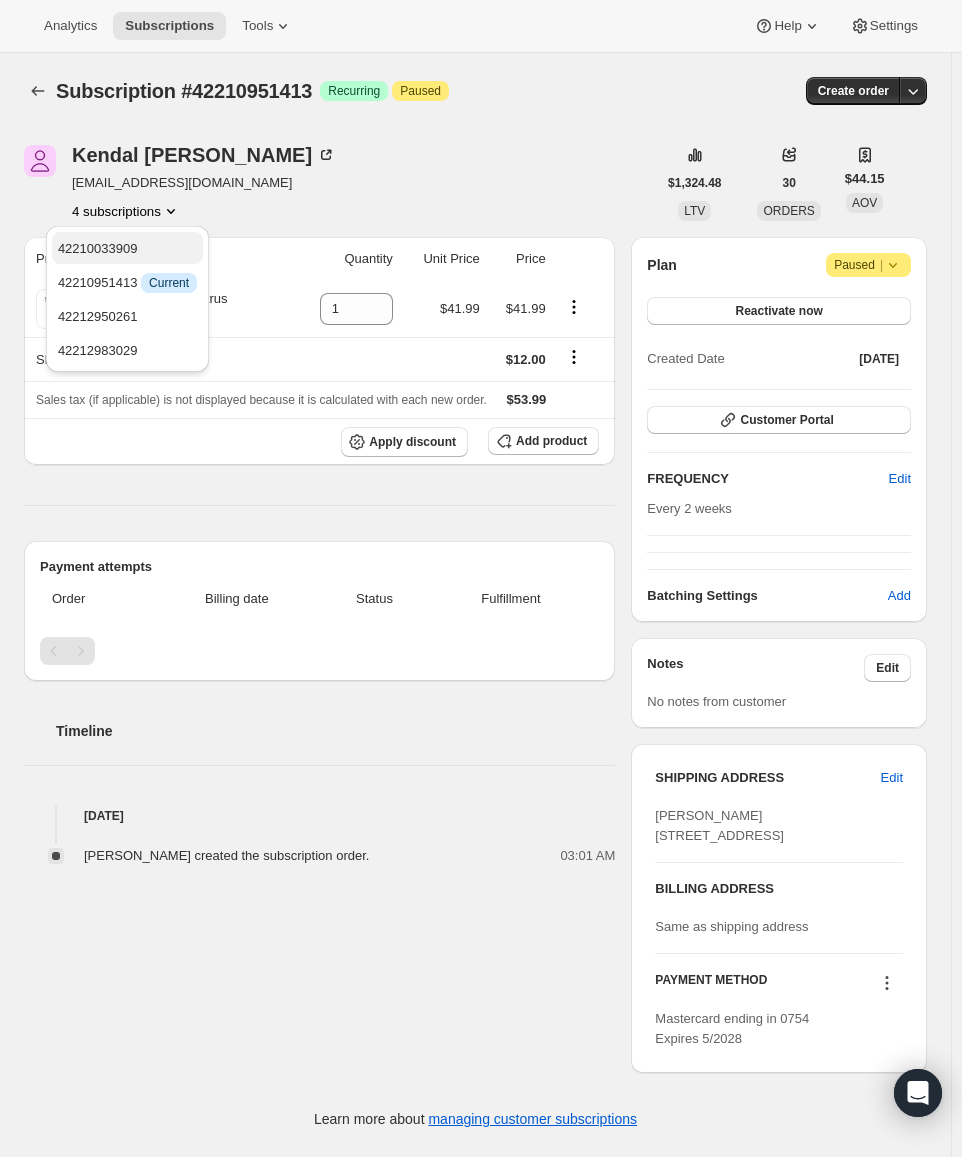 click on "42210033909" at bounding box center (127, 249) 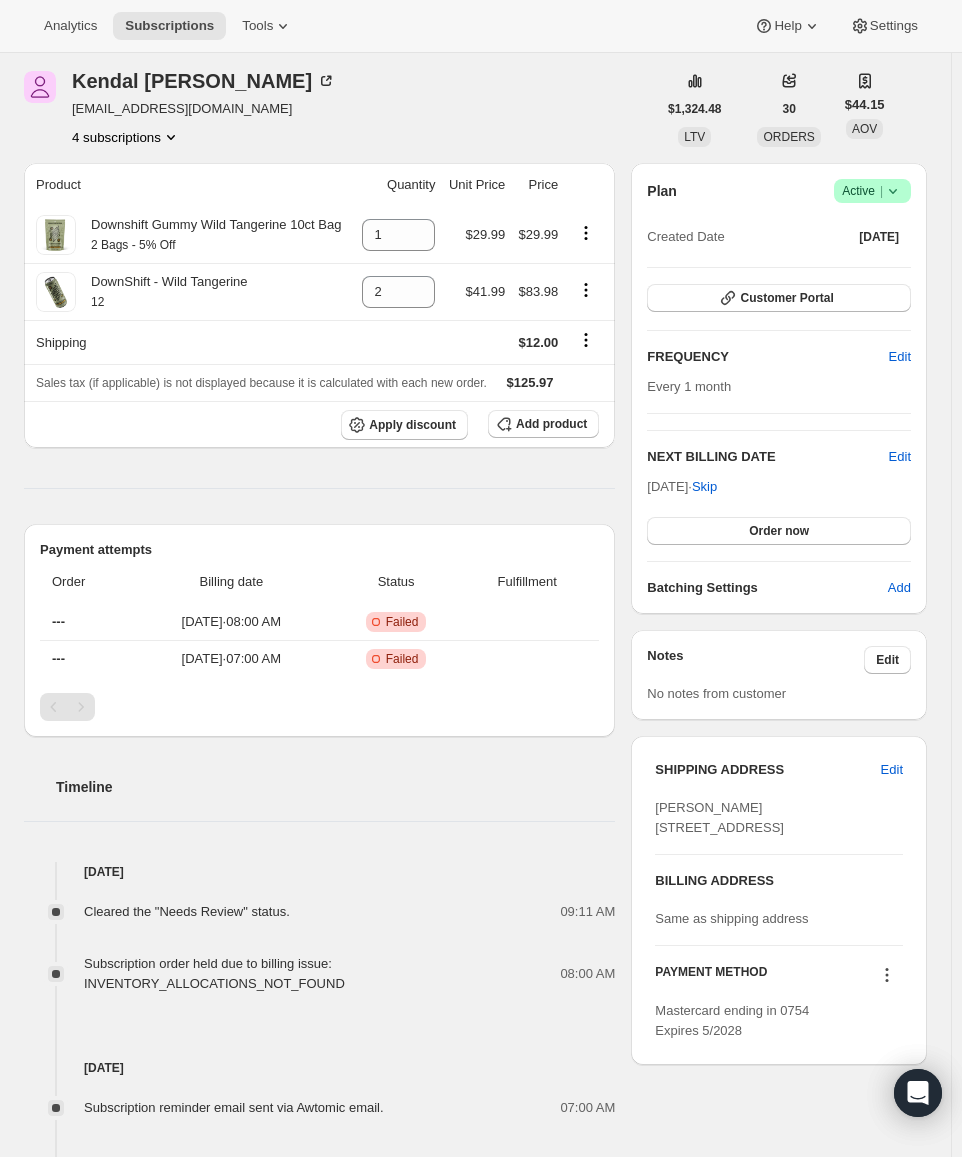 scroll, scrollTop: 289, scrollLeft: 0, axis: vertical 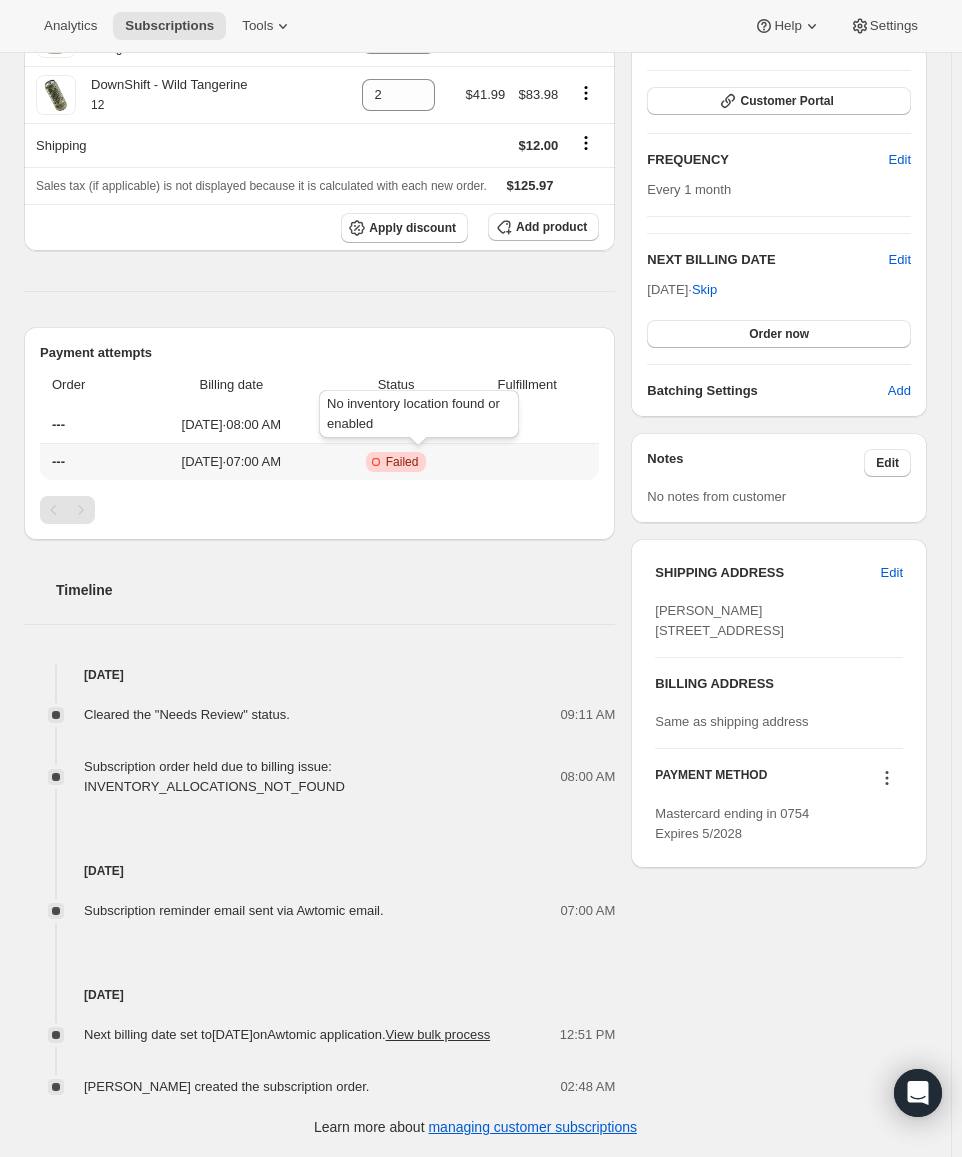 click on "No inventory location found or enabled" at bounding box center [419, 418] 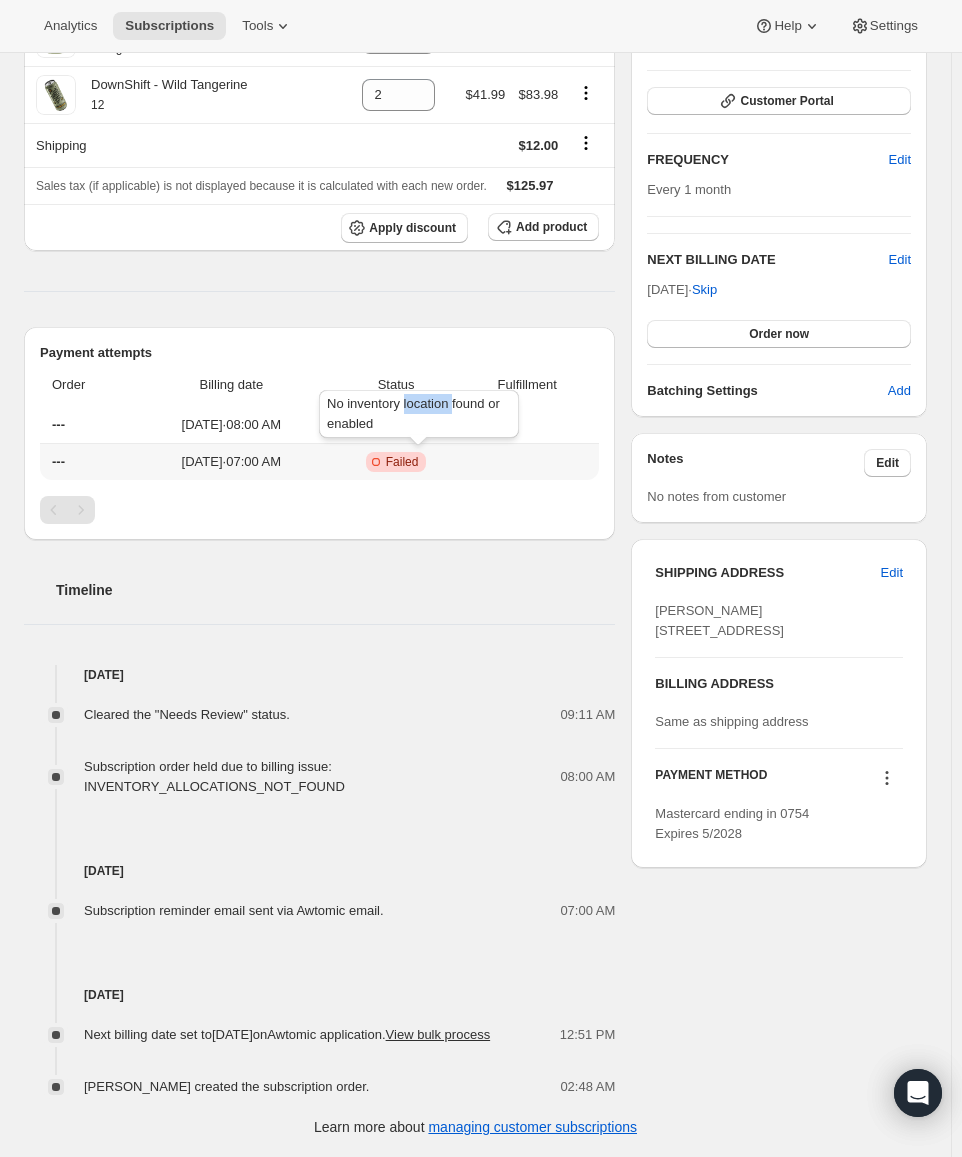 click on "No inventory location found or enabled" at bounding box center (419, 418) 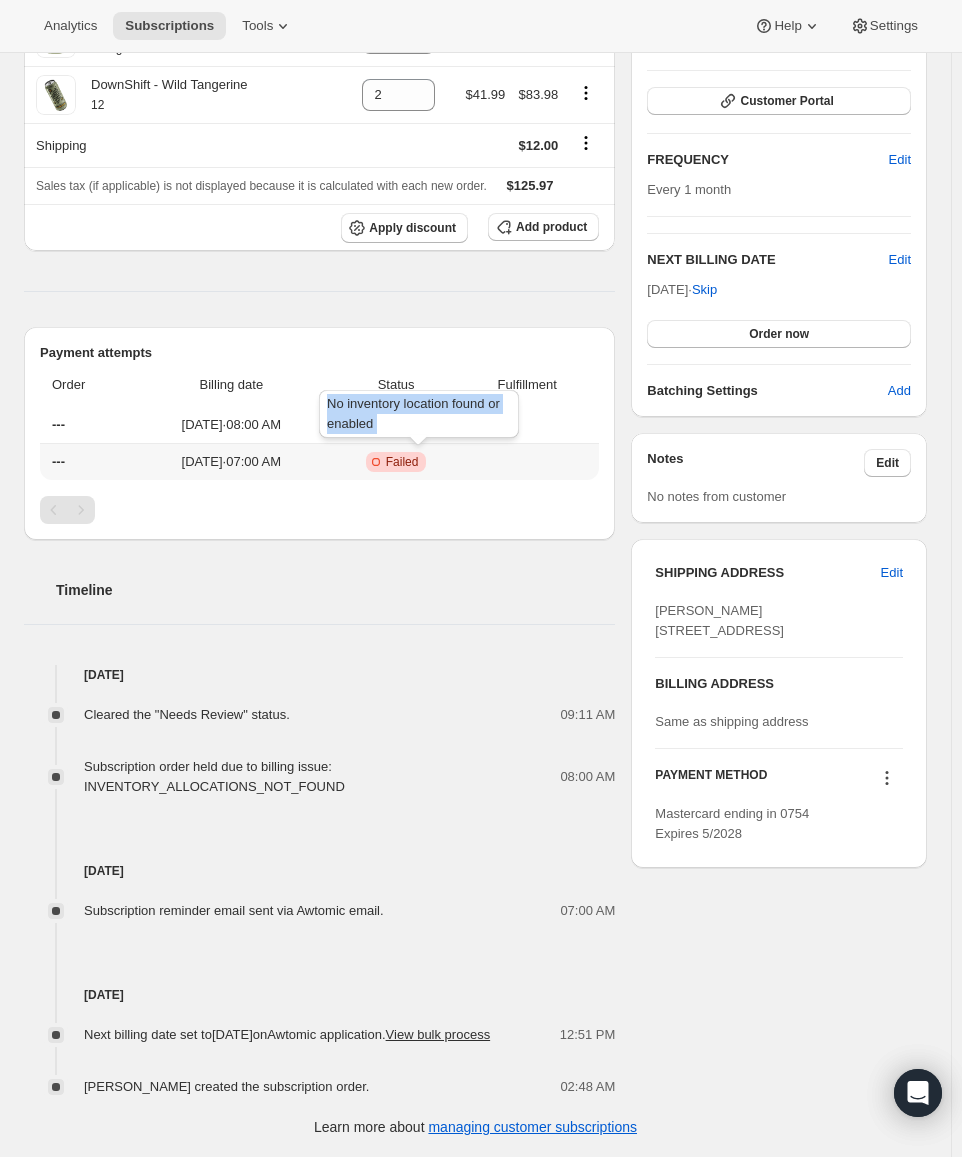 click on "No inventory location found or enabled" at bounding box center (419, 418) 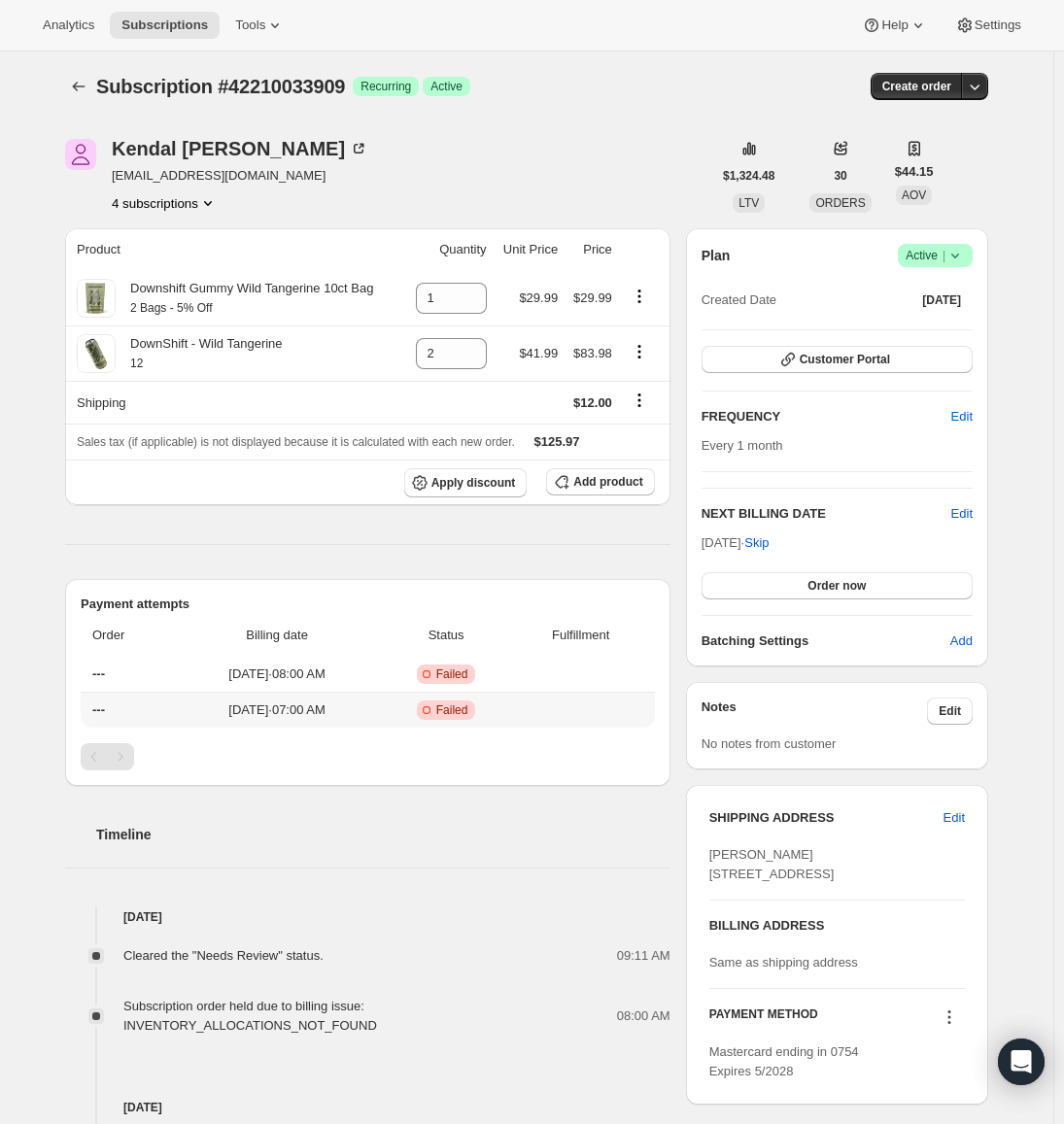 scroll, scrollTop: 0, scrollLeft: 0, axis: both 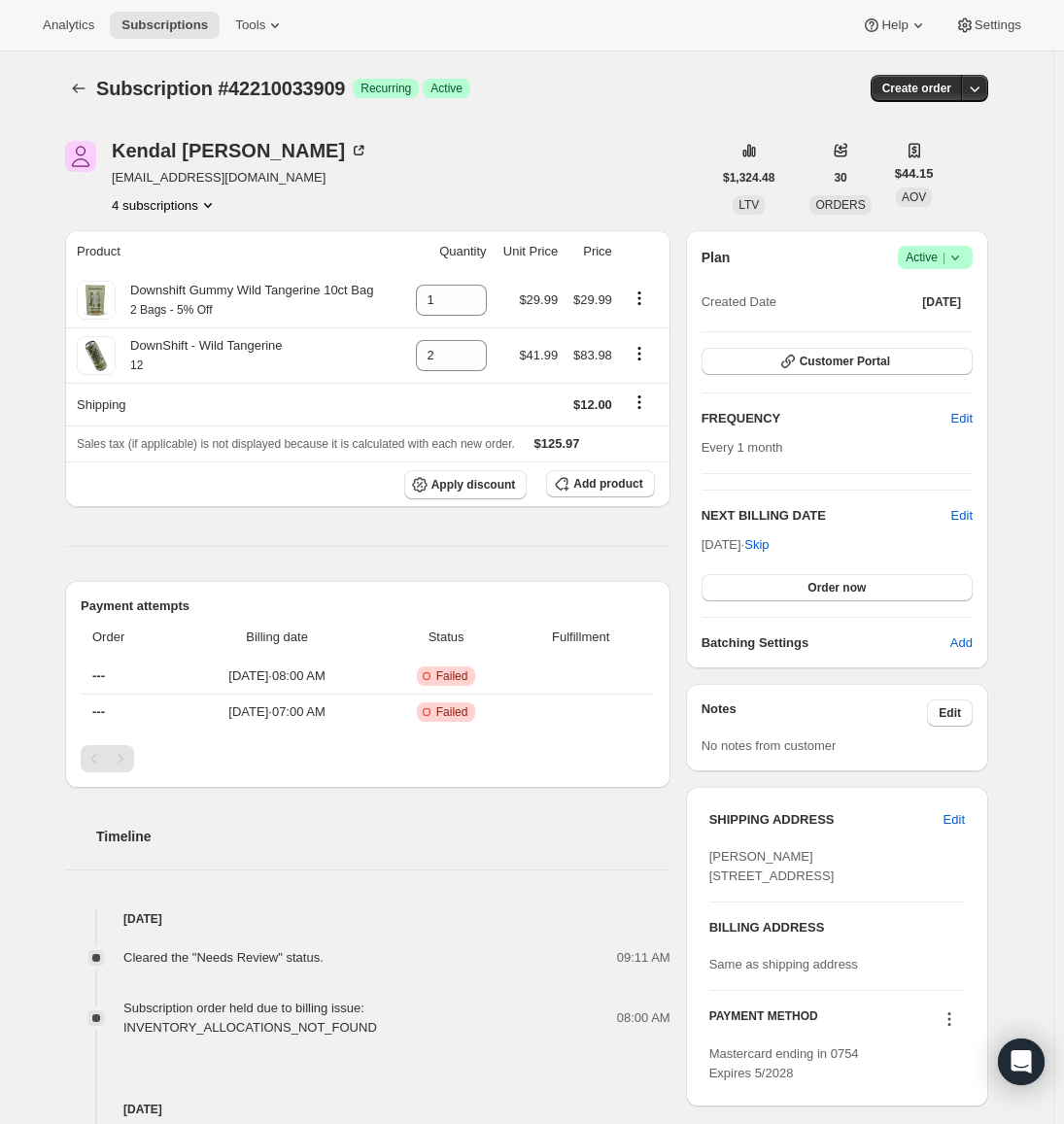 click on "4 subscriptions" at bounding box center [164, 205] 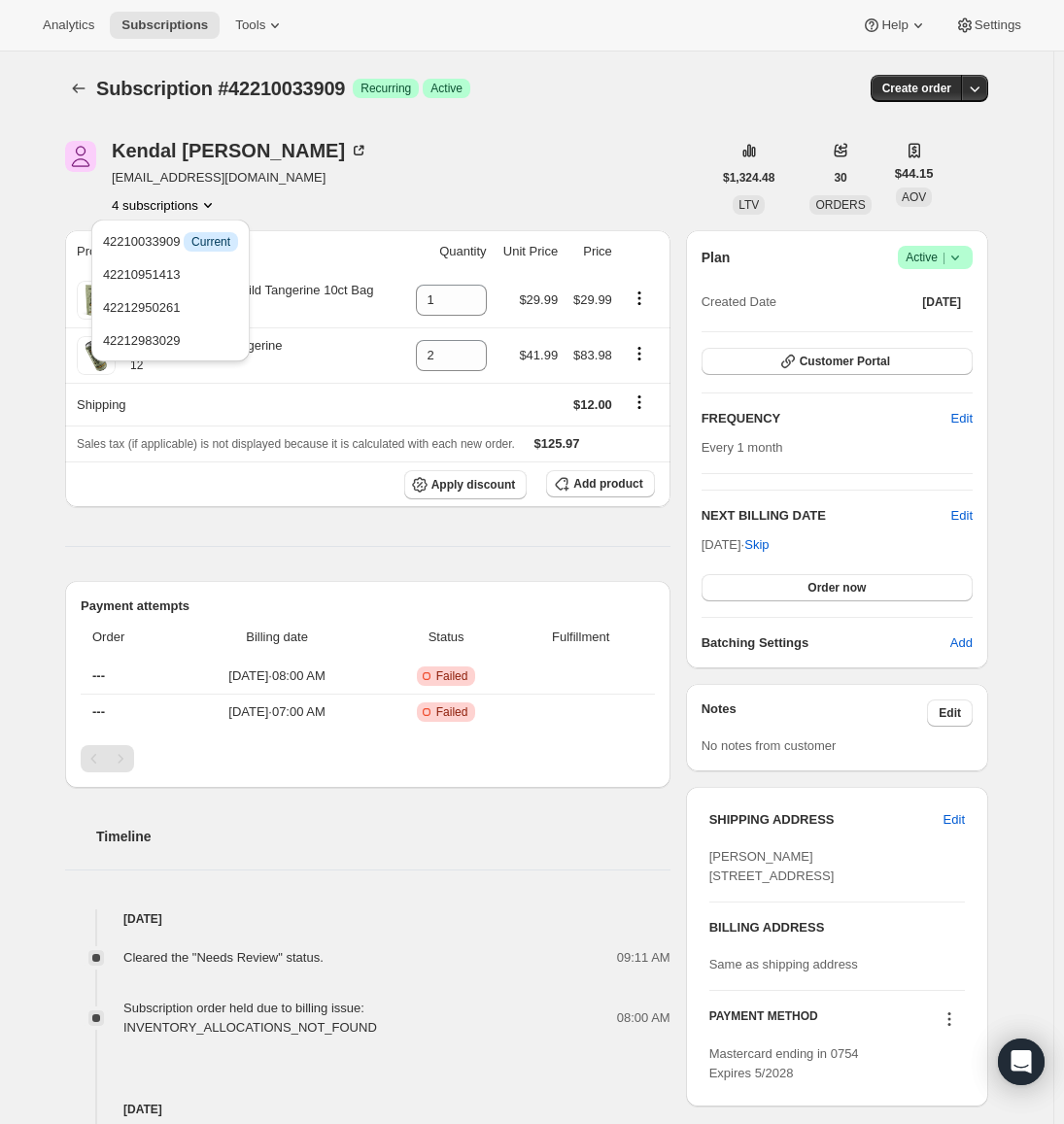 click on "[PERSON_NAME] [EMAIL_ADDRESS][DOMAIN_NAME] 4 subscriptions" at bounding box center (388, 178) 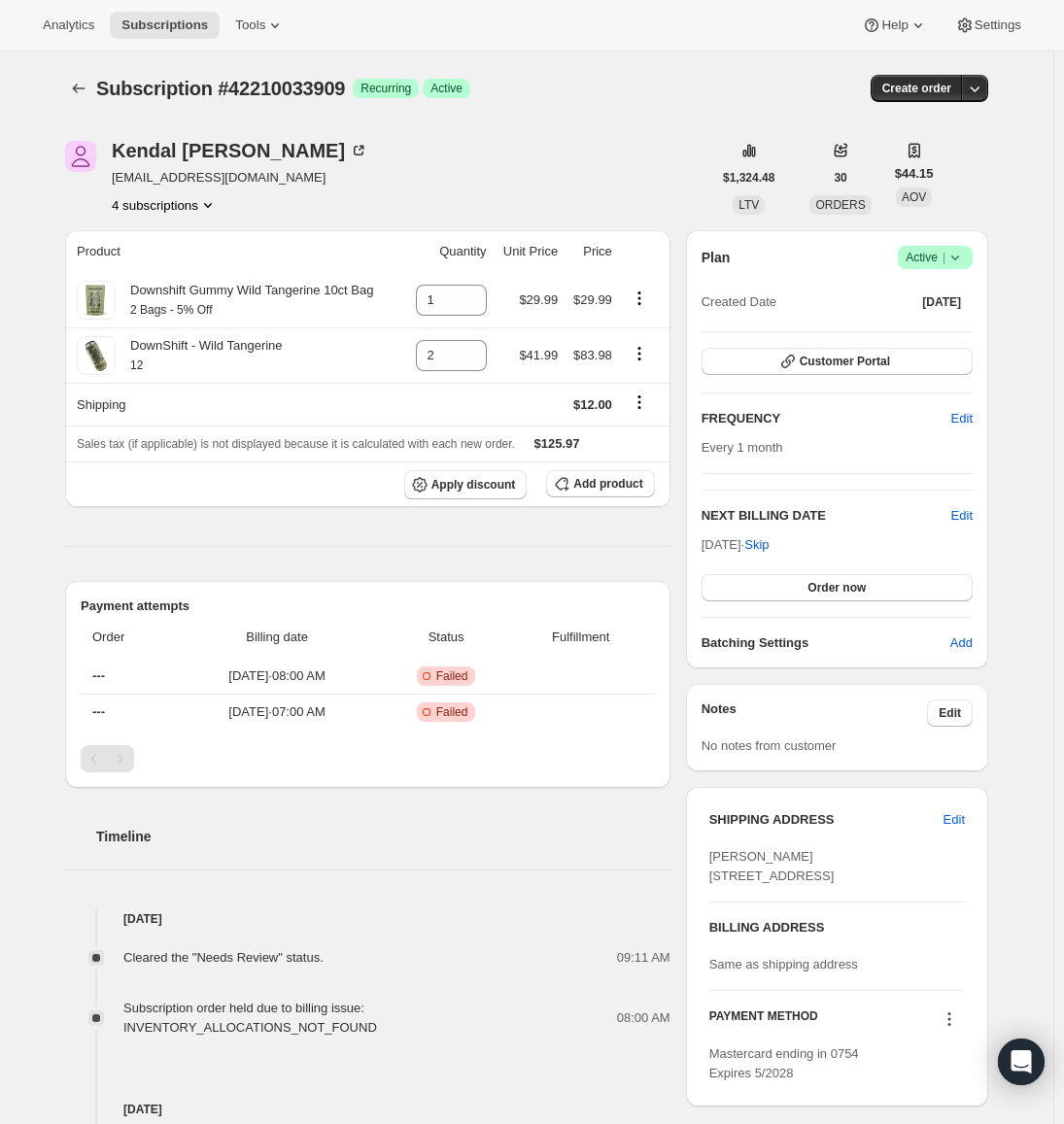 click on "4 subscriptions" at bounding box center [164, 205] 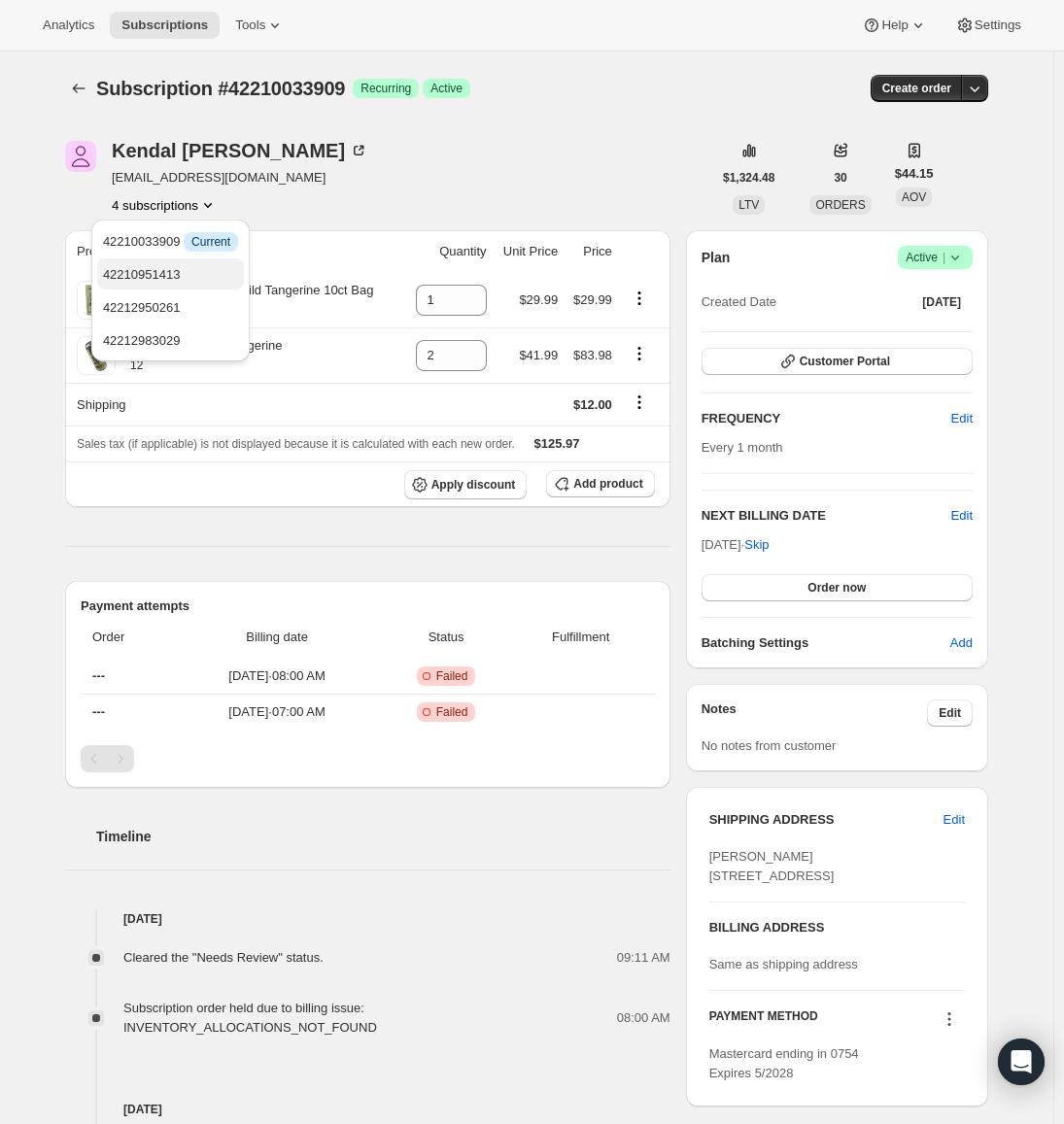 click on "42210951413" at bounding box center (142, 274) 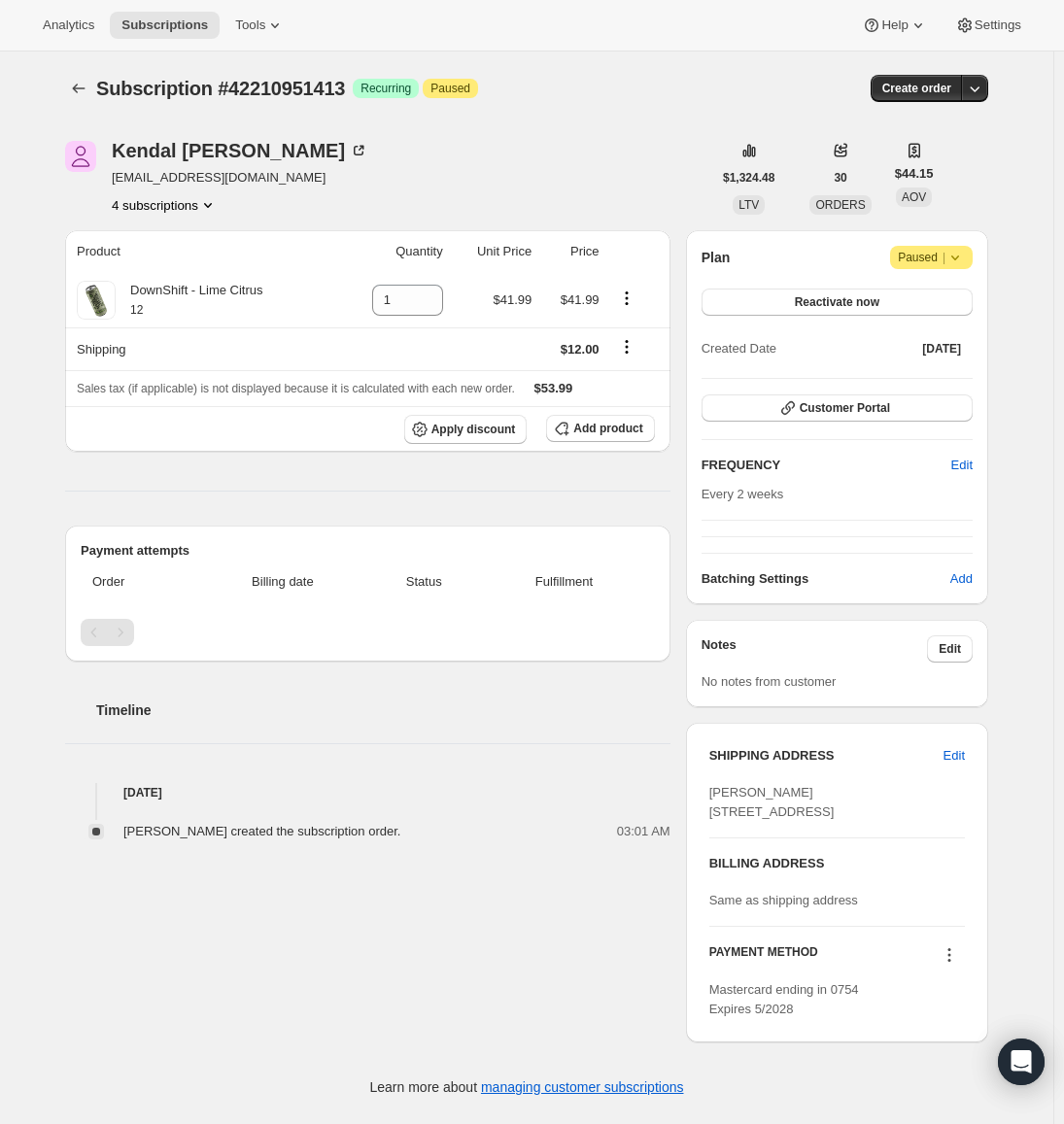 click on "4 subscriptions" at bounding box center (164, 205) 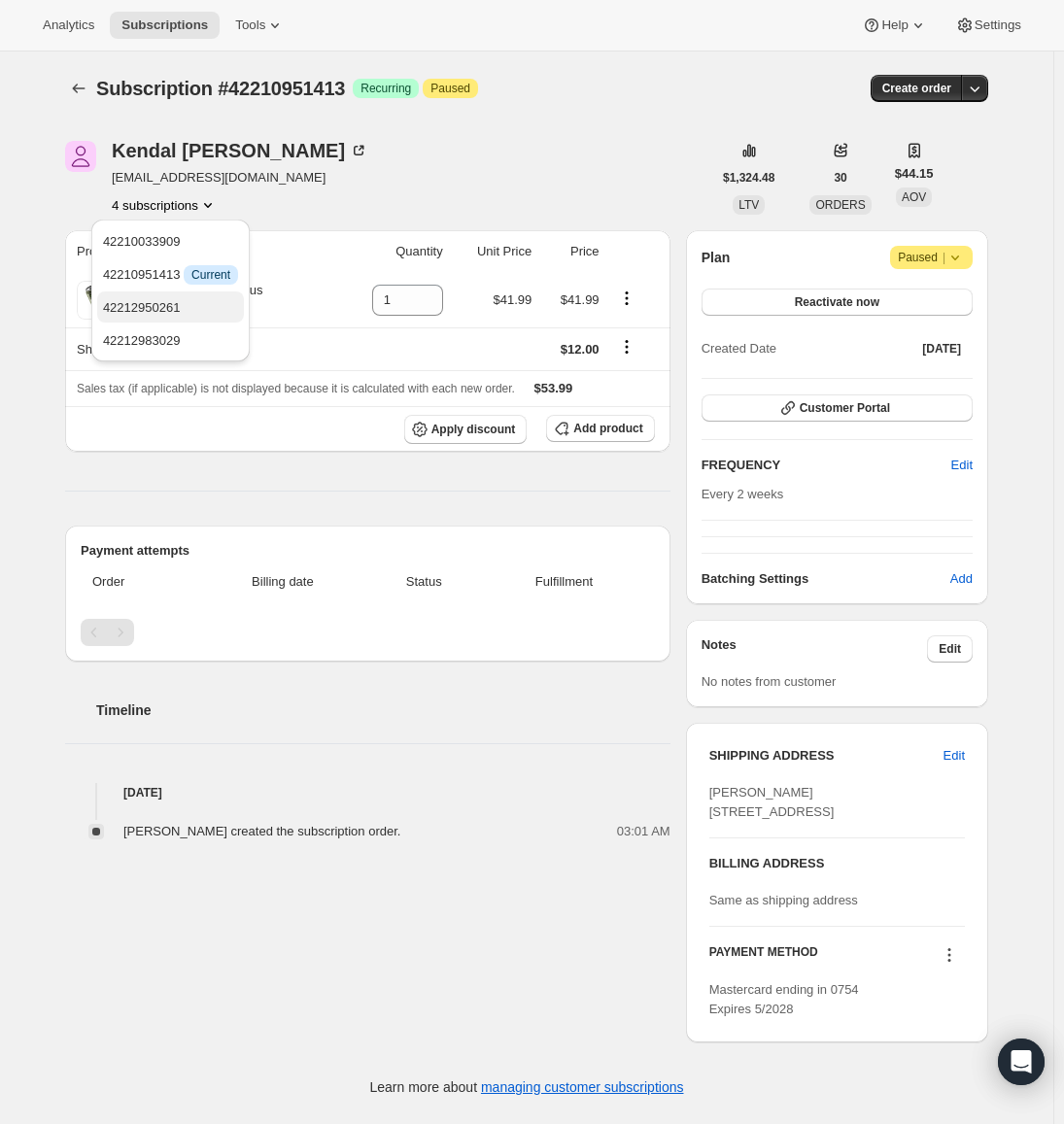 click on "42212950261" at bounding box center (170, 308) 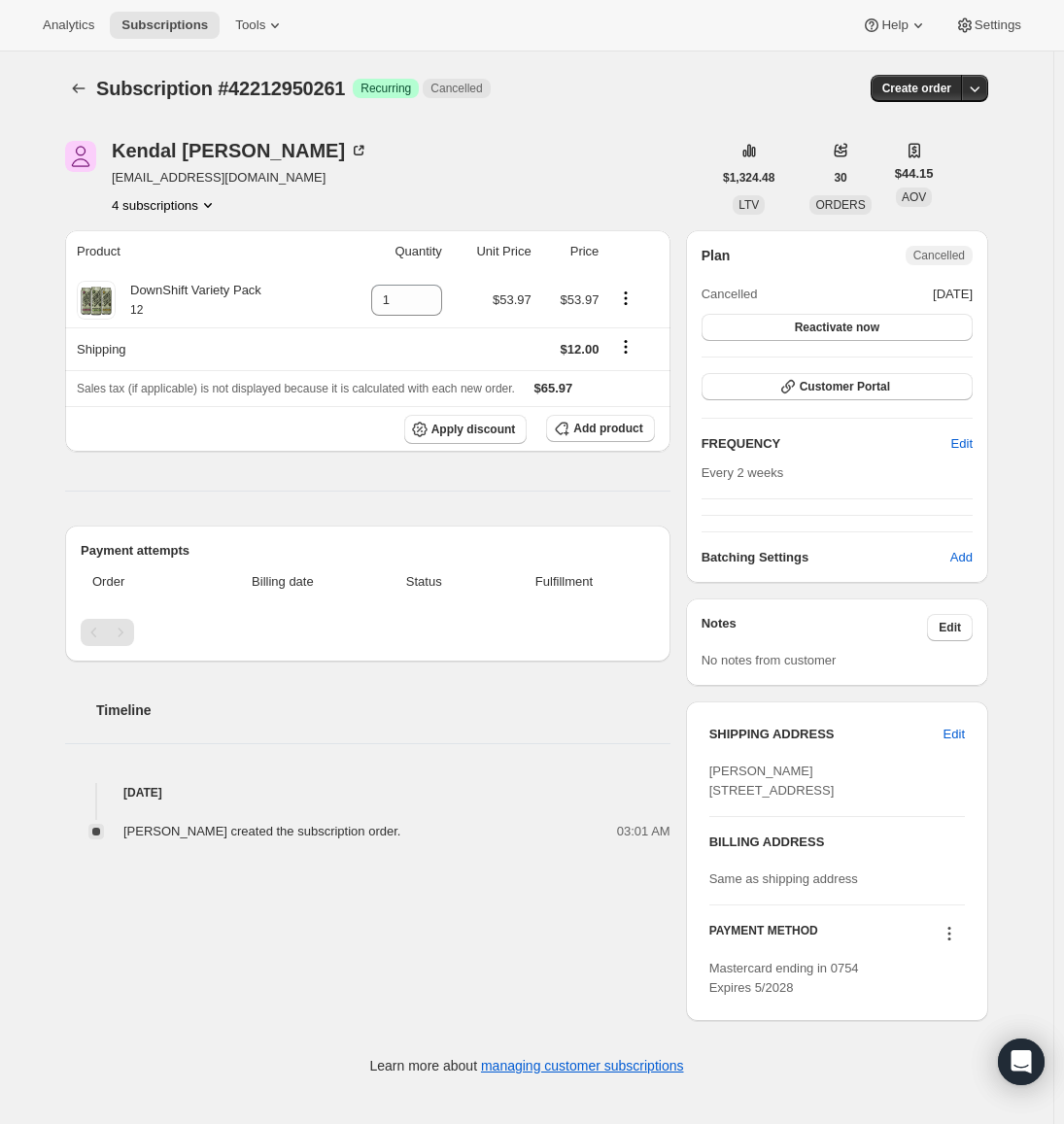 click on "4 subscriptions" at bounding box center [164, 205] 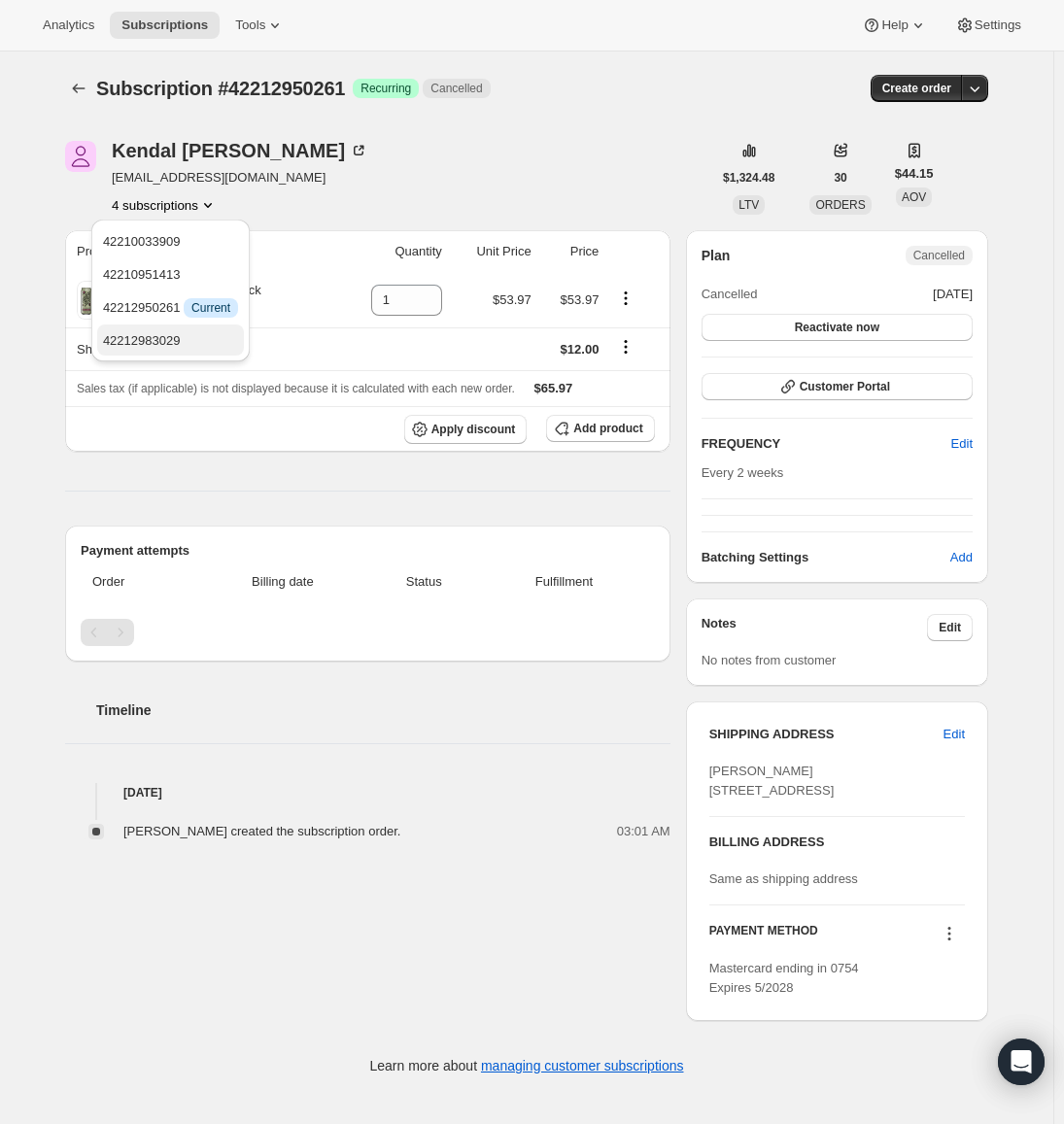 click on "42212983029" at bounding box center [142, 340] 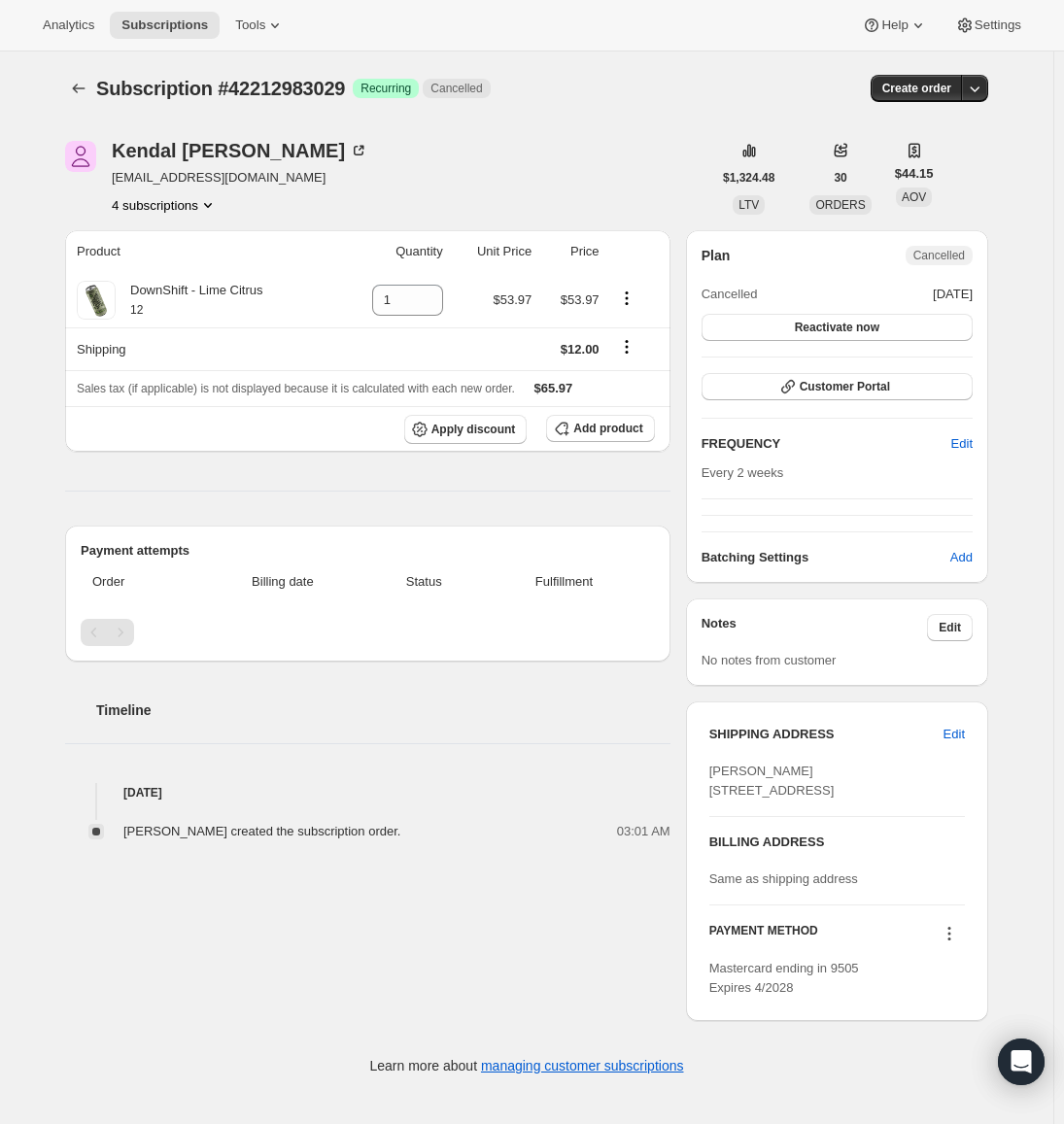 click on "4 subscriptions" at bounding box center [164, 205] 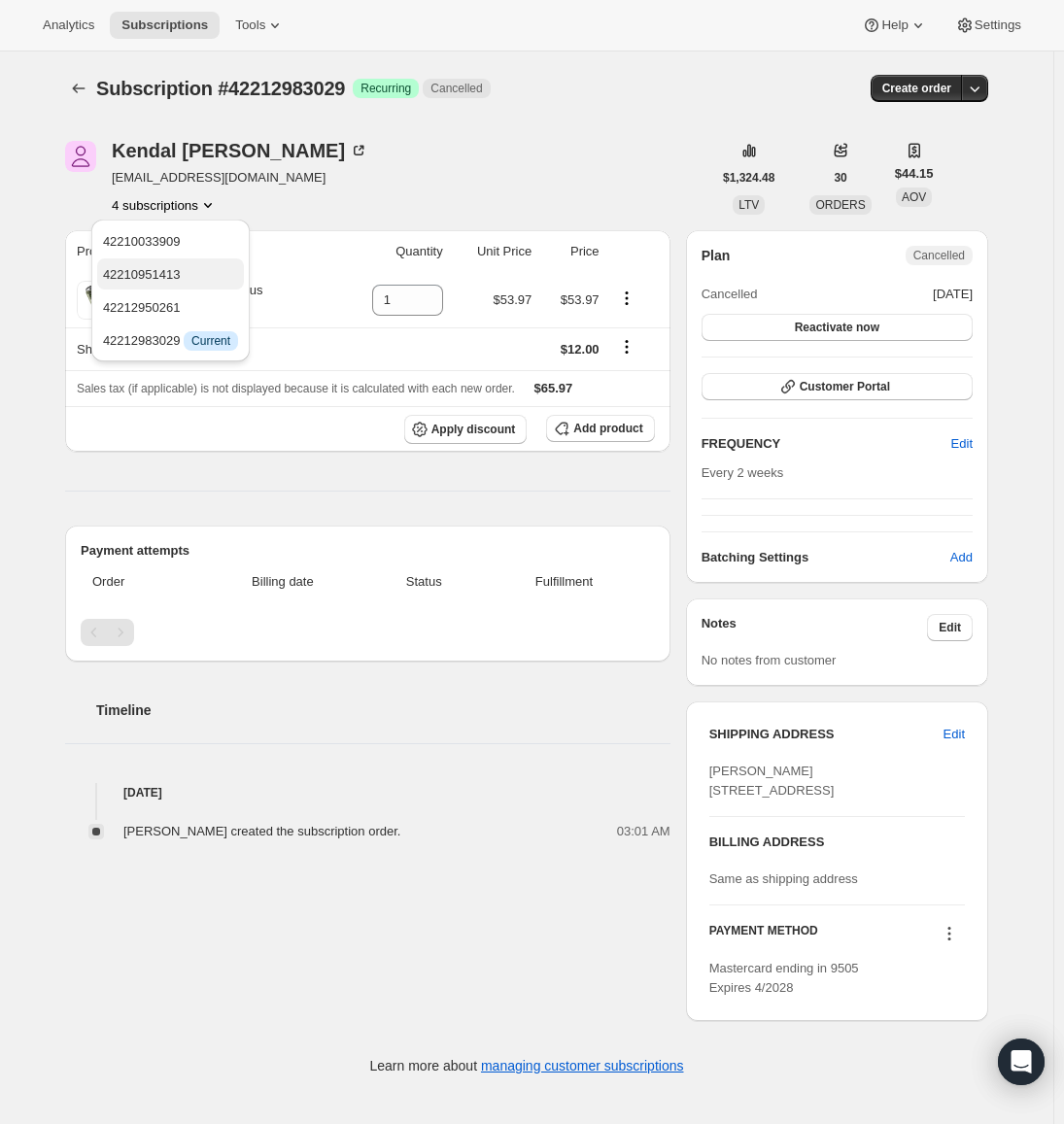 click on "42210951413" at bounding box center [170, 275] 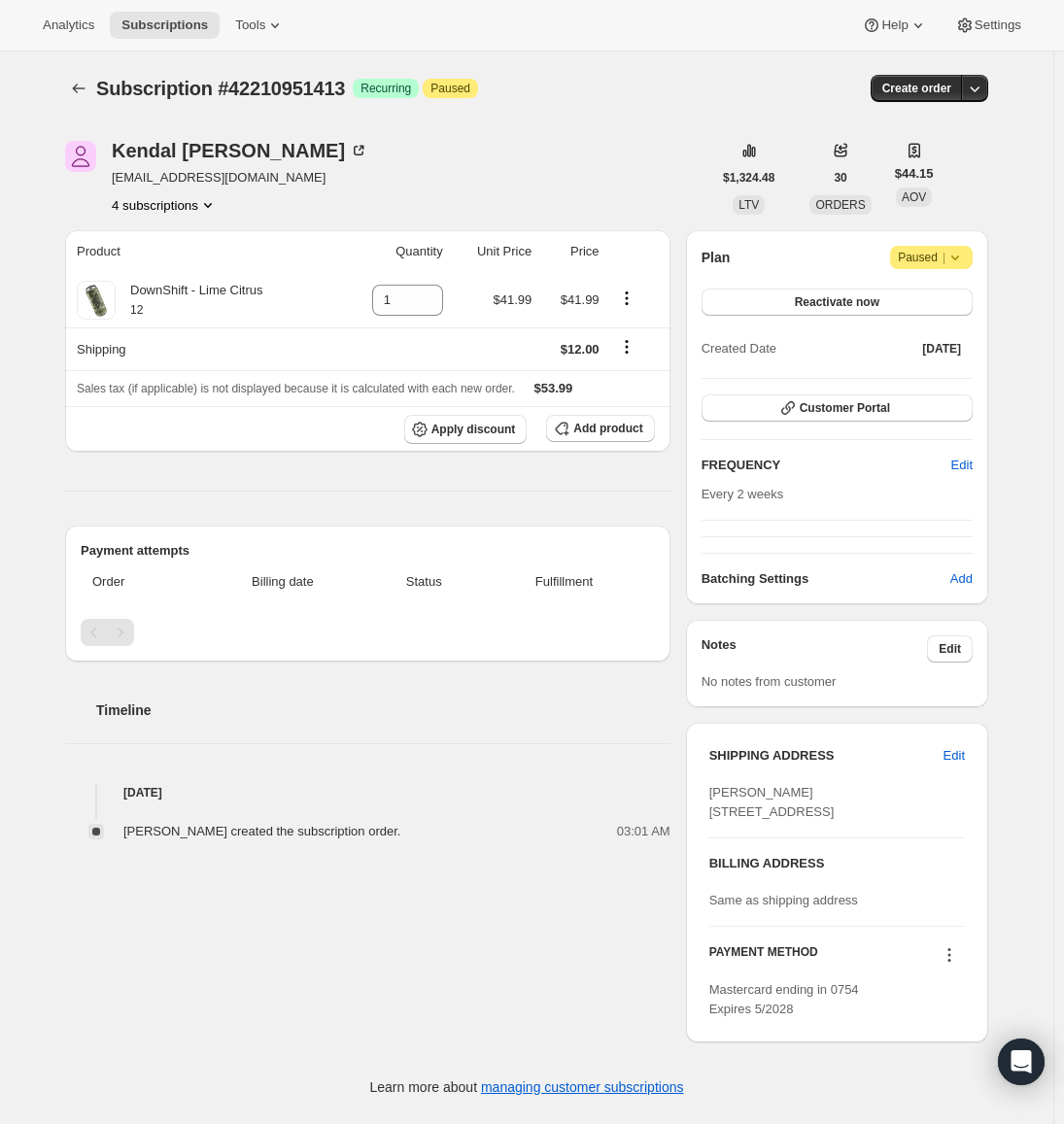 click on "Subscription #42210951413" at bounding box center [221, 88] 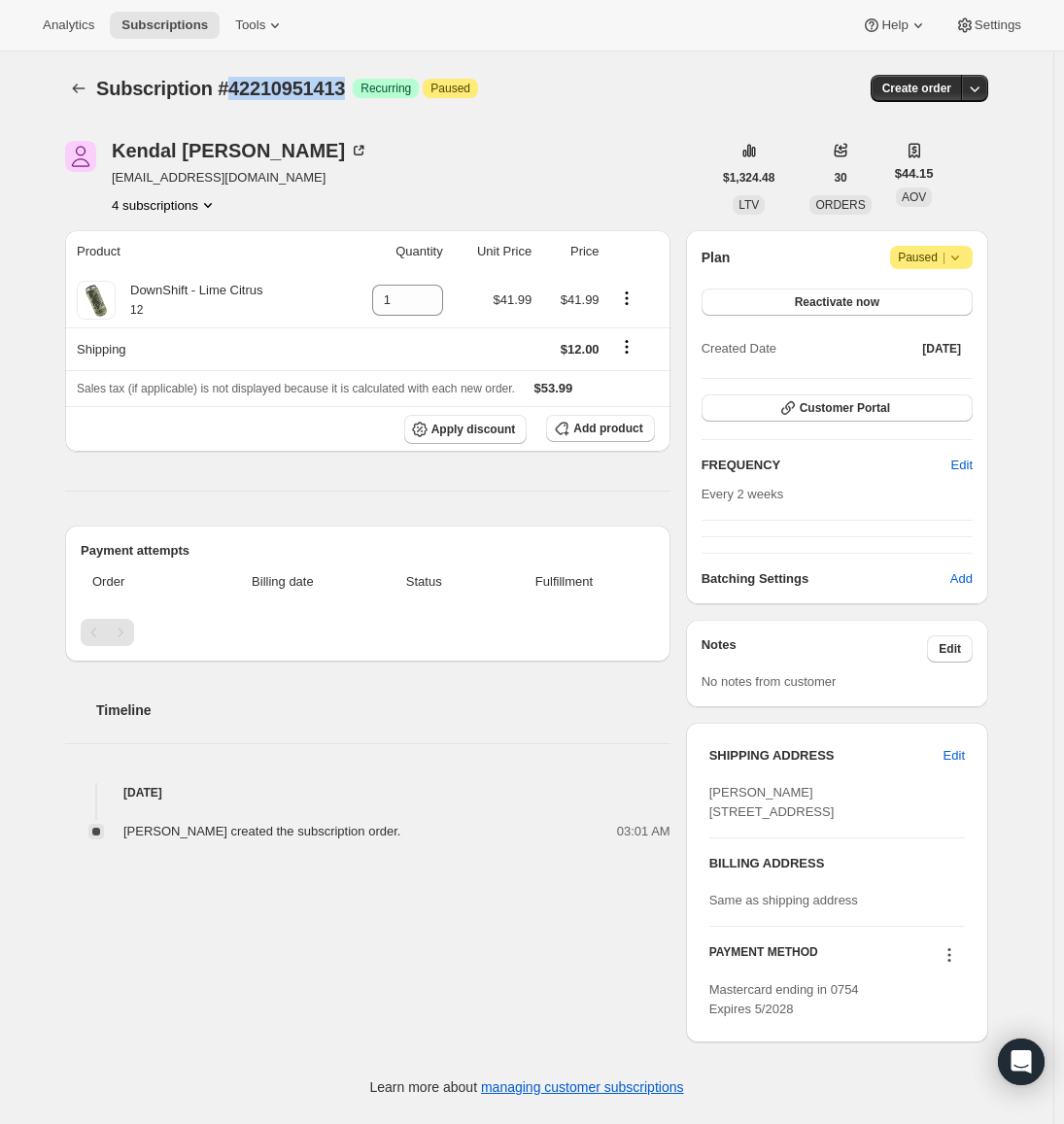 click on "Subscription #42210951413" at bounding box center (221, 88) 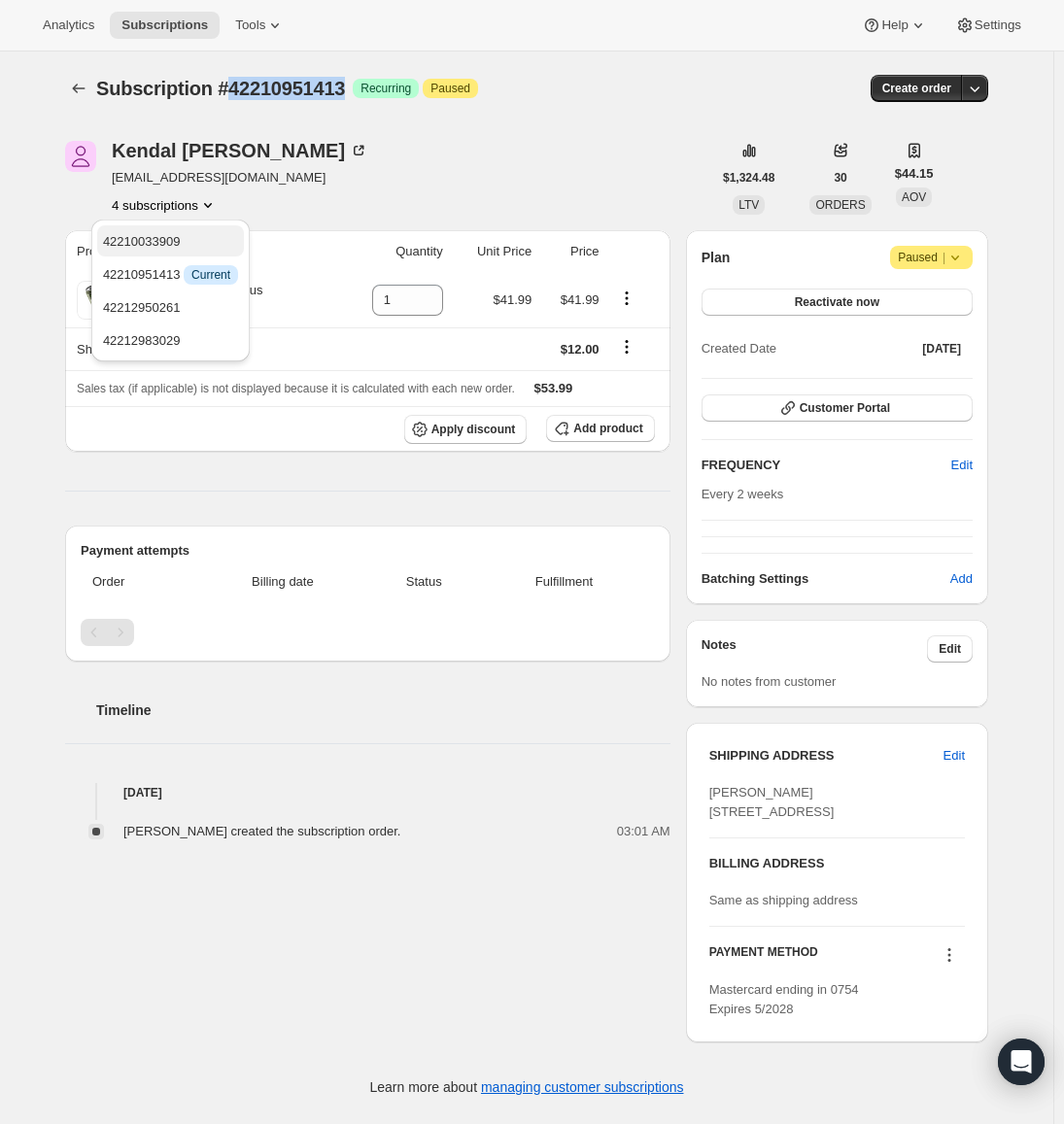 click on "42210033909" at bounding box center [170, 242] 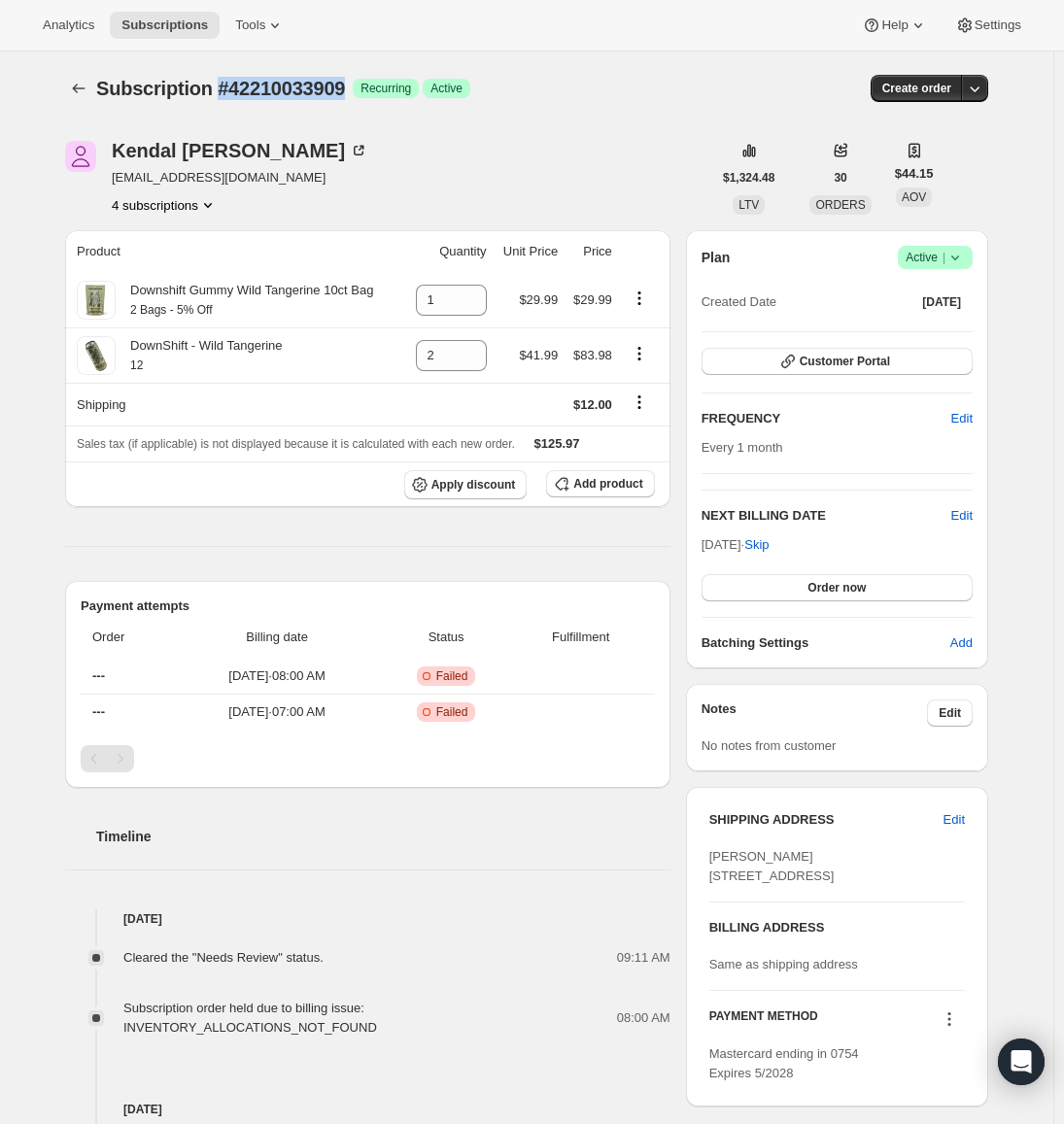 drag, startPoint x: 220, startPoint y: 87, endPoint x: 351, endPoint y: 90, distance: 131.03435 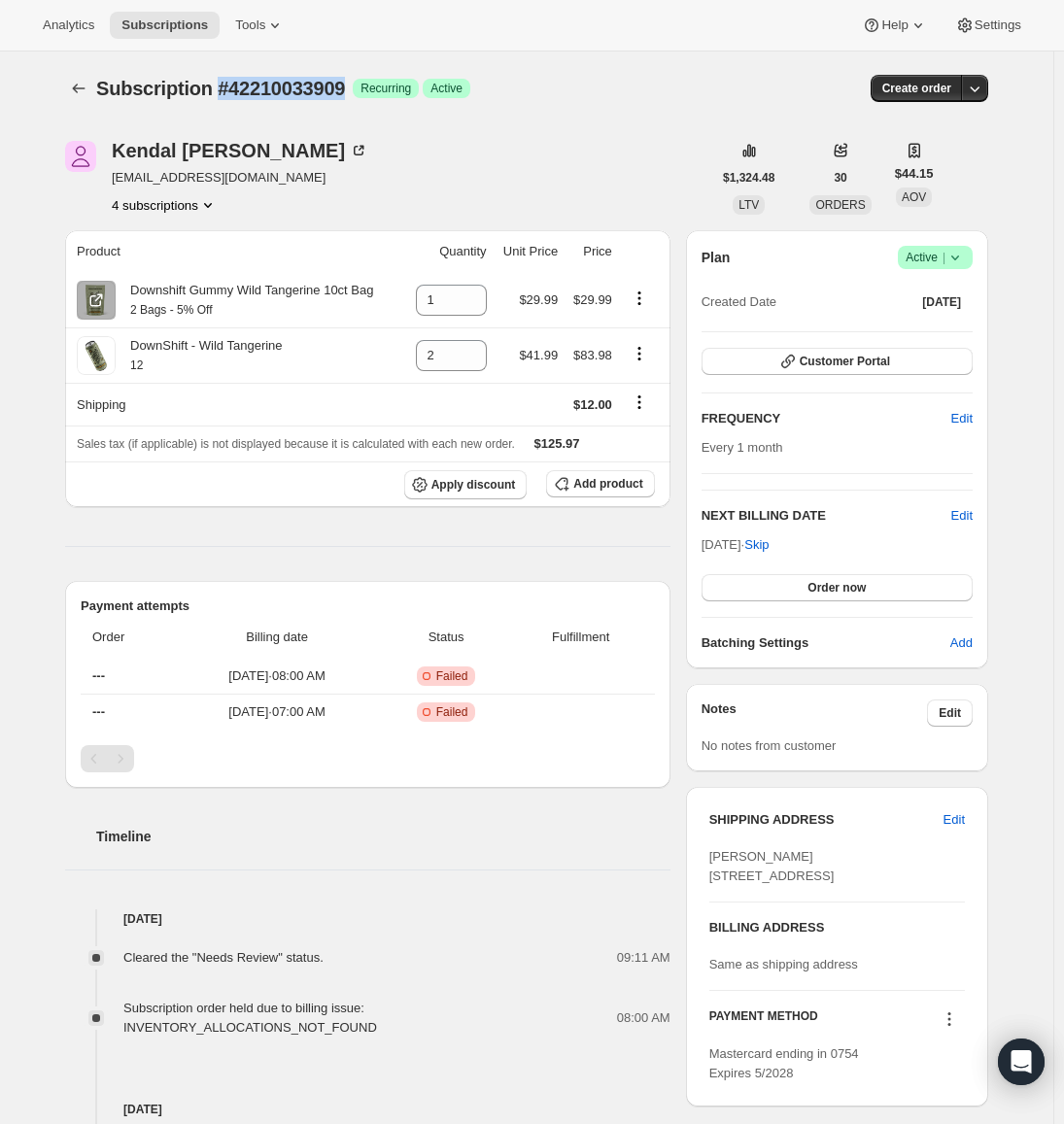 copy on "#42210033909" 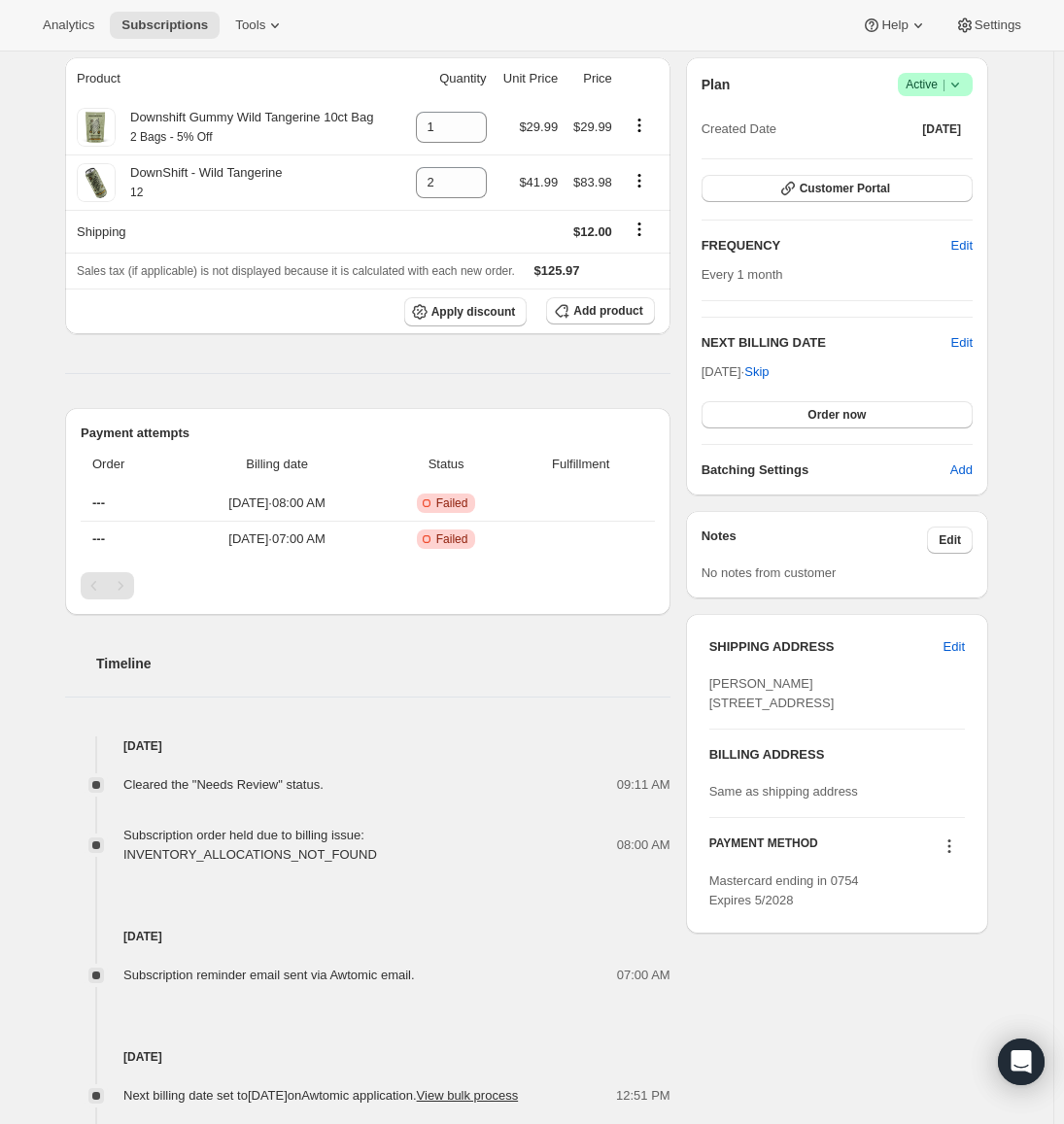 scroll, scrollTop: 0, scrollLeft: 0, axis: both 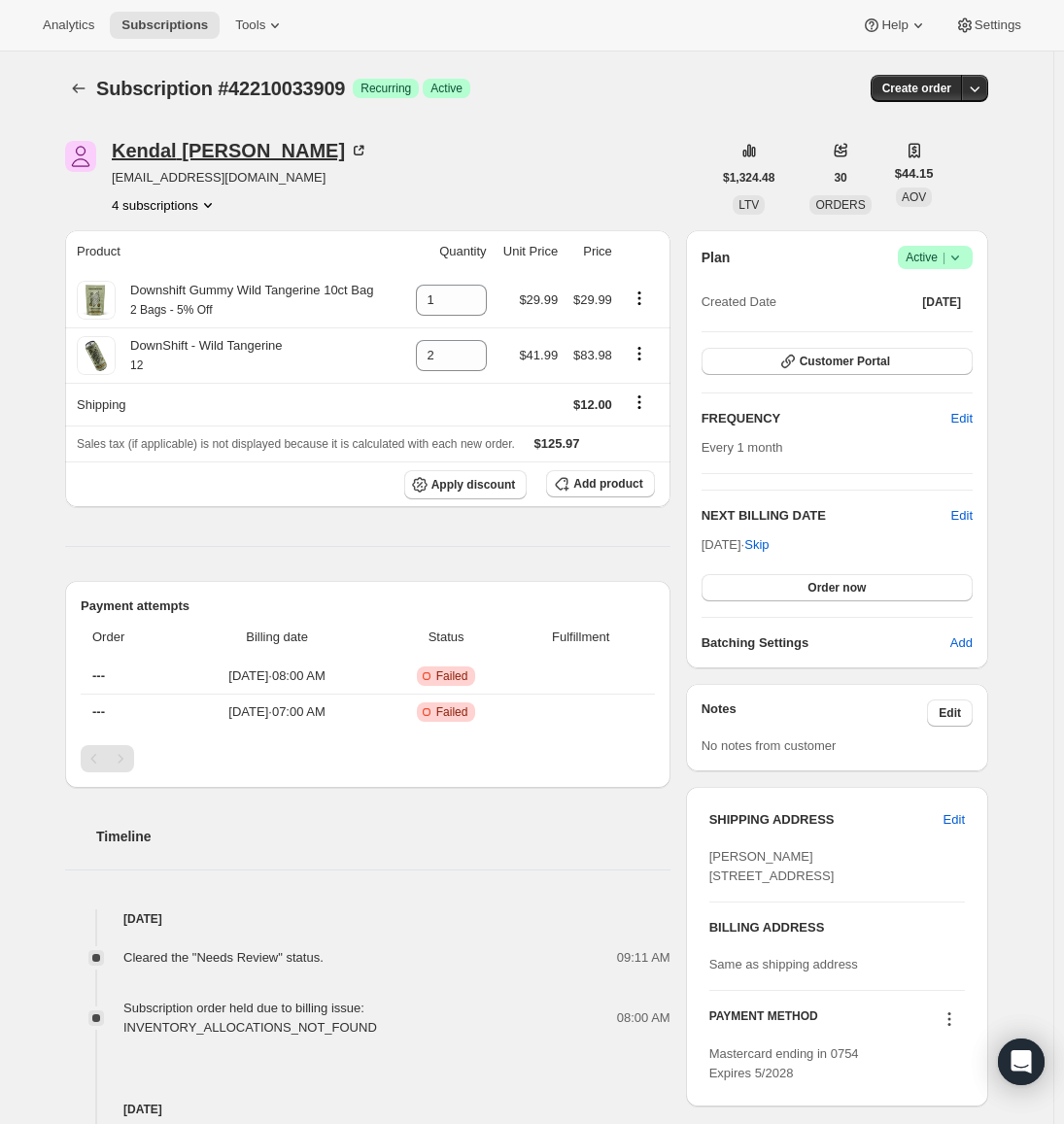 click on "Kendal   Tull-Esterbrook" at bounding box center (240, 151) 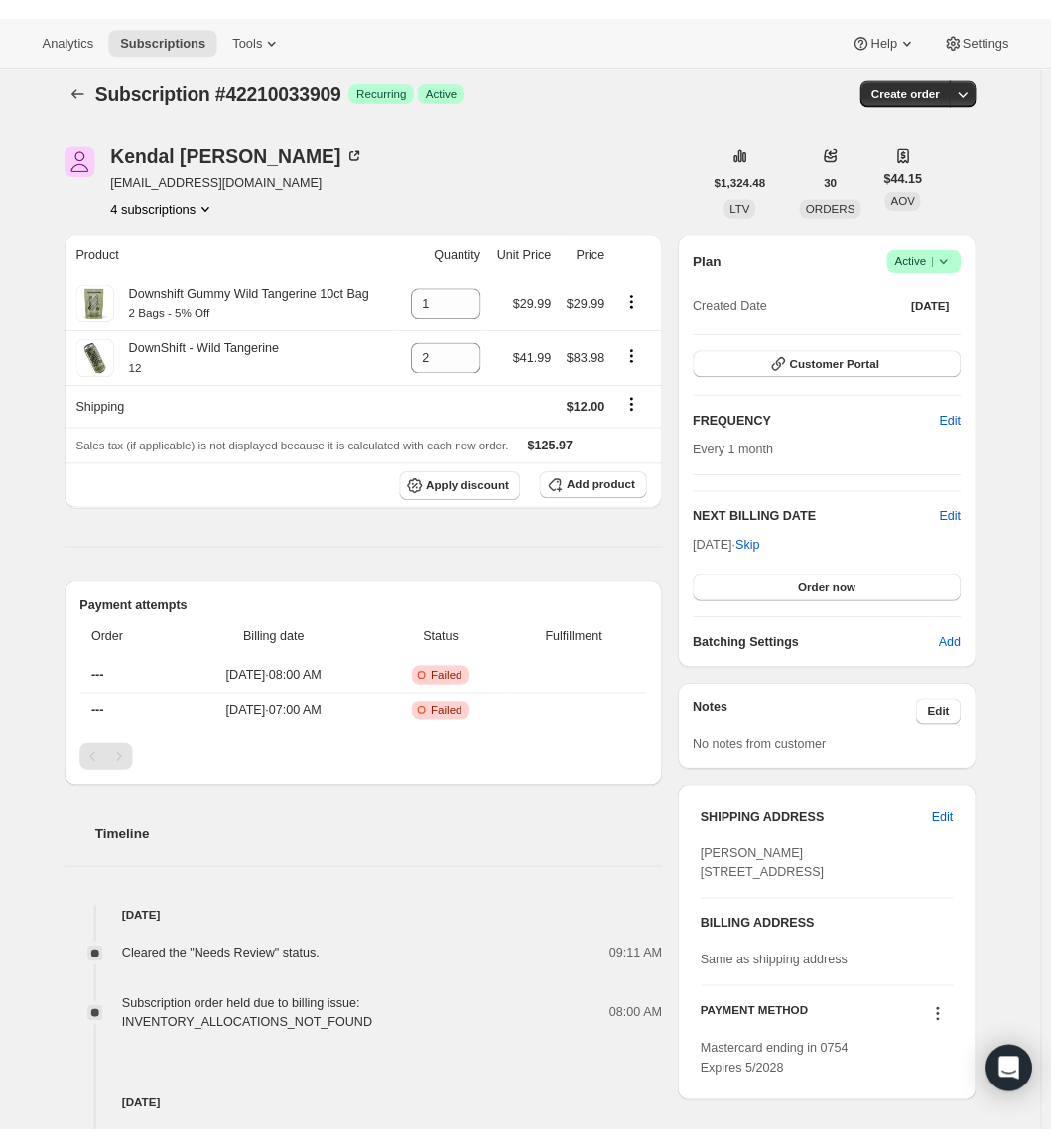 scroll, scrollTop: 0, scrollLeft: 0, axis: both 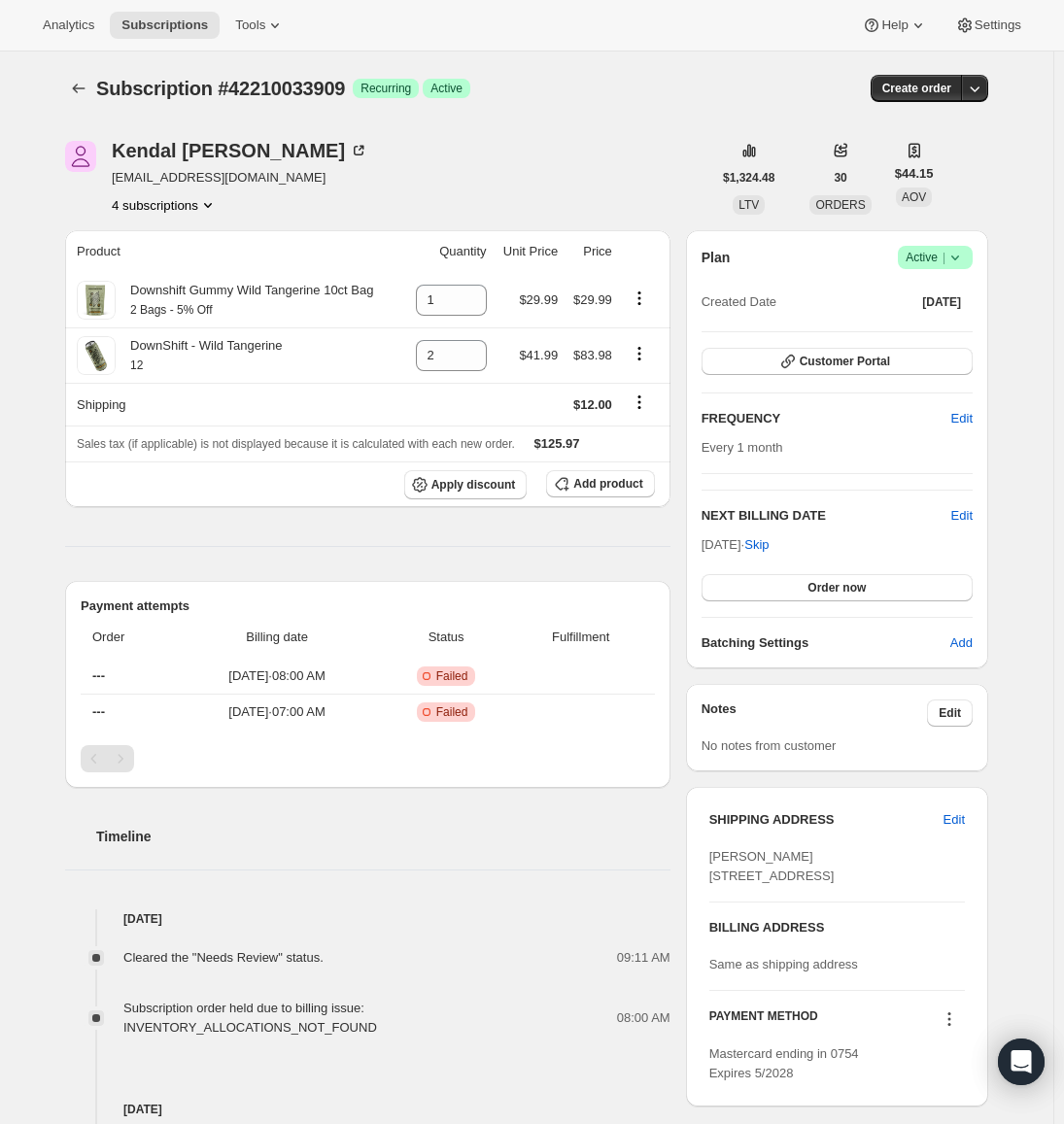 click 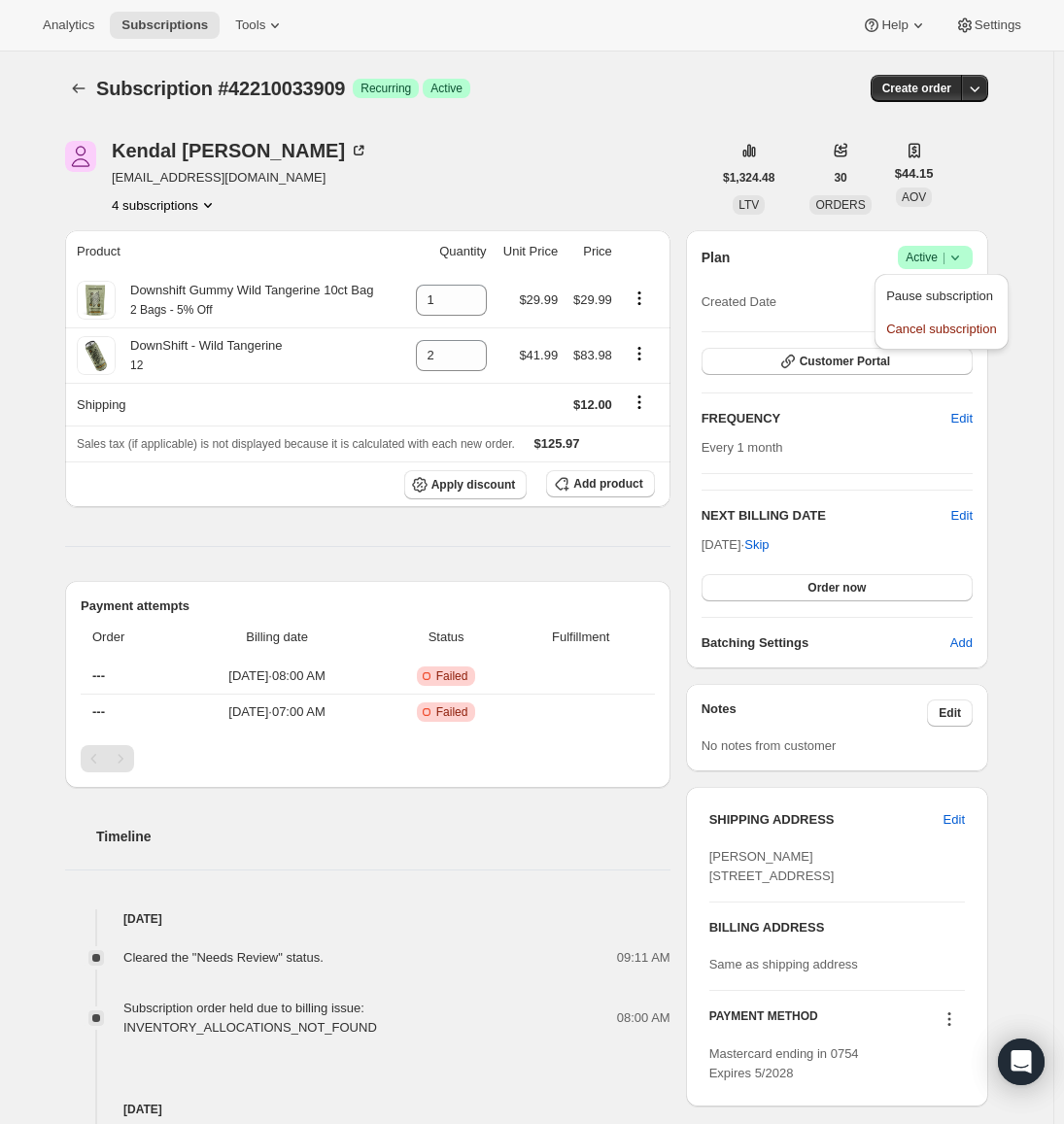 click on "Subscription #42210033909. This page is ready Subscription #42210033909 Success Recurring Success Active Create order Kendal   Tull-Esterbrook lubdubart@gmail.com 4 subscriptions $1,324.48 LTV 30 ORDERS $44.15 AOV Product Quantity Unit Price Price Downshift Gummy Wild Tangerine 10ct Bag 2 Bags - 5% Off 1 $29.99 $29.99 DownShift - Wild Tangerine 12 2 $41.99 $83.98 Shipping $12.00 Sales tax (if applicable) is not displayed because it is calculated with each new order.   $125.97 Apply discount Add product Payment attempts Order Billing date Status Fulfillment --- Jul 28, 2025  ·  08:00 AM Critical Incomplete Failed --- Jul 28, 2025  ·  07:00 AM Critical Incomplete Failed Timeline Jul 28, 2025 Cleared the "Needs Review" status. 09:11 AM Subscription order held due to billing issue: INVENTORY_ALLOCATIONS_NOT_FOUND 08:00 AM Jul 23, 2025 Subscription reminder email sent via Awtomic email. 07:00 AM Jul 22, 2025 Next billing date set to  Monday, July 28, 2025  on  Awtomic application .  View bulk process 12:51 PM |" at bounding box center [527, 719] 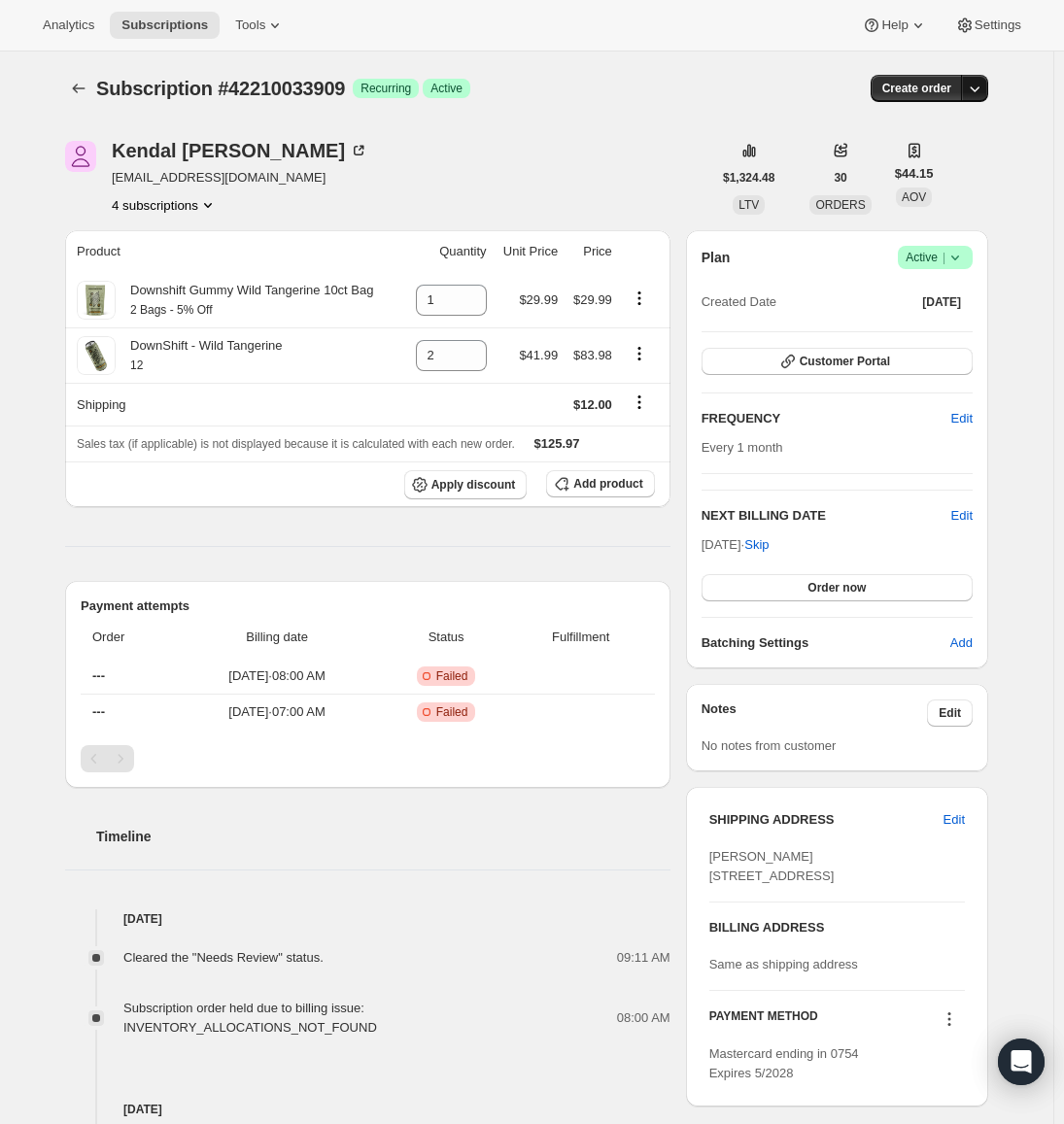 click at bounding box center (975, 88) 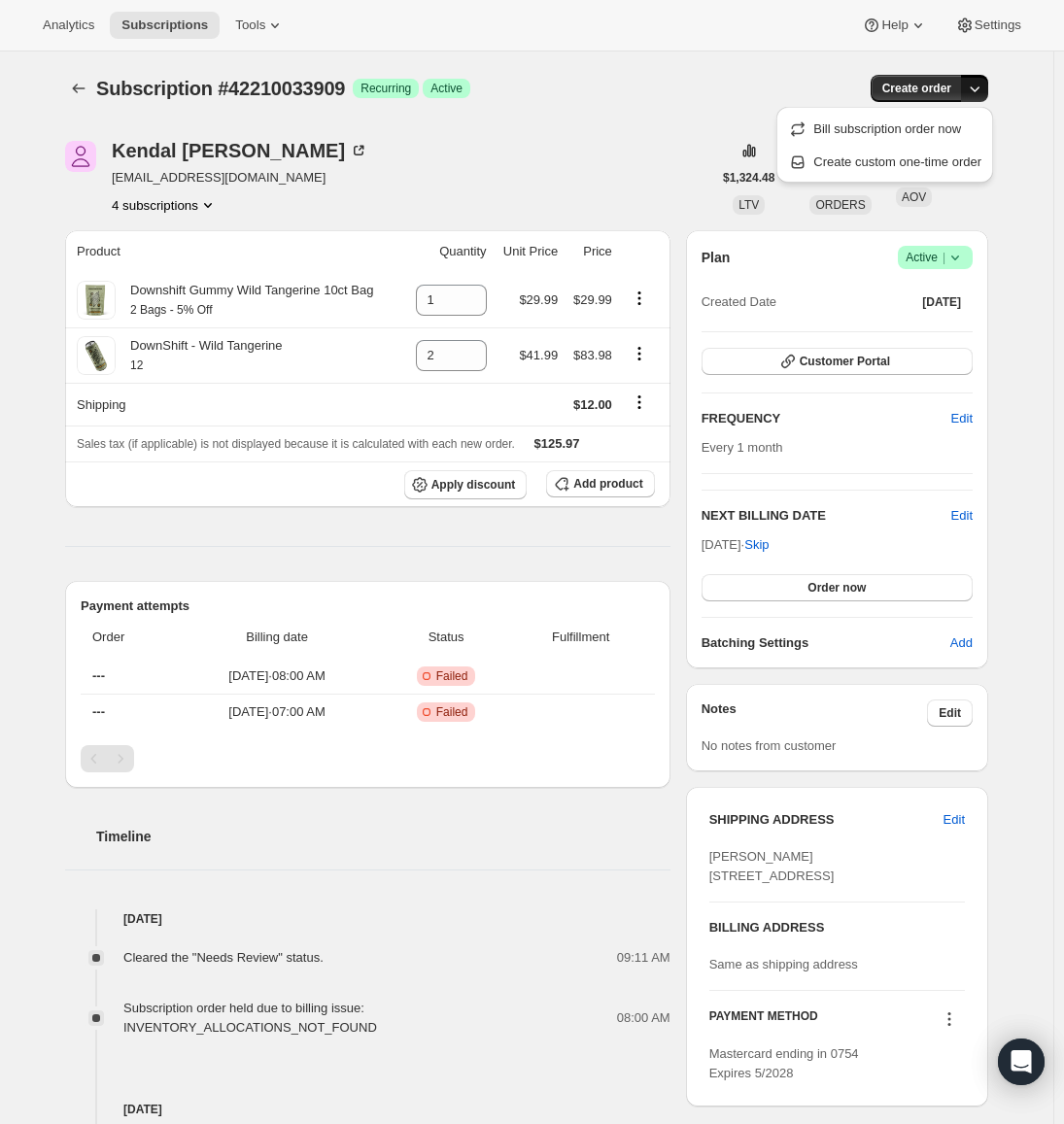 click on "Analytics Subscriptions Tools Help Settings" at bounding box center (532, 25) 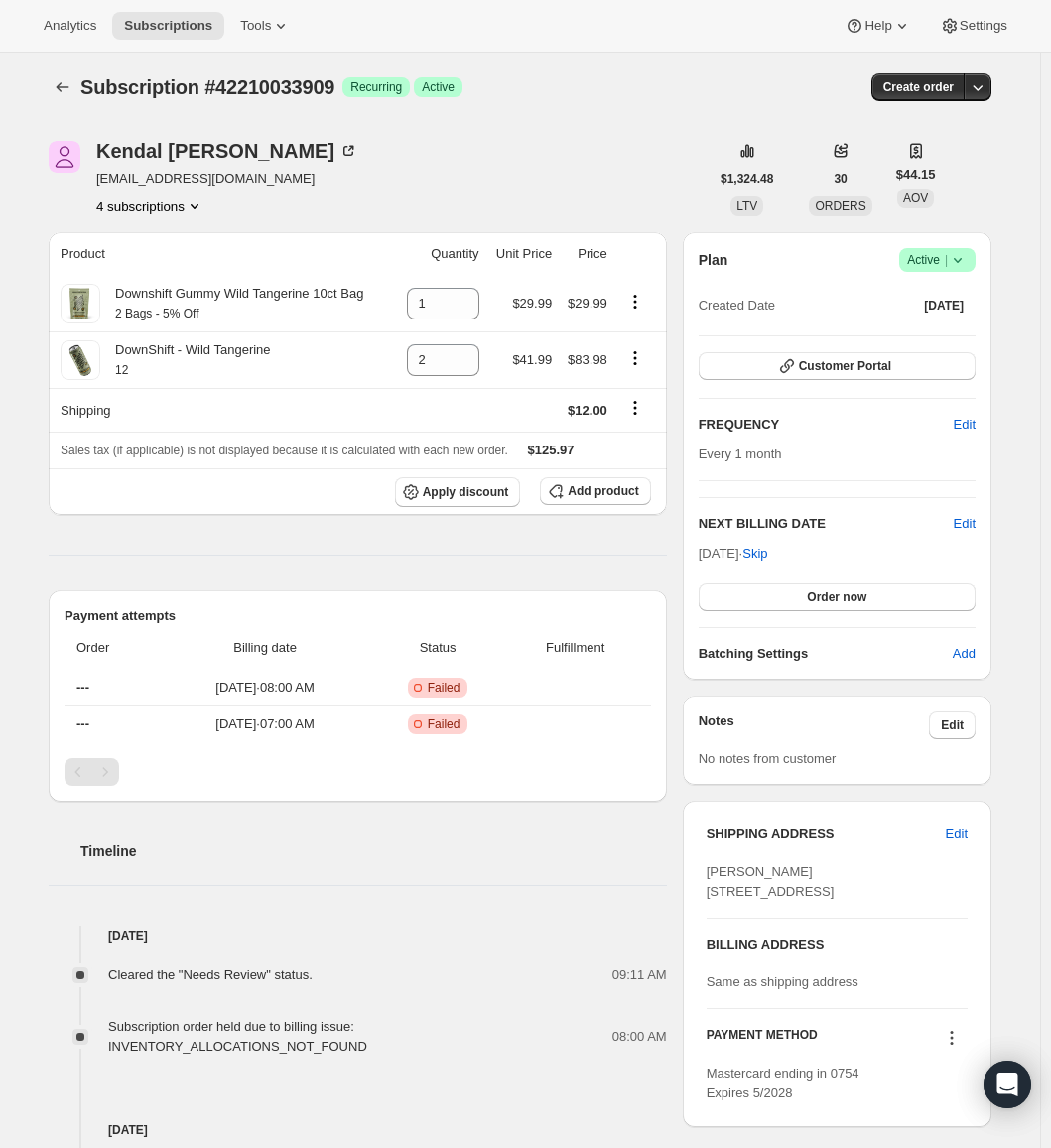 scroll, scrollTop: 0, scrollLeft: 0, axis: both 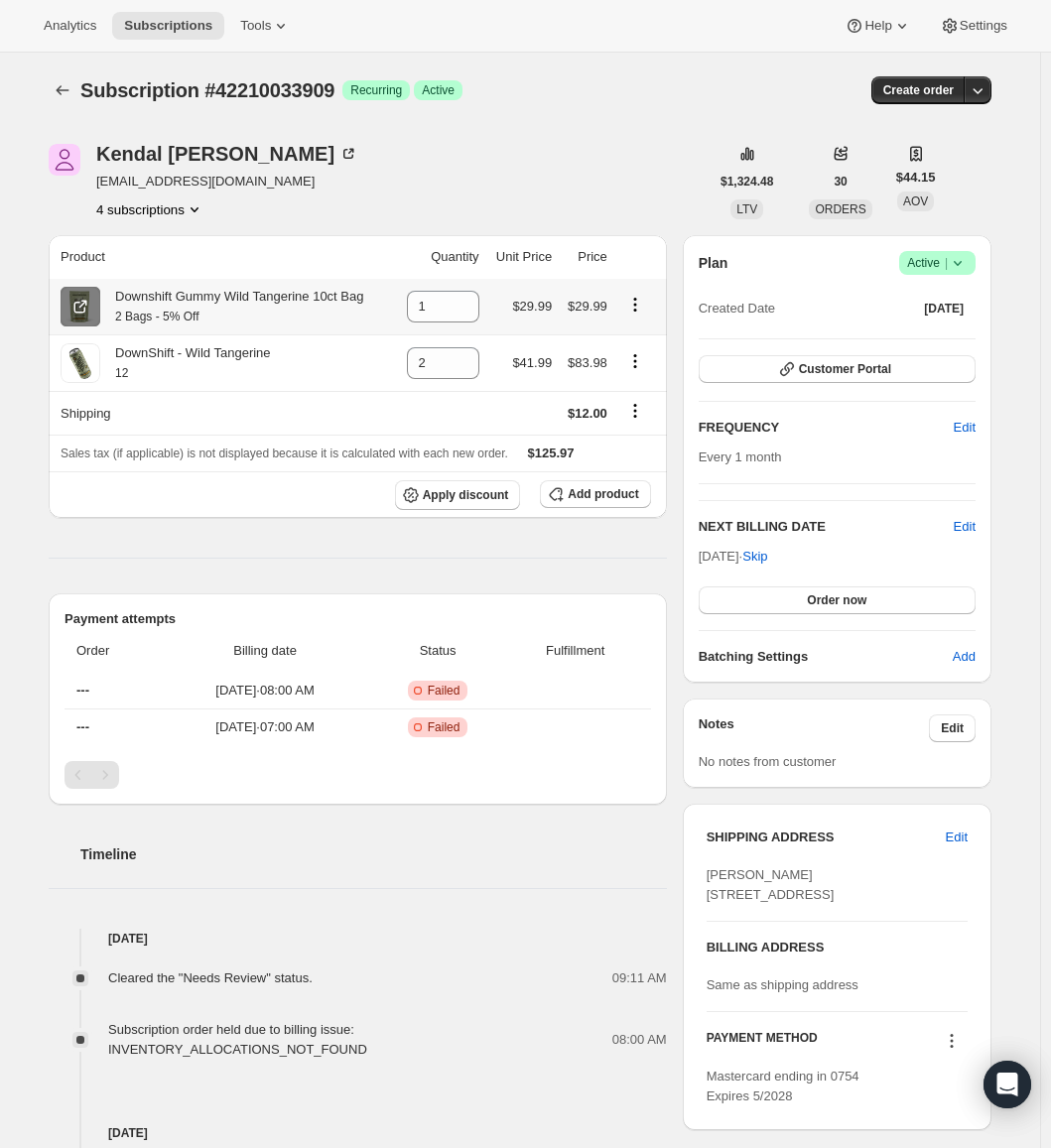 click 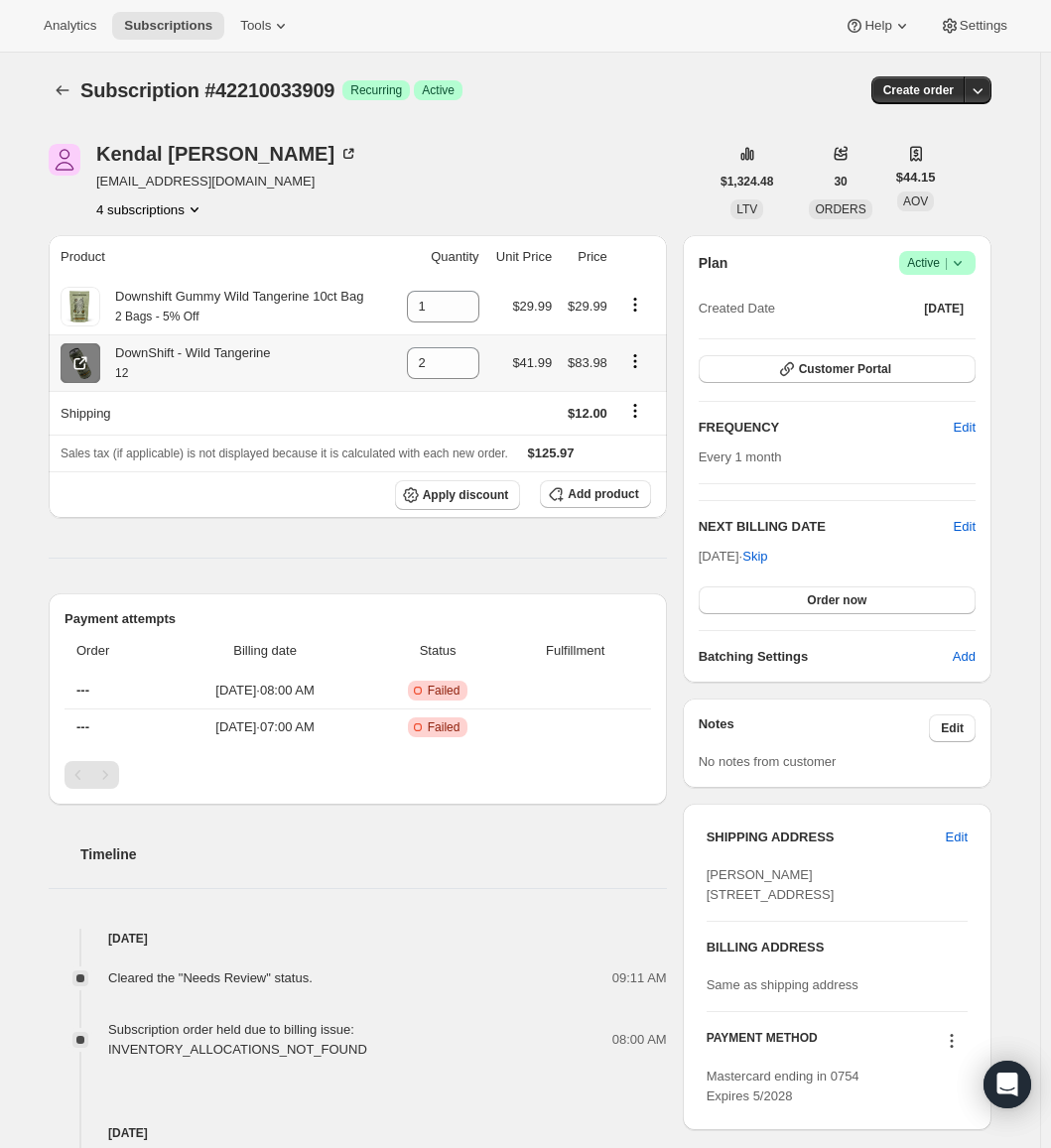 click 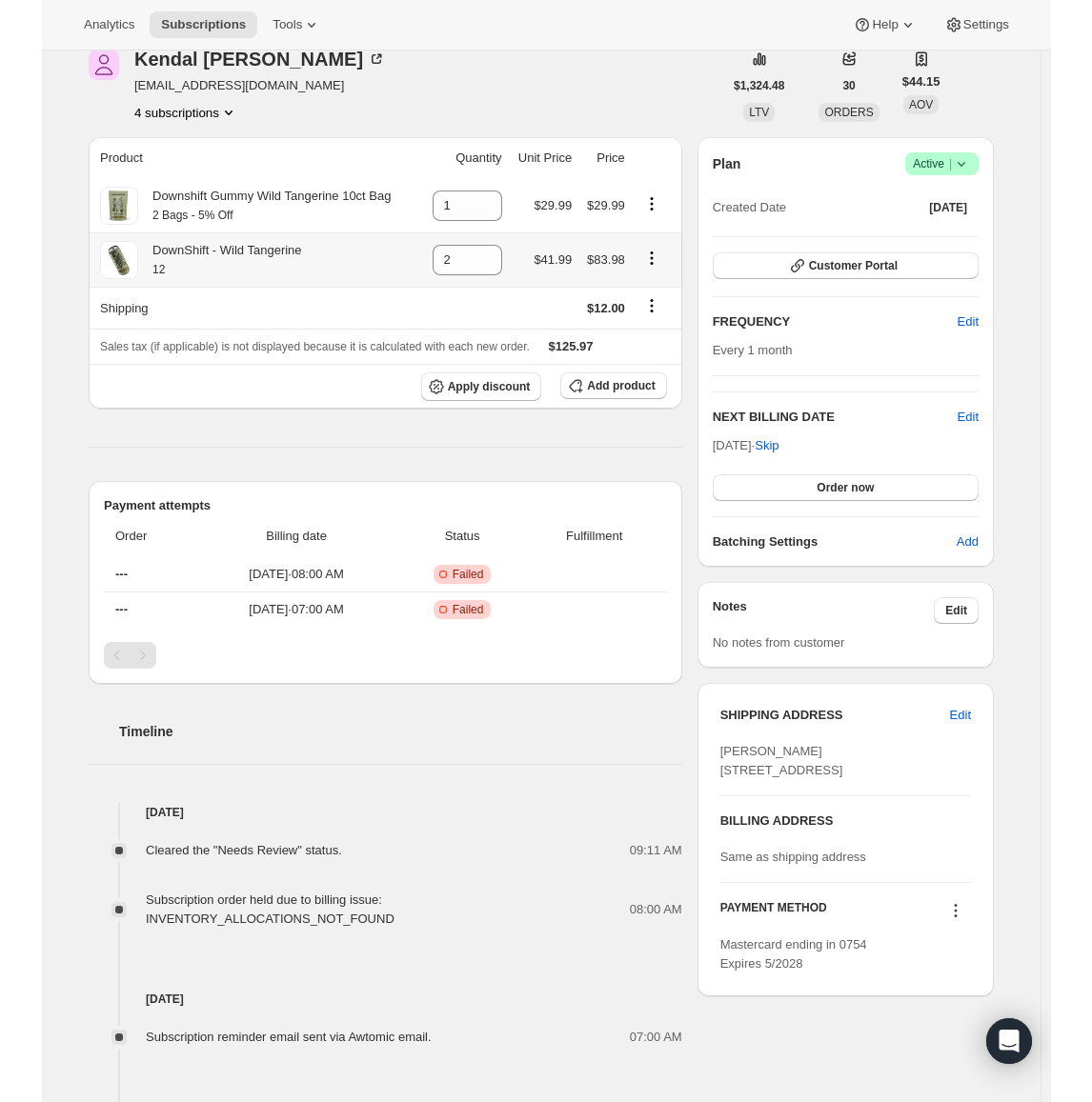 scroll, scrollTop: 256, scrollLeft: 0, axis: vertical 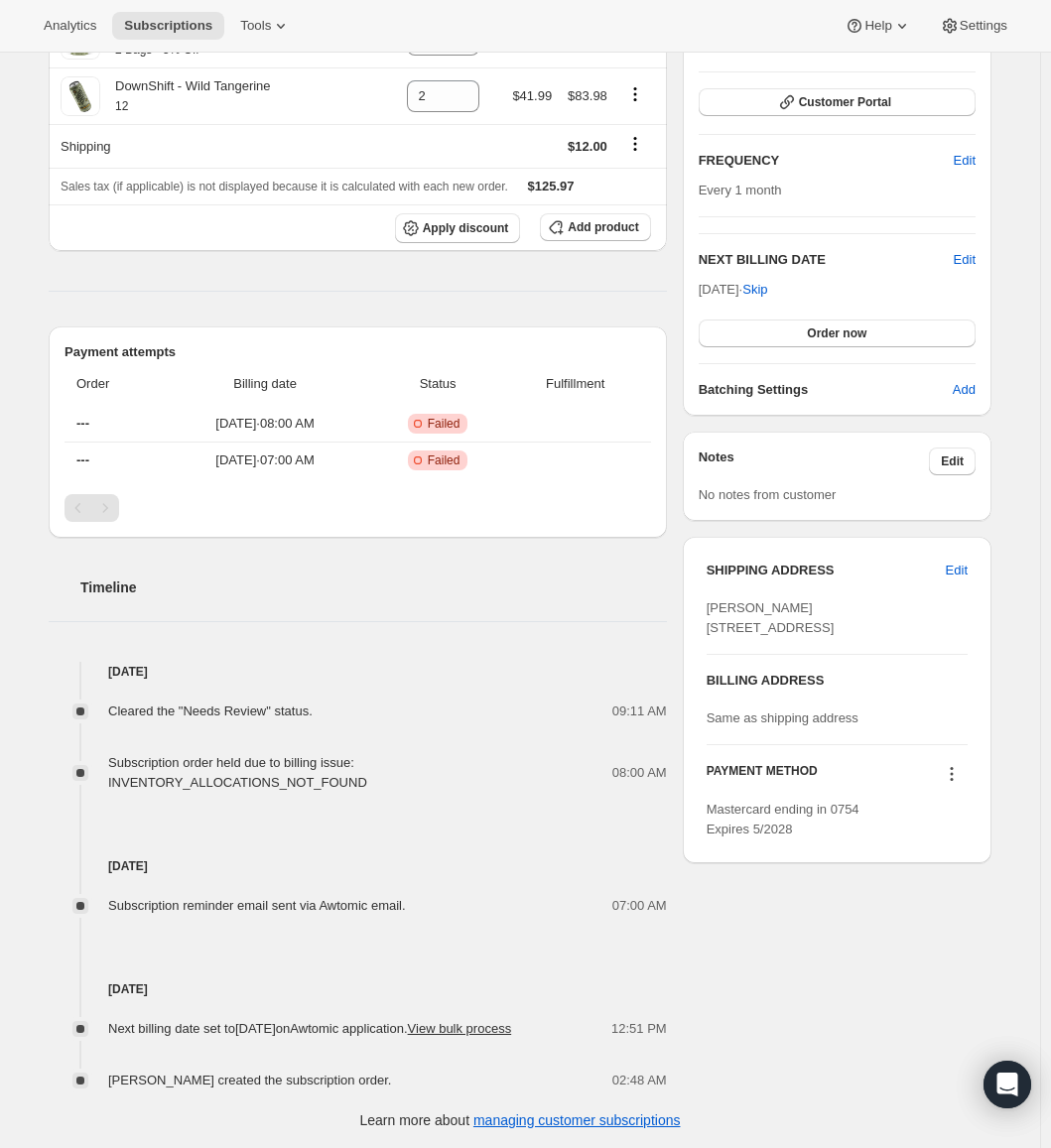 click on "Subscription order held due to billing issue: INVENTORY_ALLOCATIONS_NOT_FOUND" at bounding box center (237, 772) 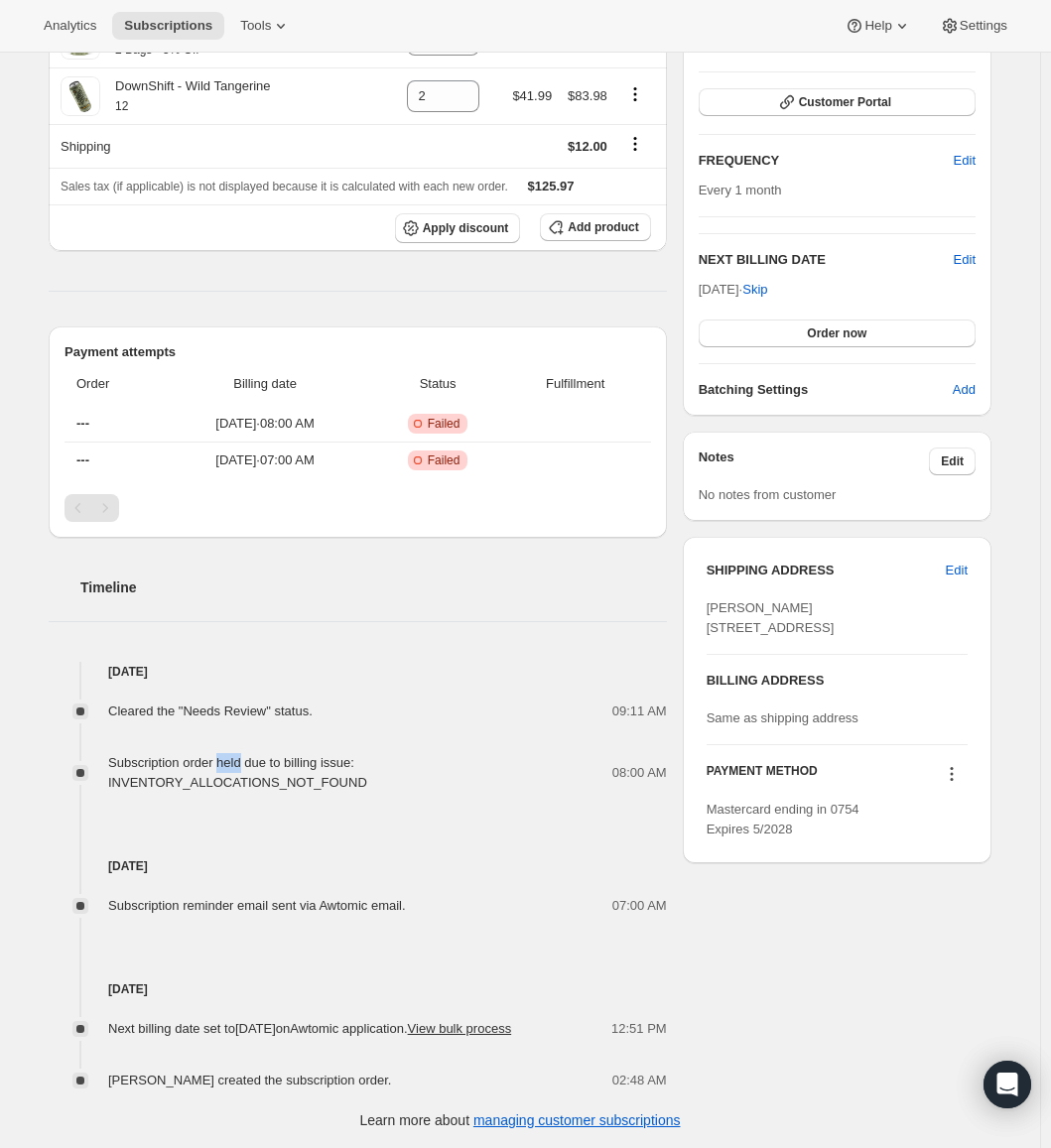 click on "Subscription order held due to billing issue: INVENTORY_ALLOCATIONS_NOT_FOUND" at bounding box center (237, 772) 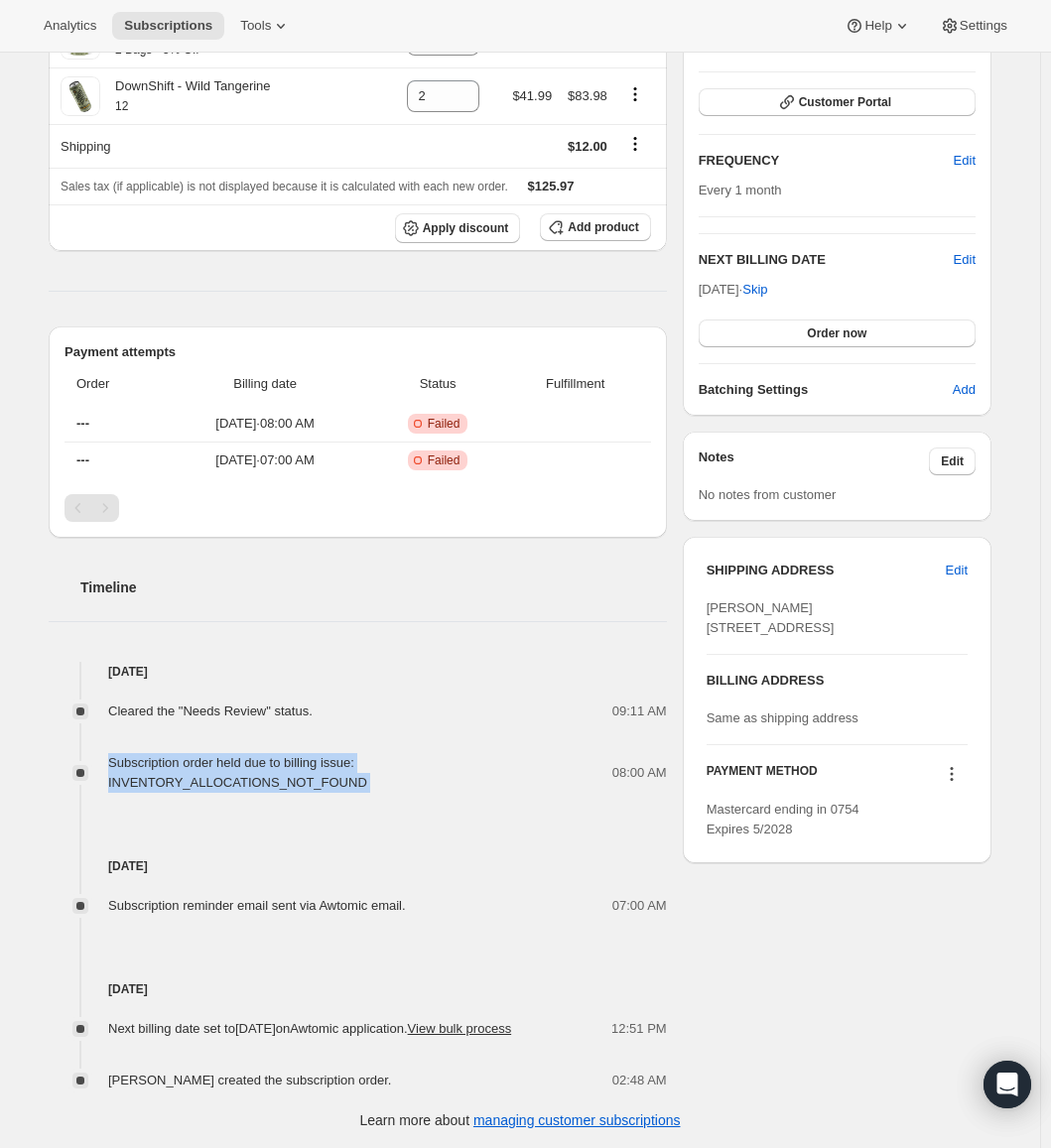 click on "Subscription order held due to billing issue: INVENTORY_ALLOCATIONS_NOT_FOUND" at bounding box center (237, 772) 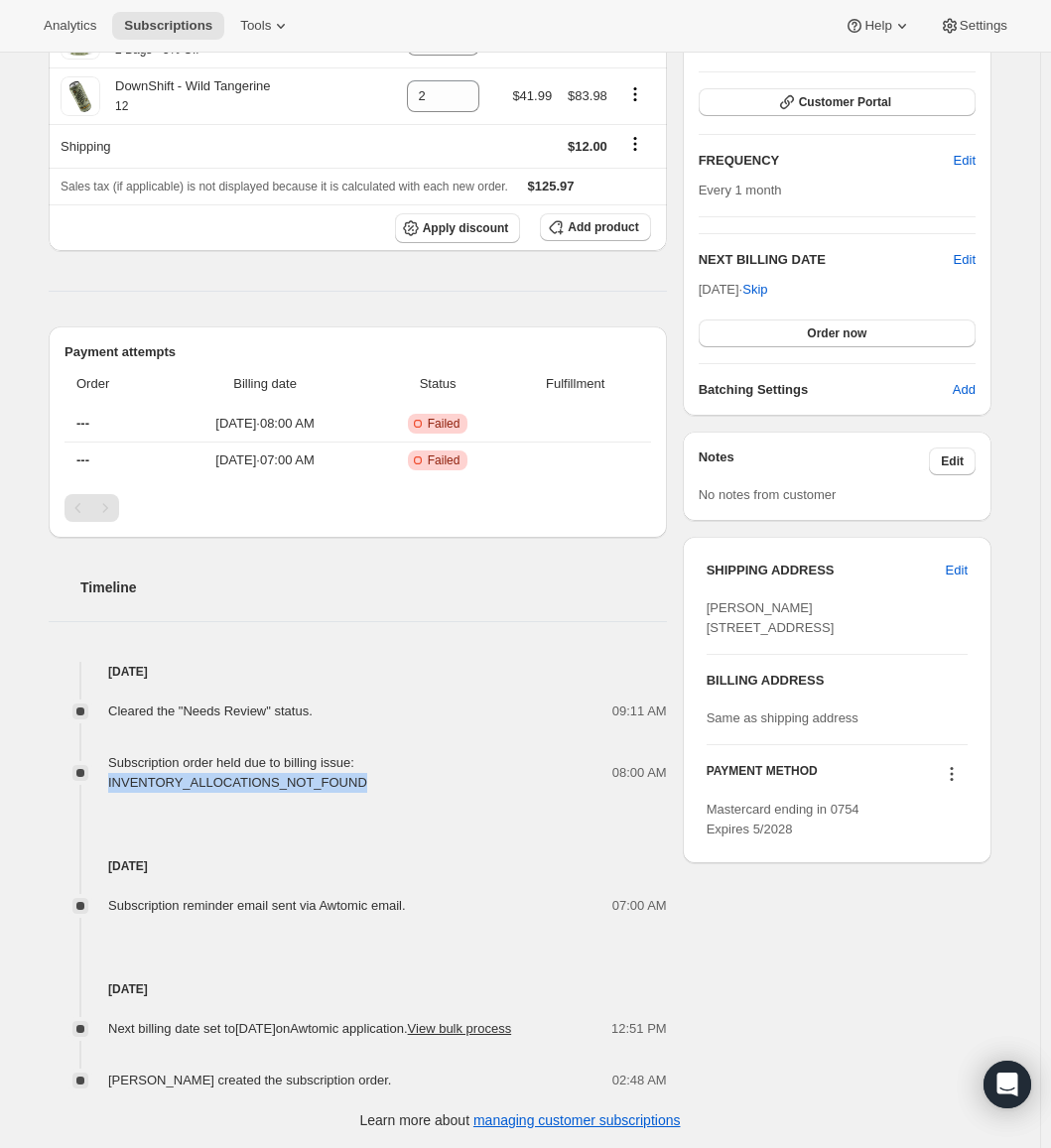 click on "Subscription order held due to billing issue: INVENTORY_ALLOCATIONS_NOT_FOUND" at bounding box center [237, 772] 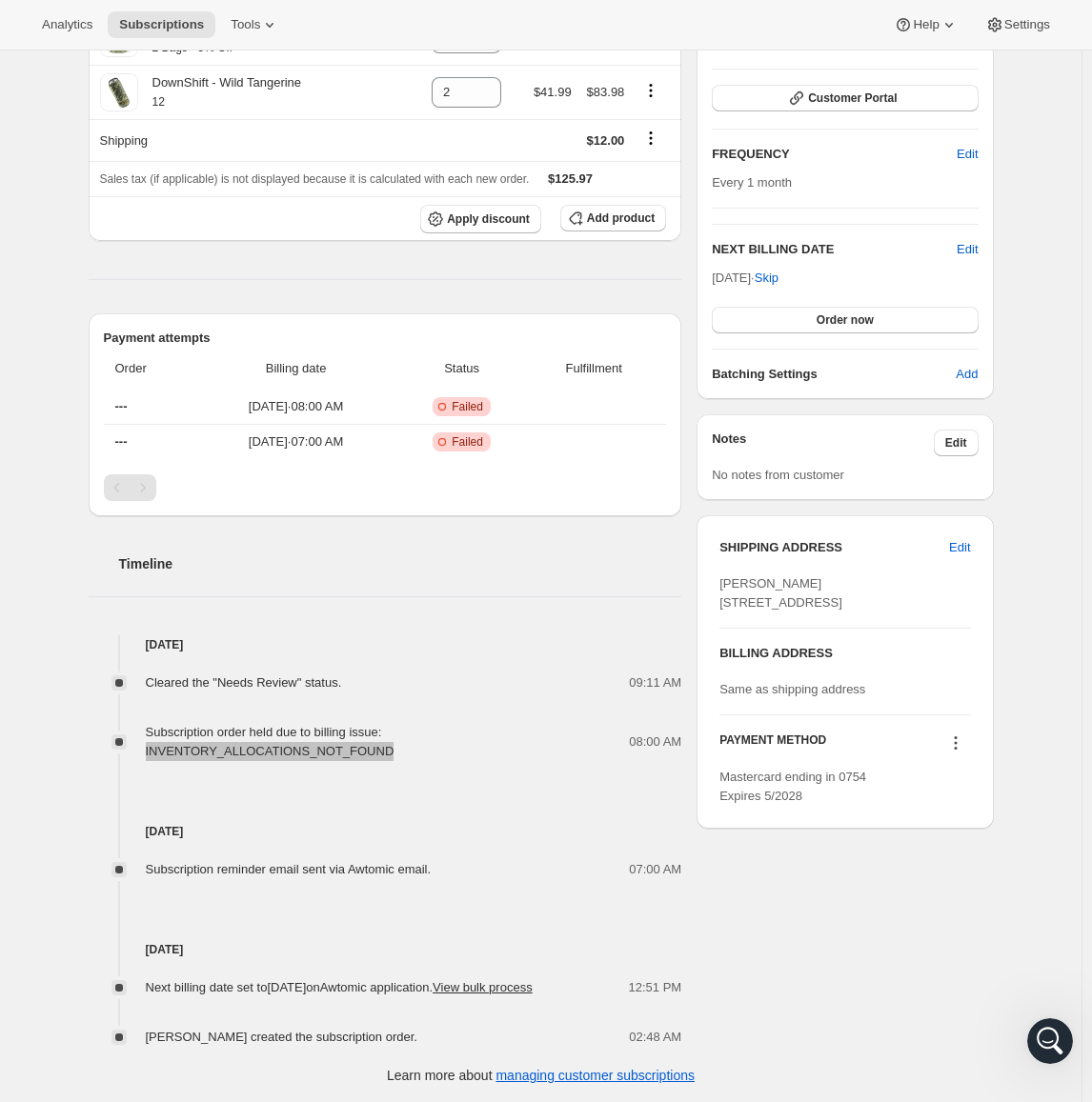 scroll, scrollTop: 0, scrollLeft: 0, axis: both 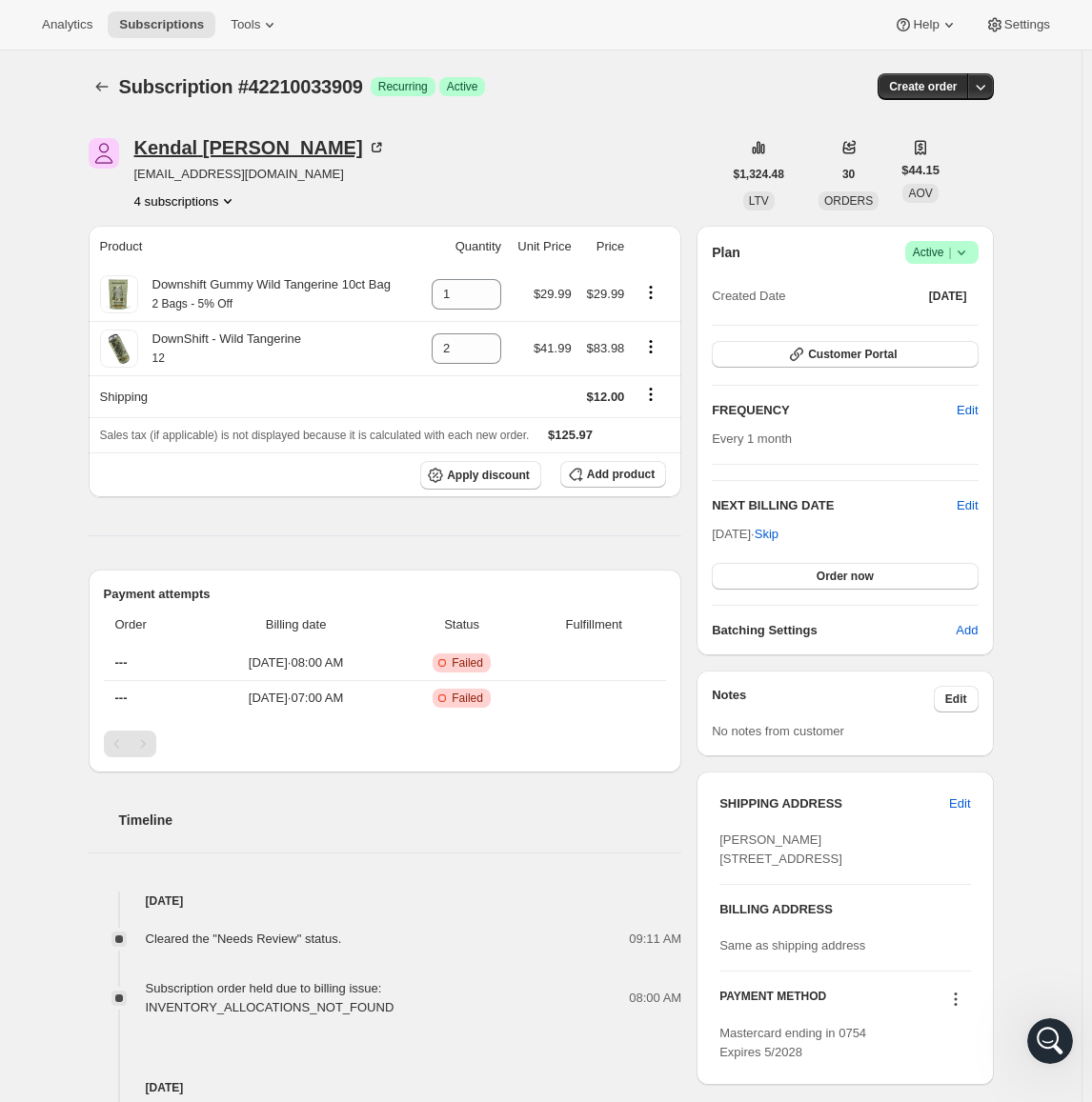 click on "Kendal   Tull-Esterbrook" at bounding box center (260, 148) 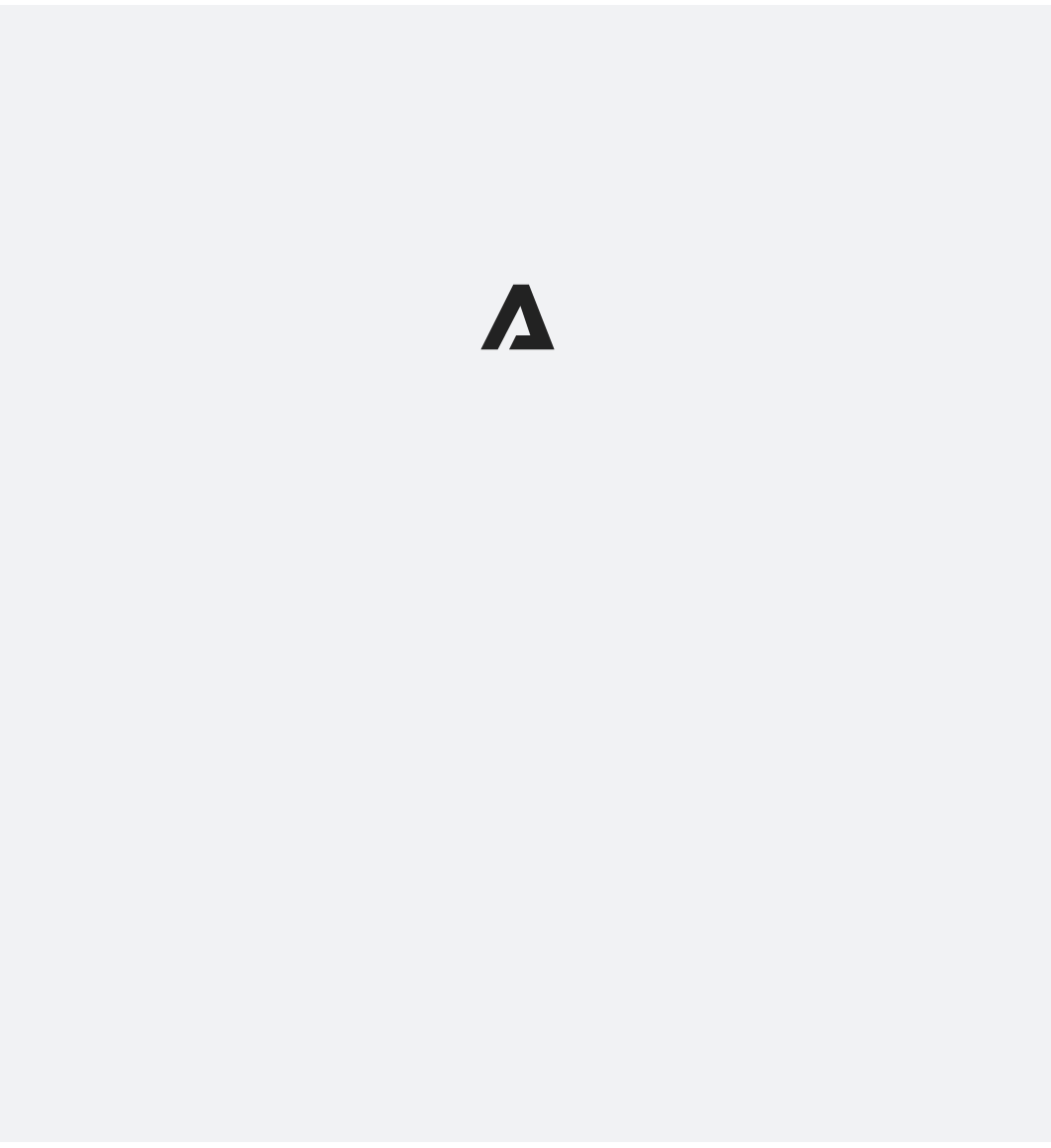 scroll, scrollTop: 0, scrollLeft: 0, axis: both 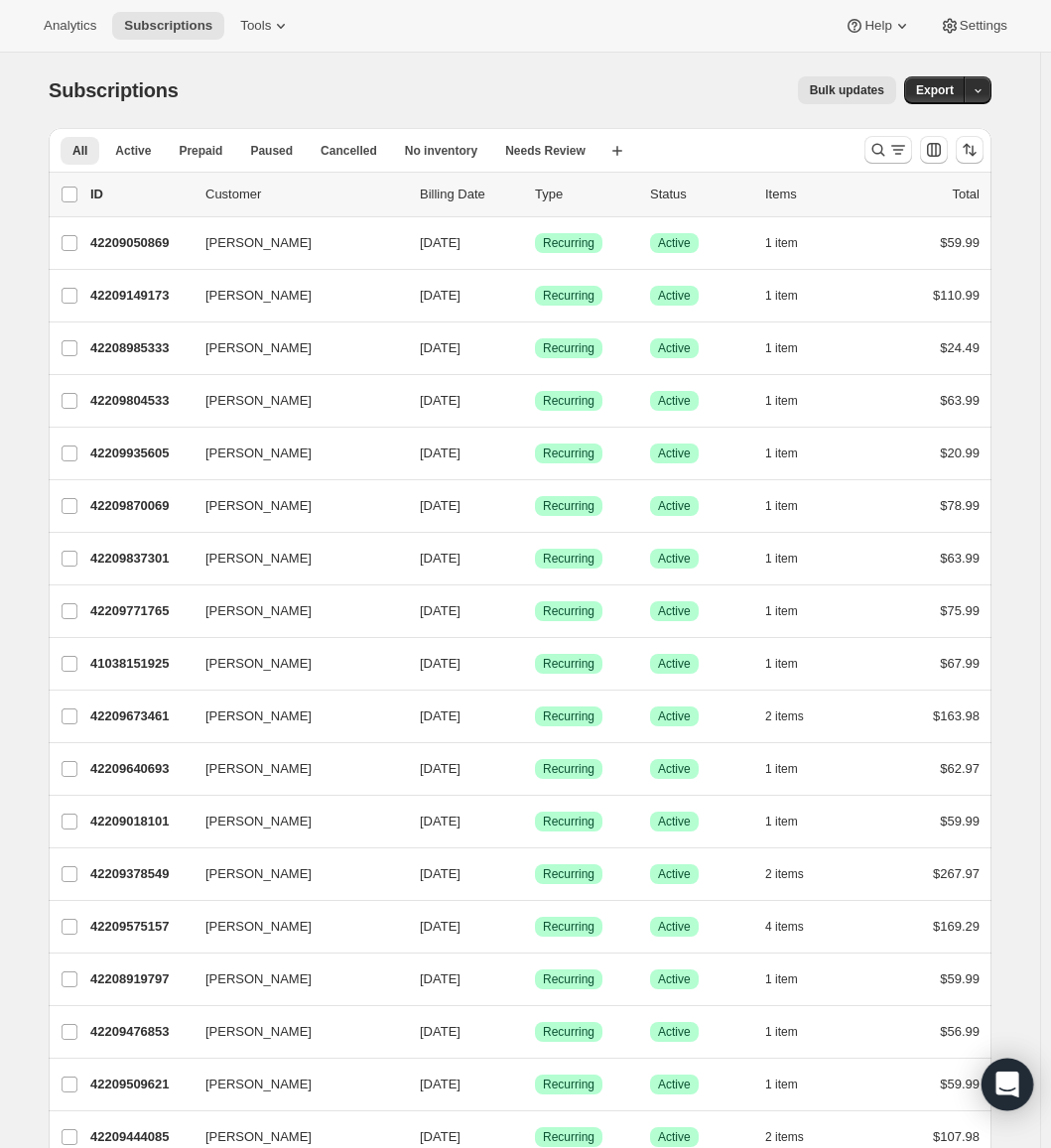 click 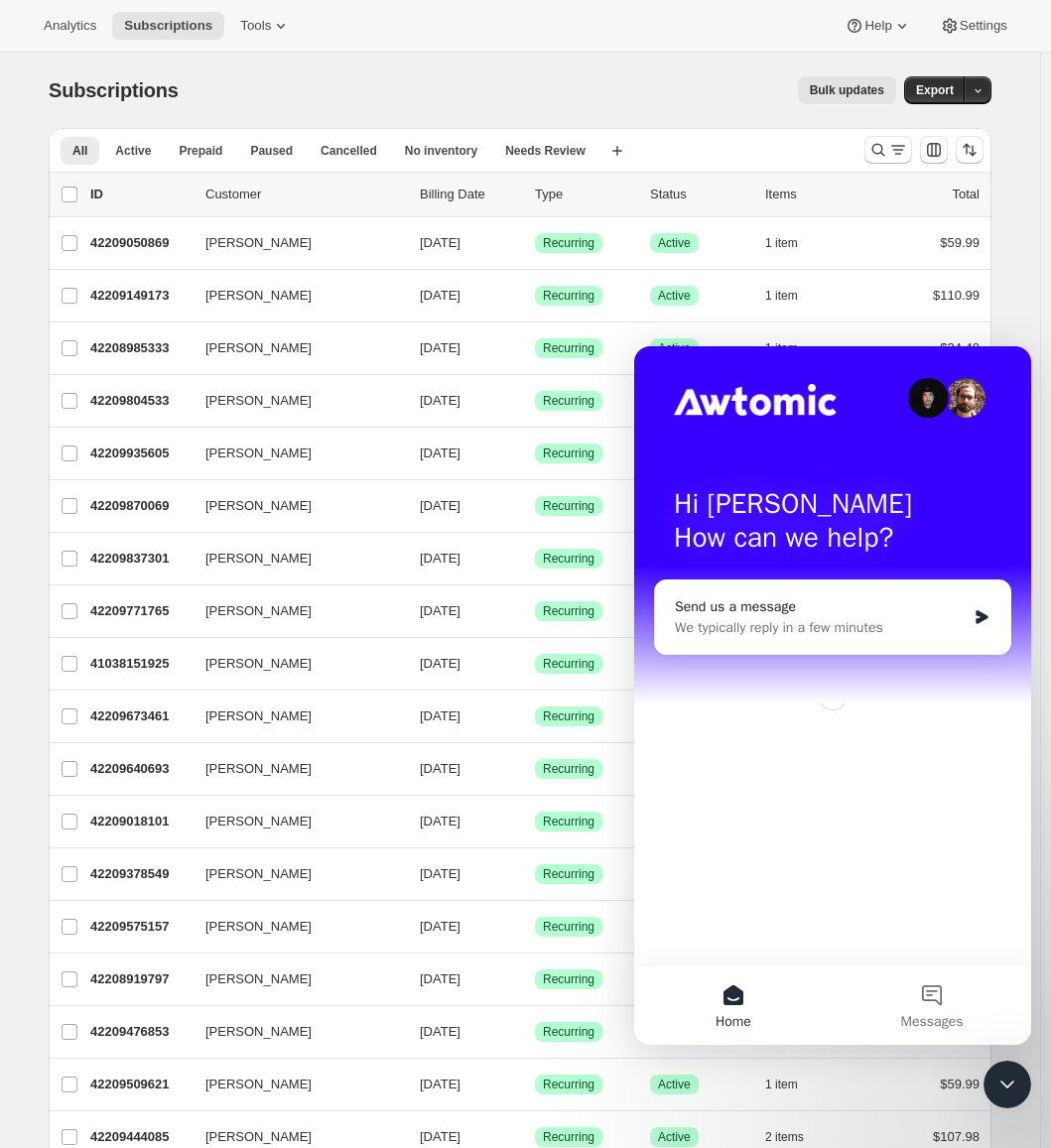 scroll, scrollTop: 0, scrollLeft: 0, axis: both 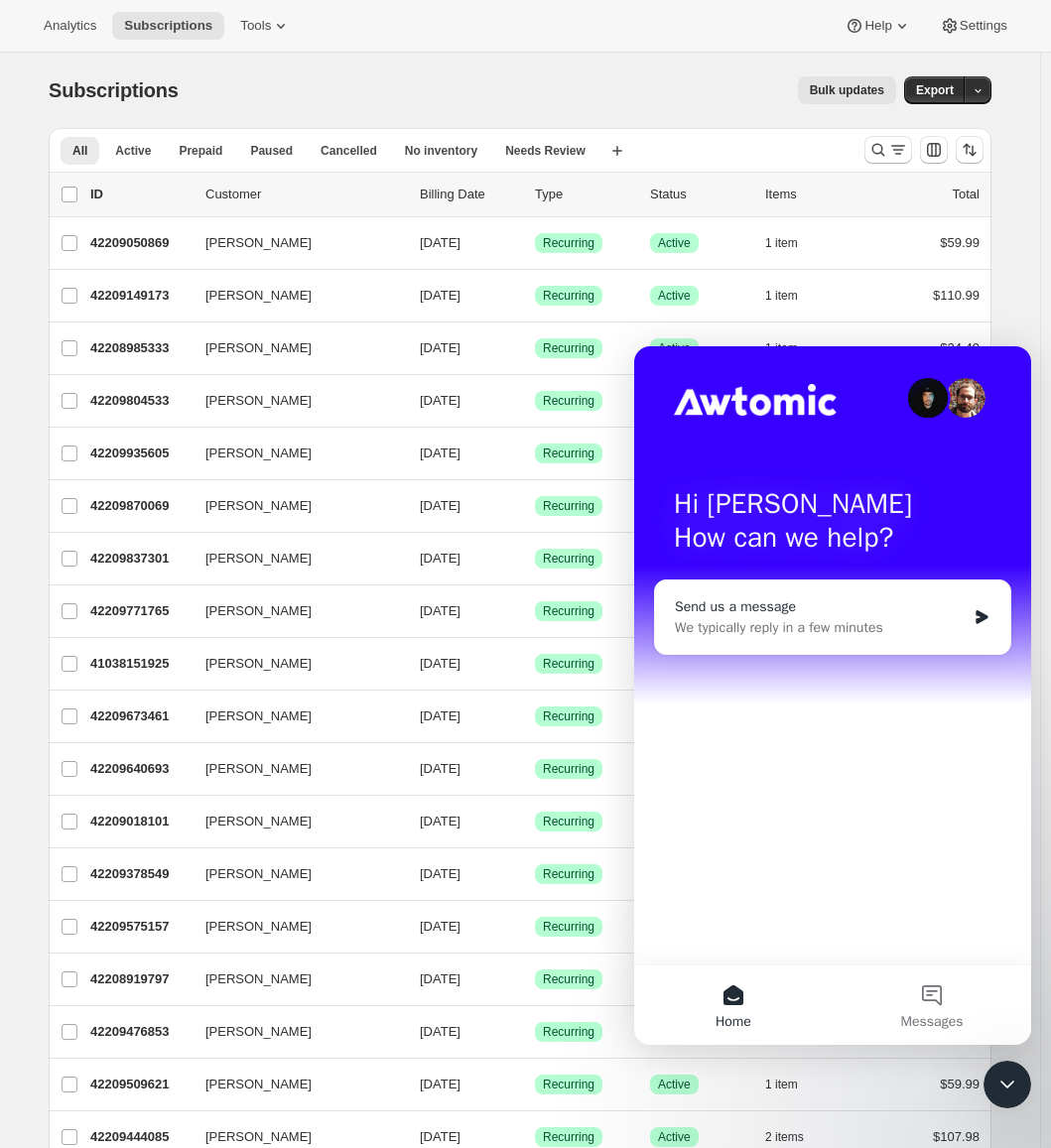 click on "Send us a message" at bounding box center [820, 606] 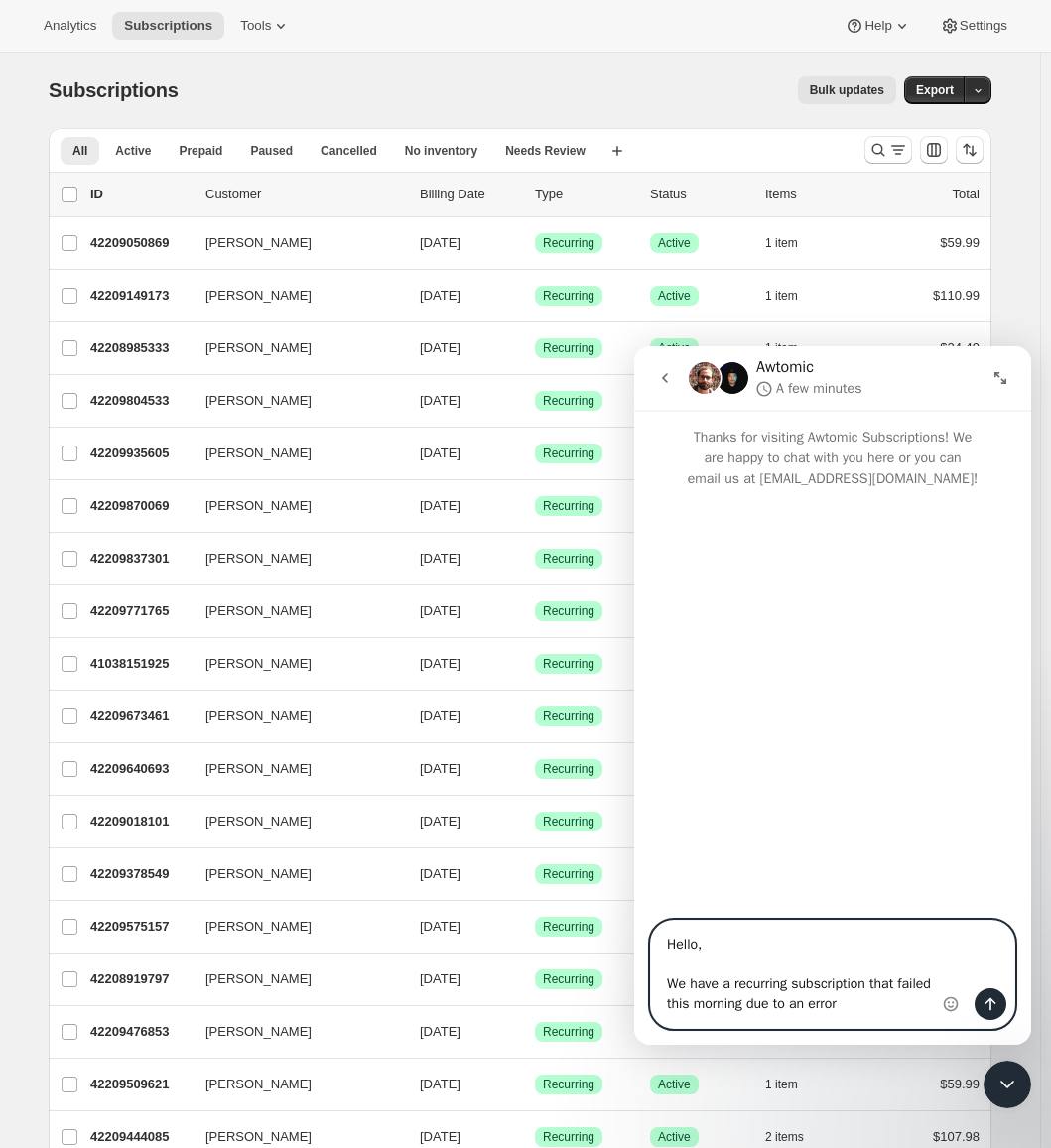 click on "Hello,
We have a recurring subscription that failed this morning due to an error" at bounding box center (833, 974) 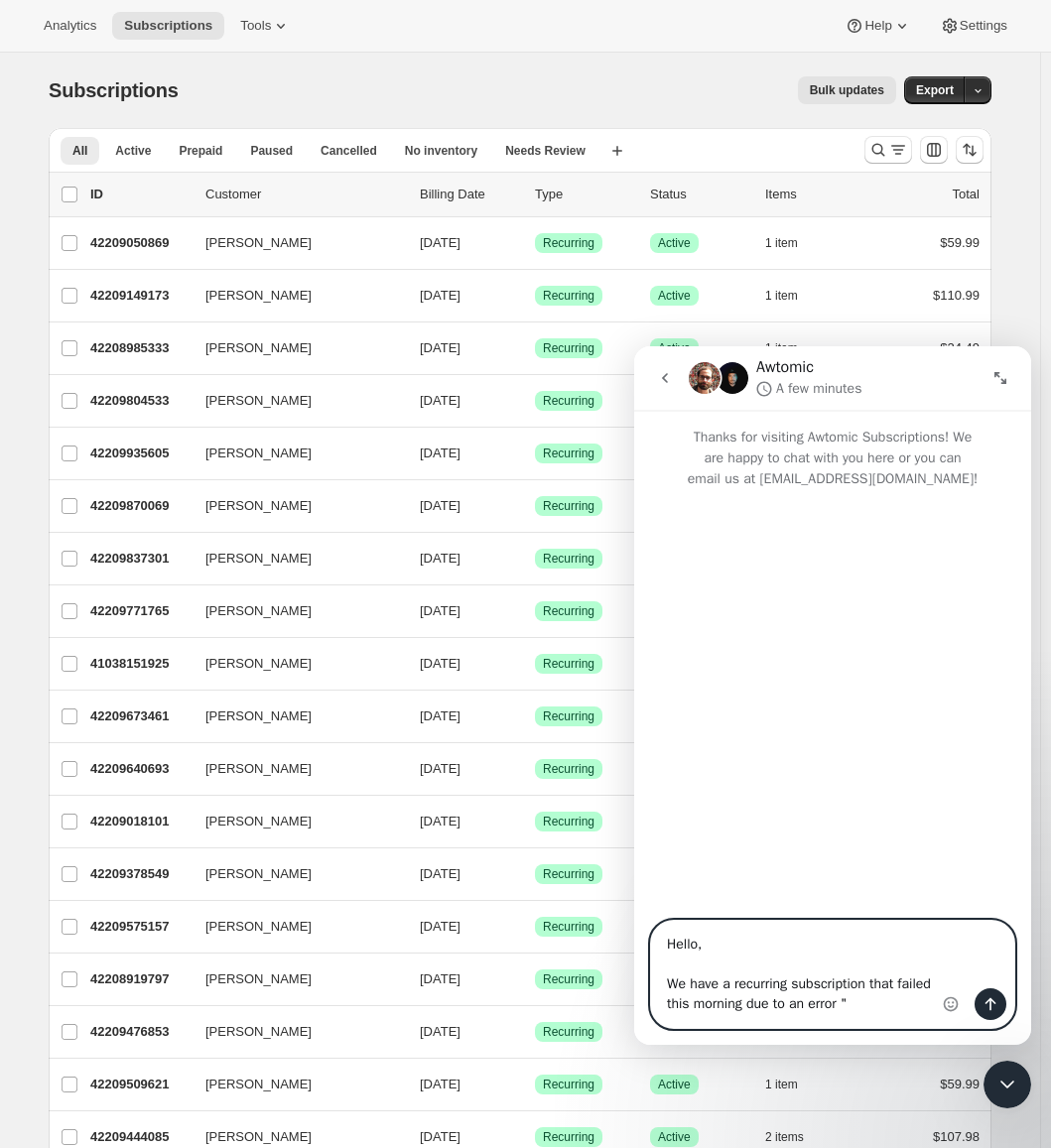 paste on "INVENTORY_ALLOCATIONS_NOT_FOUND" 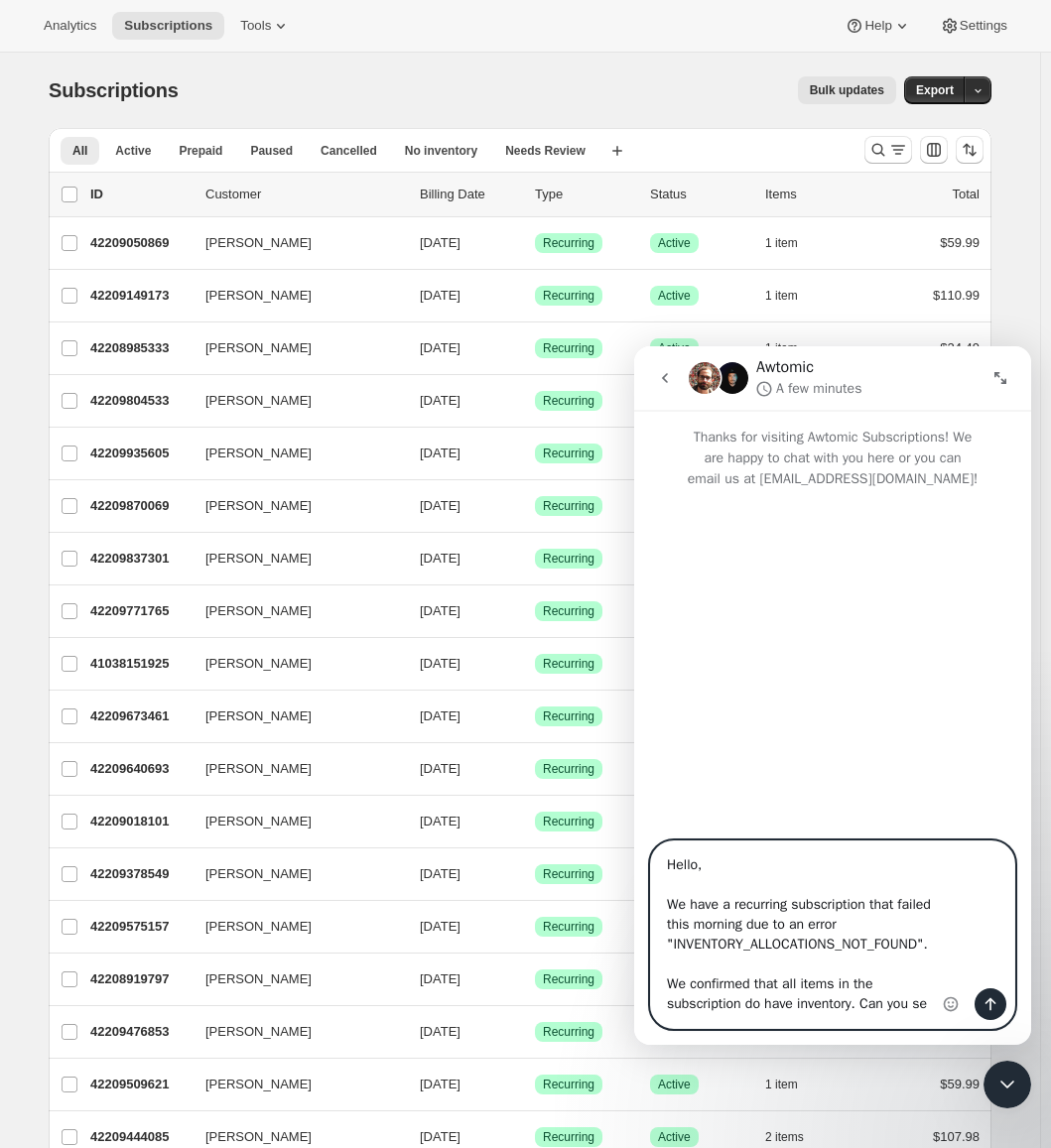 scroll, scrollTop: 25, scrollLeft: 0, axis: vertical 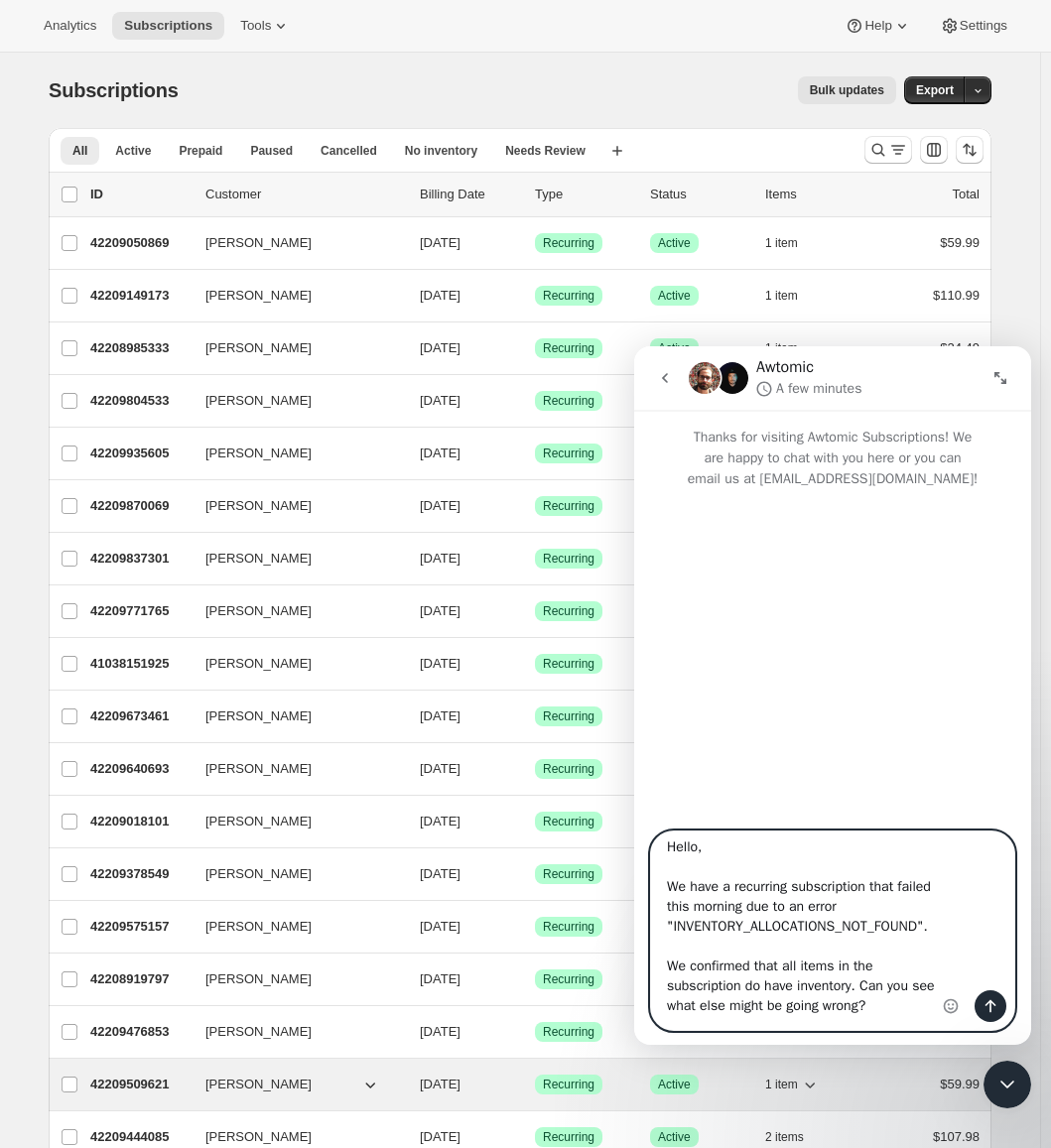 paste on "https://admin.shopify.com/store/enjoy-shift/apps/bundlepayments/subscriptions/42210033909" 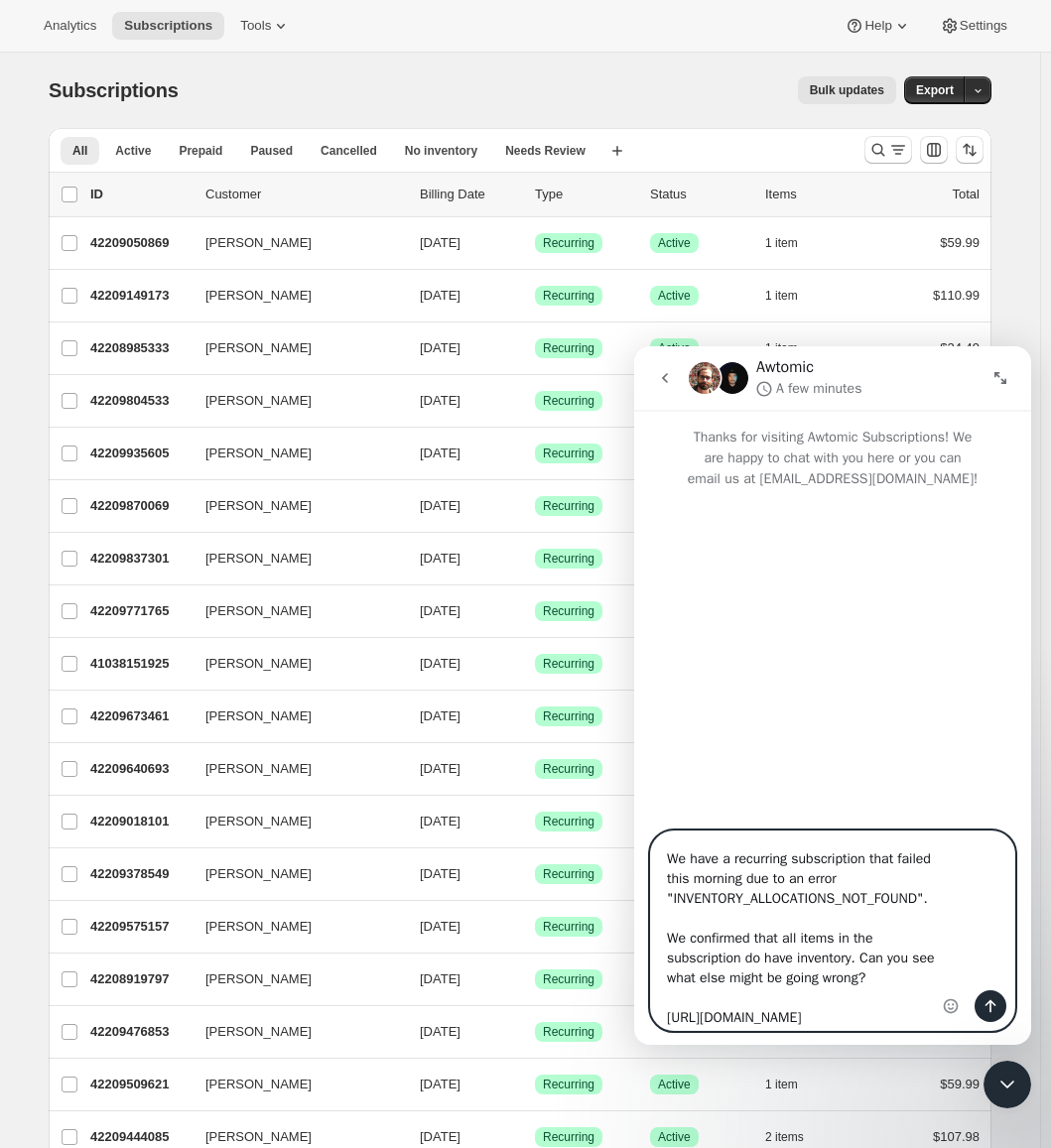 scroll, scrollTop: 0, scrollLeft: 0, axis: both 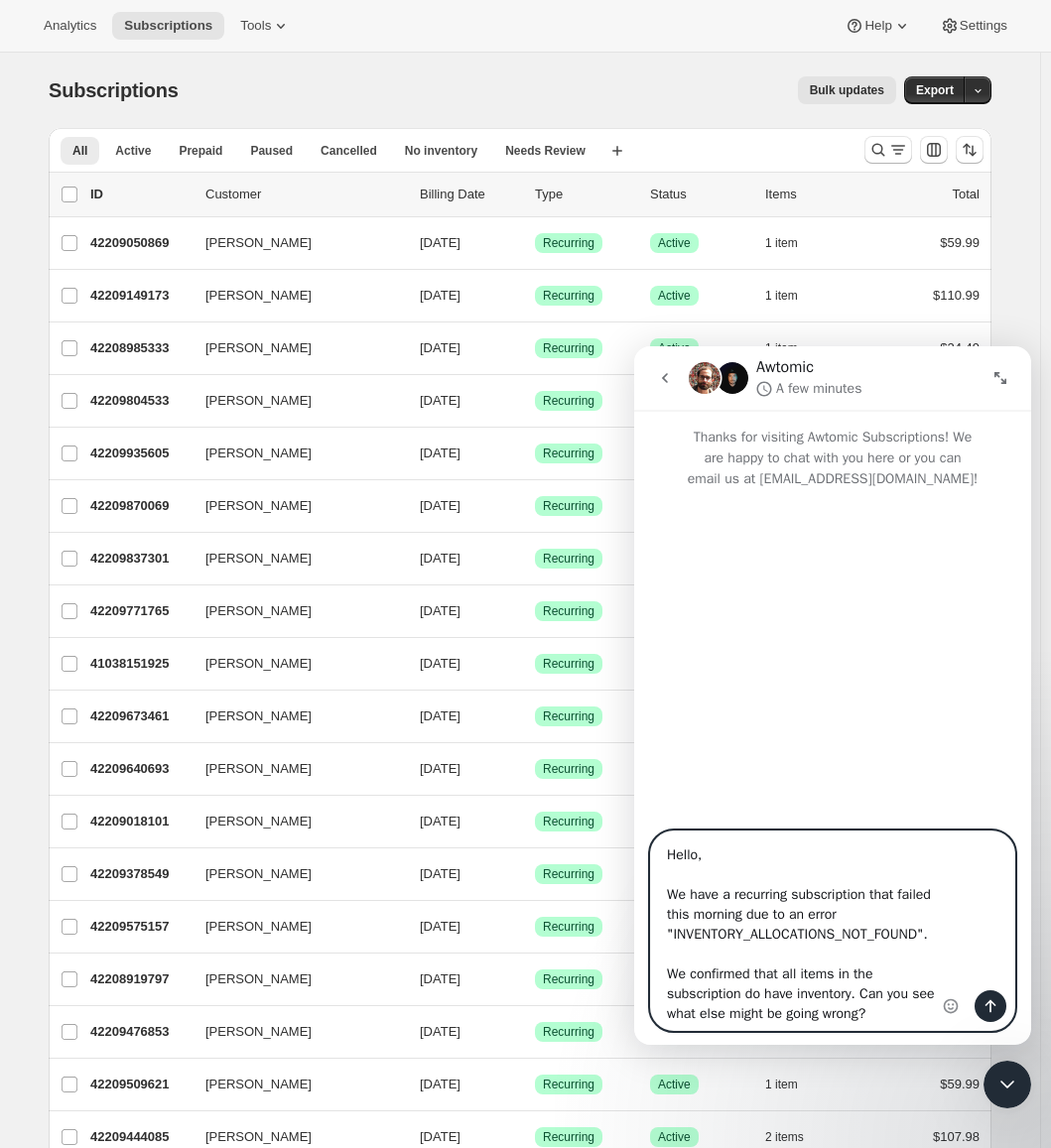 type on "Hello,
We have a recurring subscription that failed this morning due to an error "INVENTORY_ALLOCATIONS_NOT_FOUND".
We confirmed that all items in the subscription do have inventory. Can you see what else might be going wrong?
https://admin.shopify.com/store/enjoy-shift/apps/bundlepayments/subscriptions/42210033909
Thanks,
Alex" 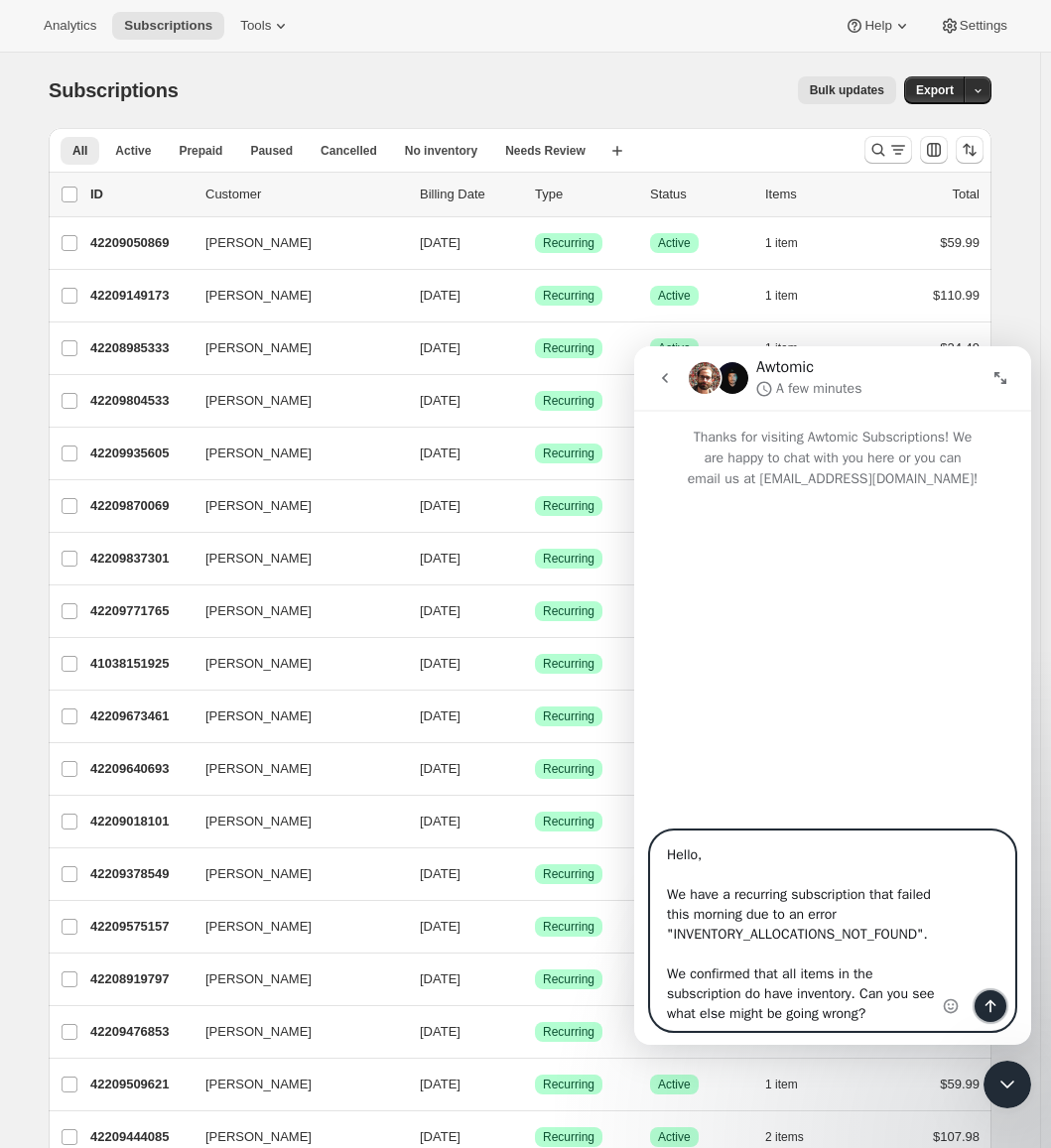 click 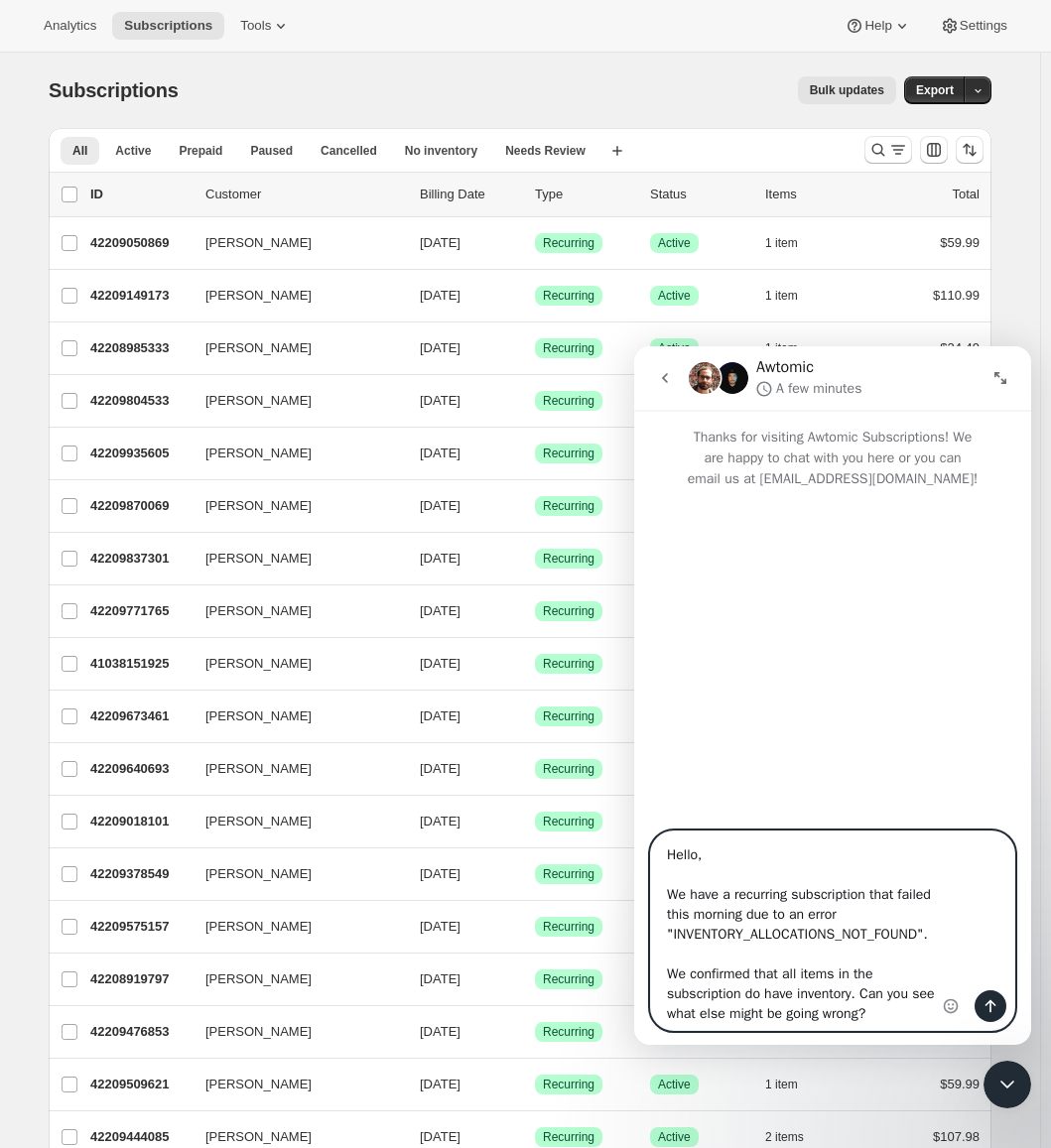type 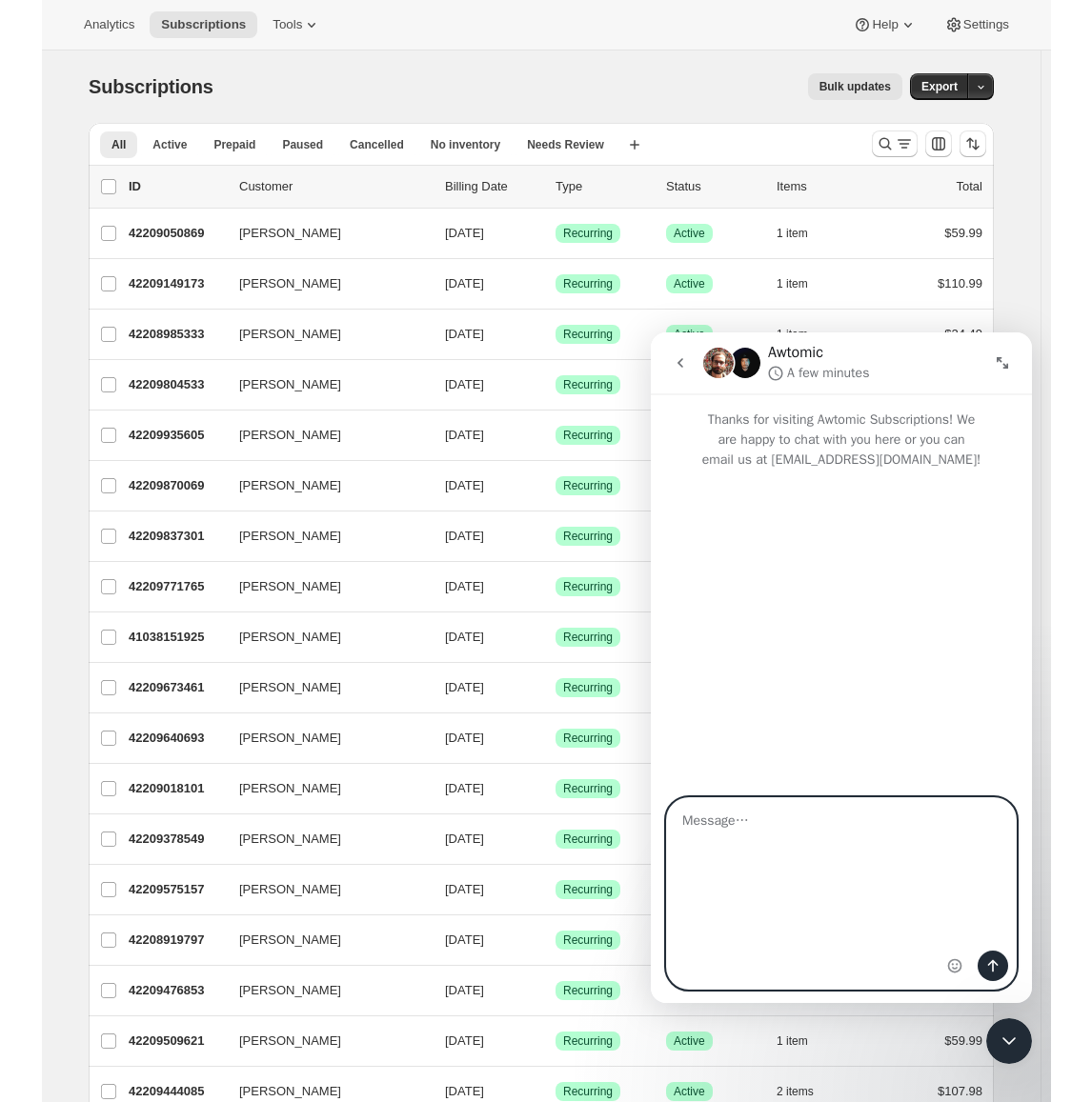 scroll, scrollTop: 0, scrollLeft: 0, axis: both 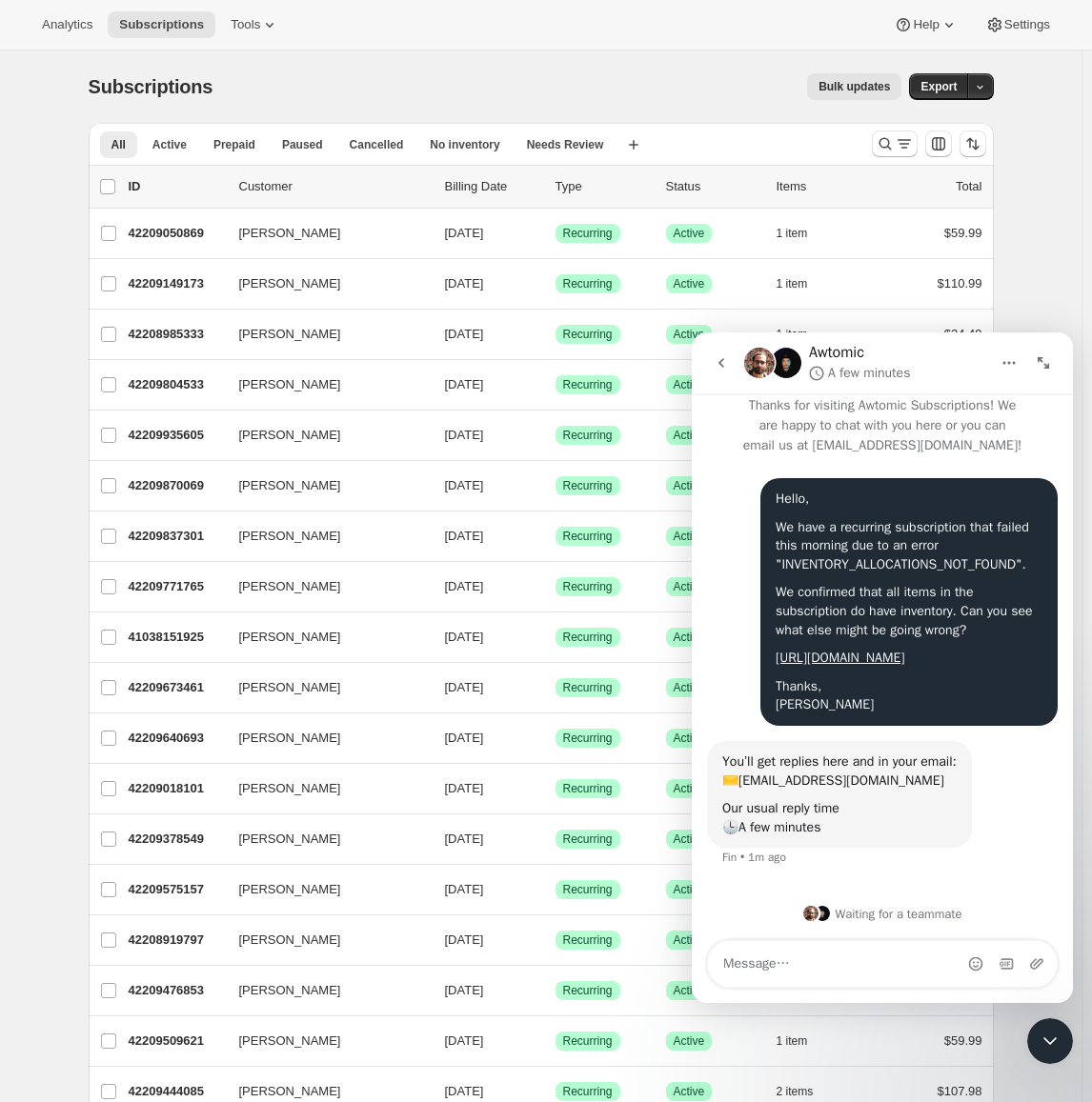 click 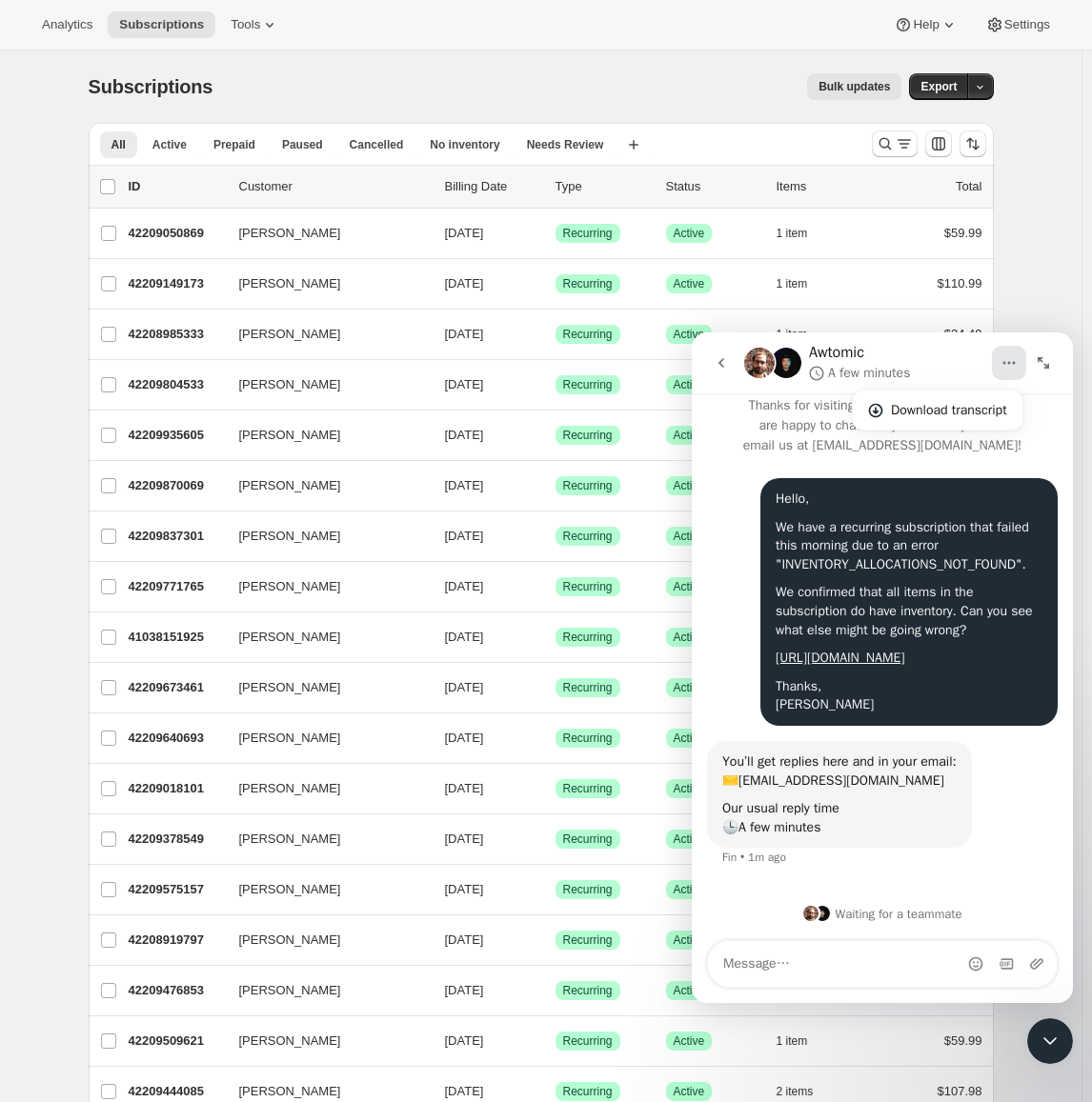 click at bounding box center [1009, 363] 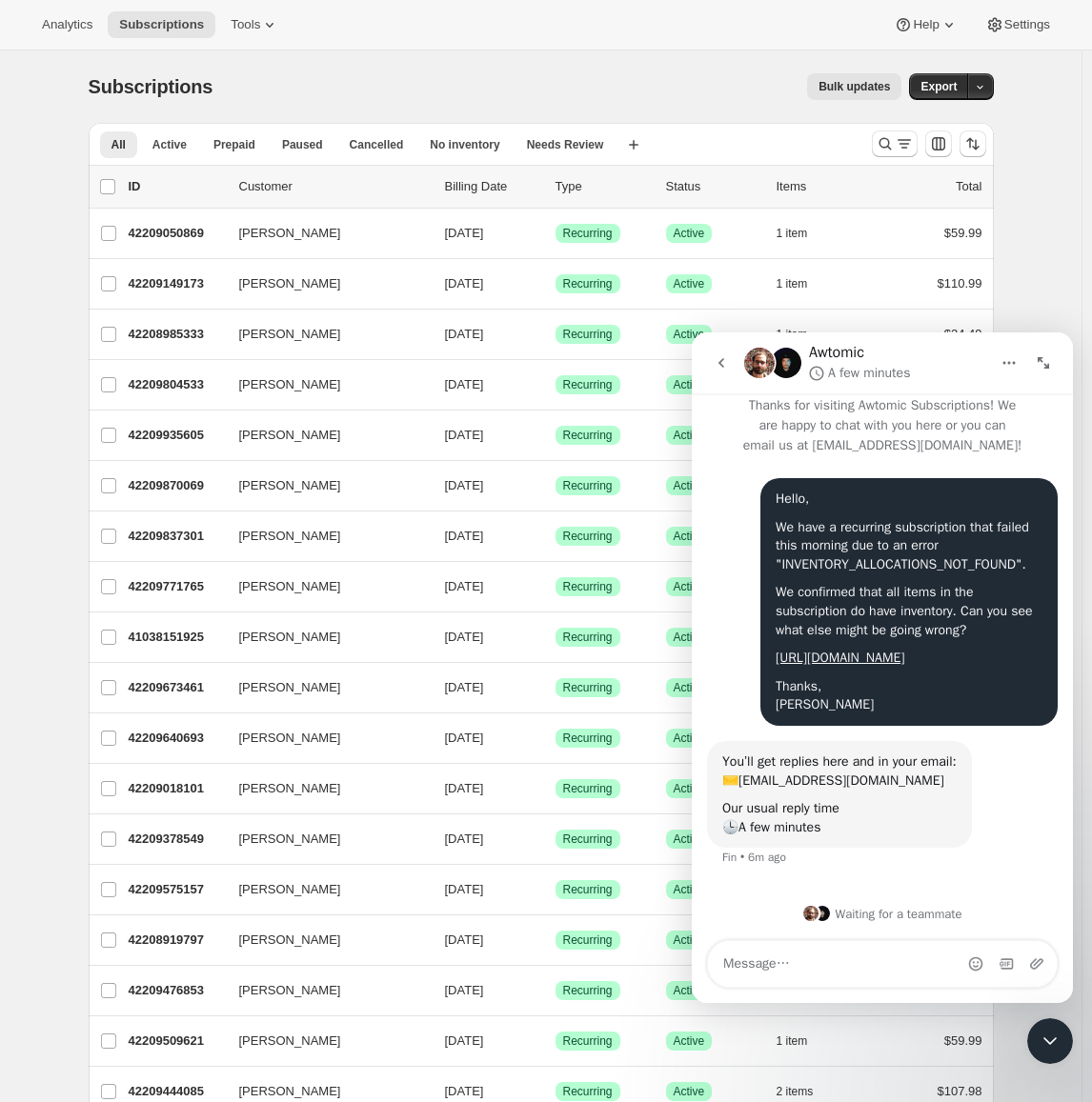 type 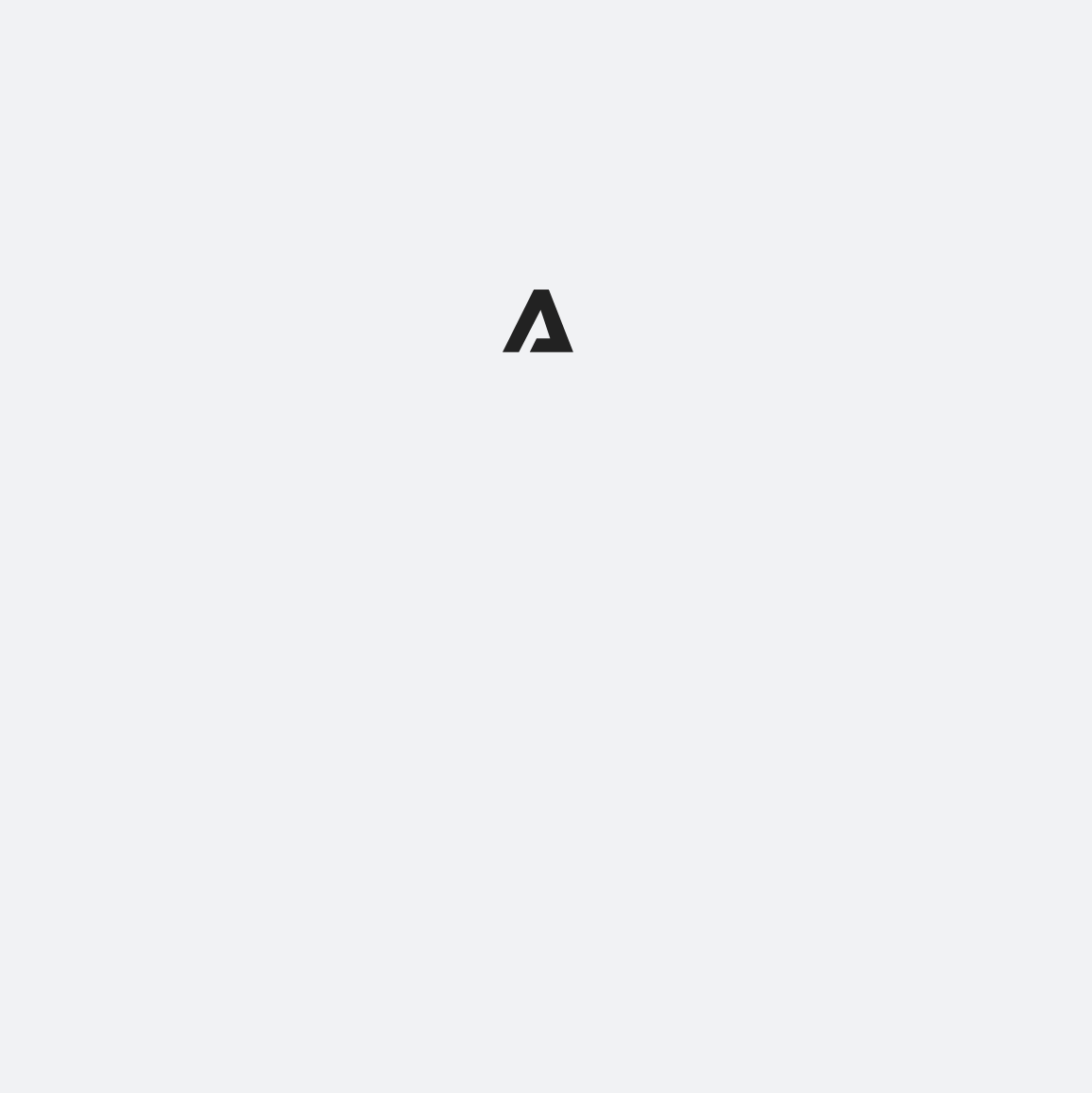 scroll, scrollTop: 0, scrollLeft: 0, axis: both 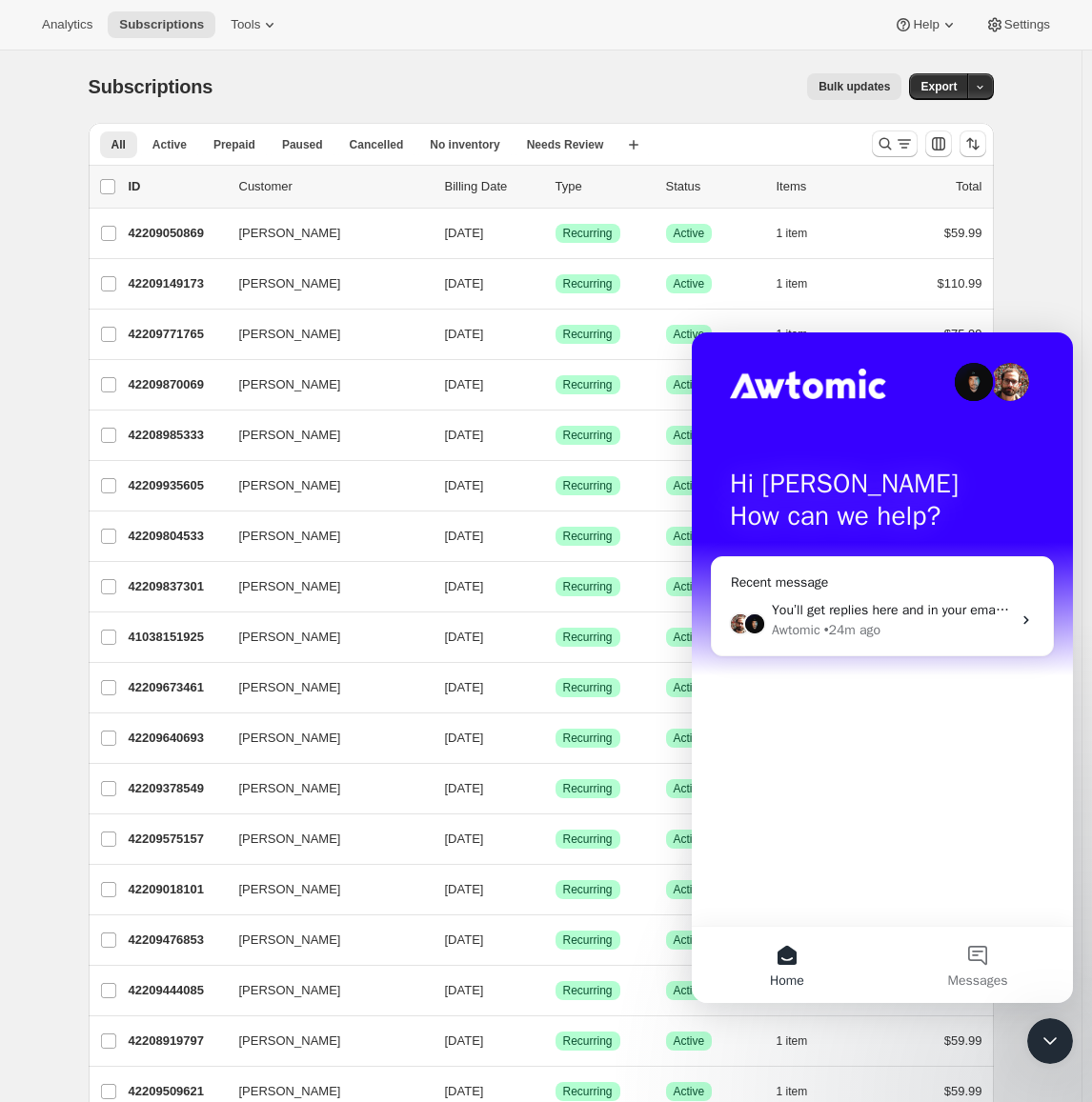 click on "Analytics Subscriptions Tools Help Settings" at bounding box center [546, 25] 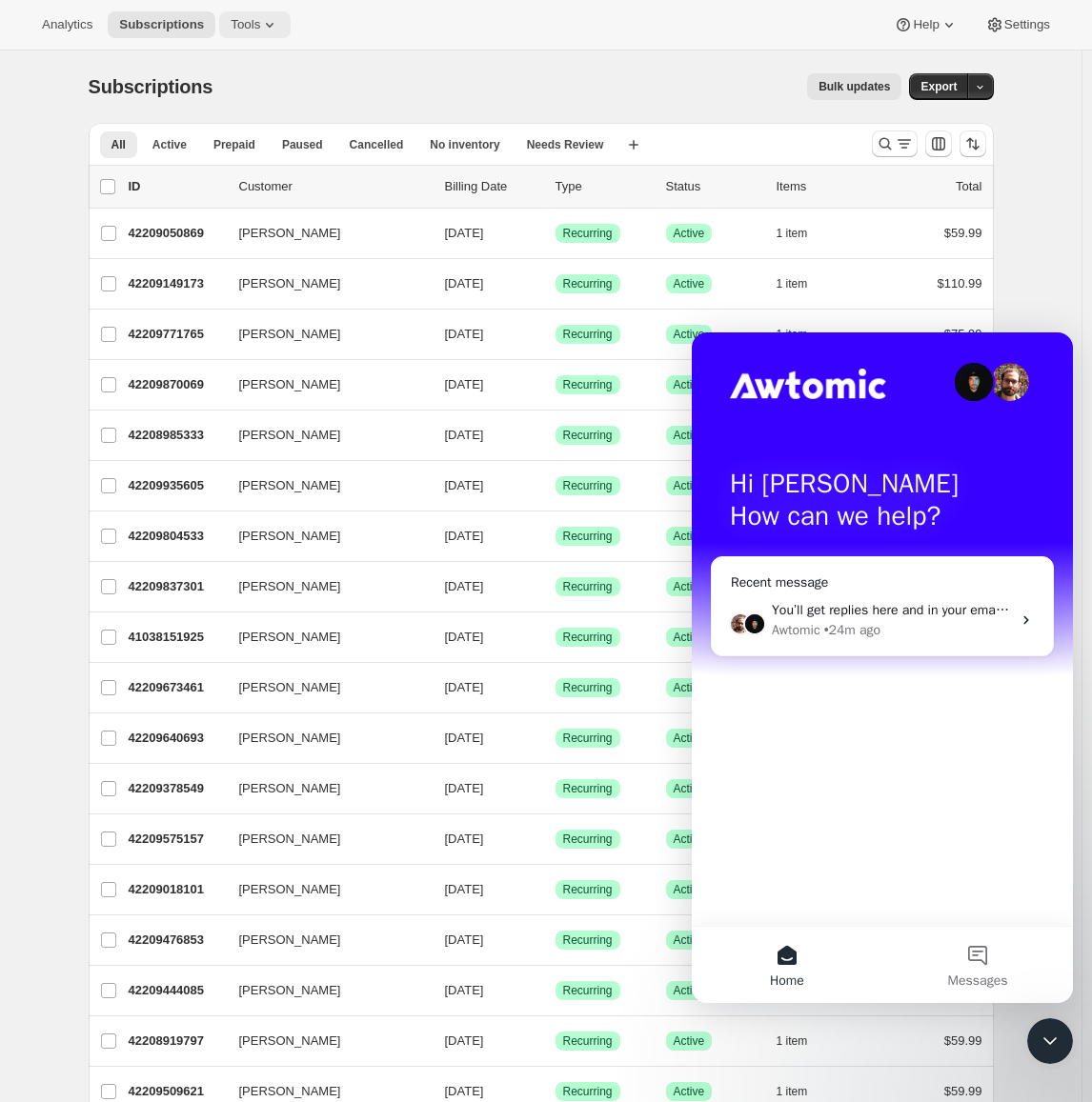 click on "Tools" at bounding box center (254, 25) 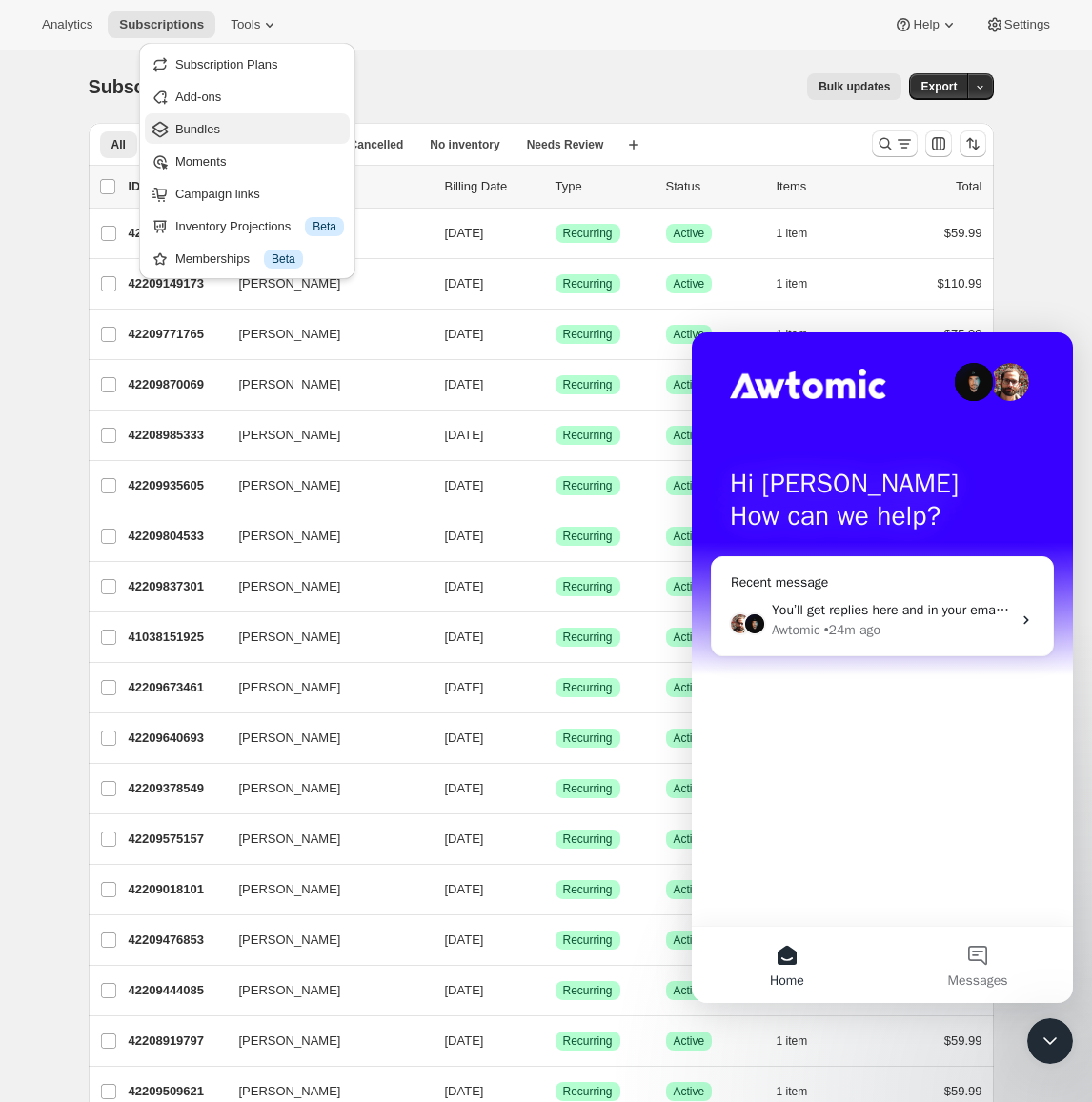 click on "Bundles" at bounding box center [259, 130] 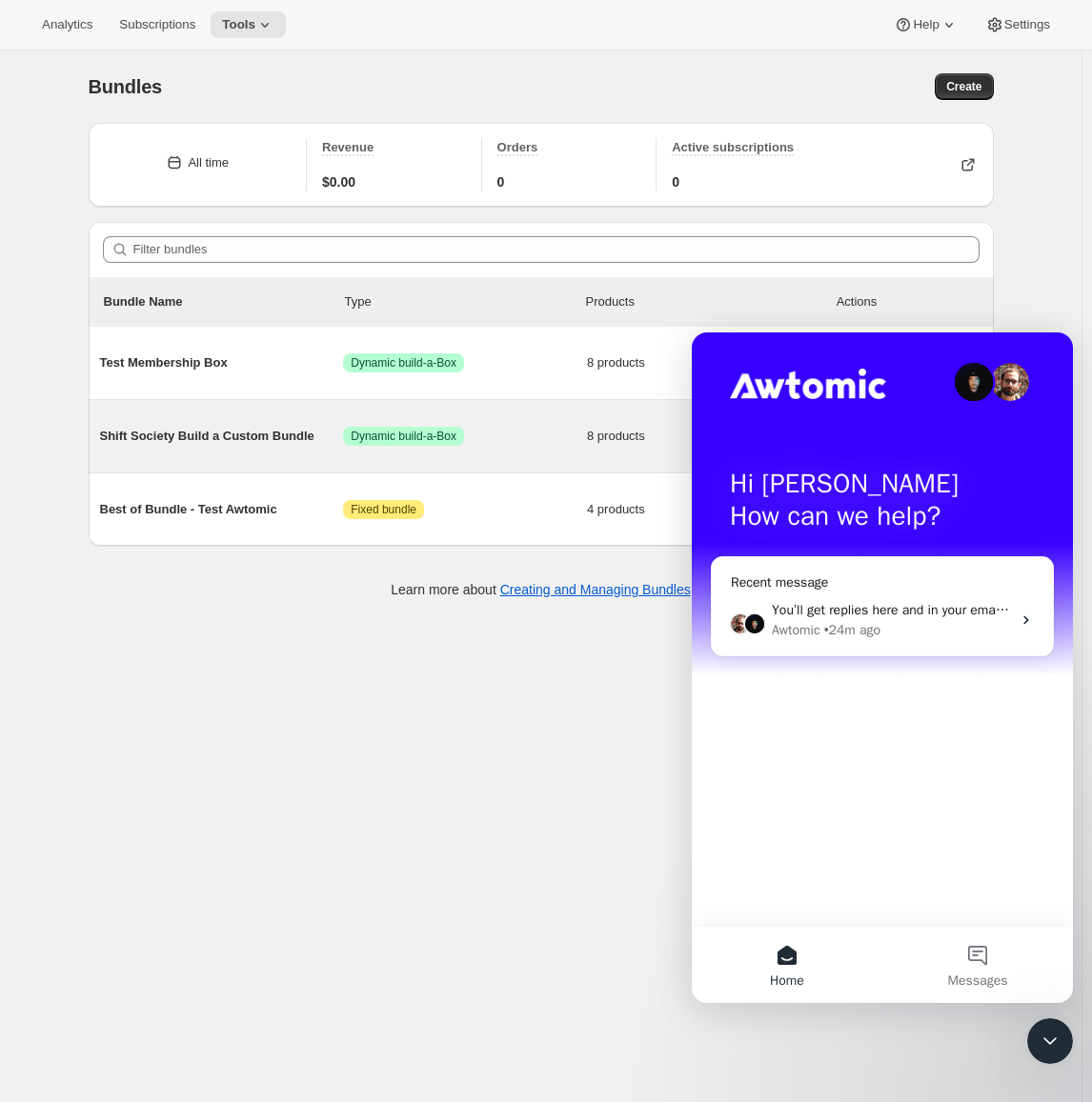 click on "Shift Society Build a Custom Bundle" at bounding box center [222, 436] 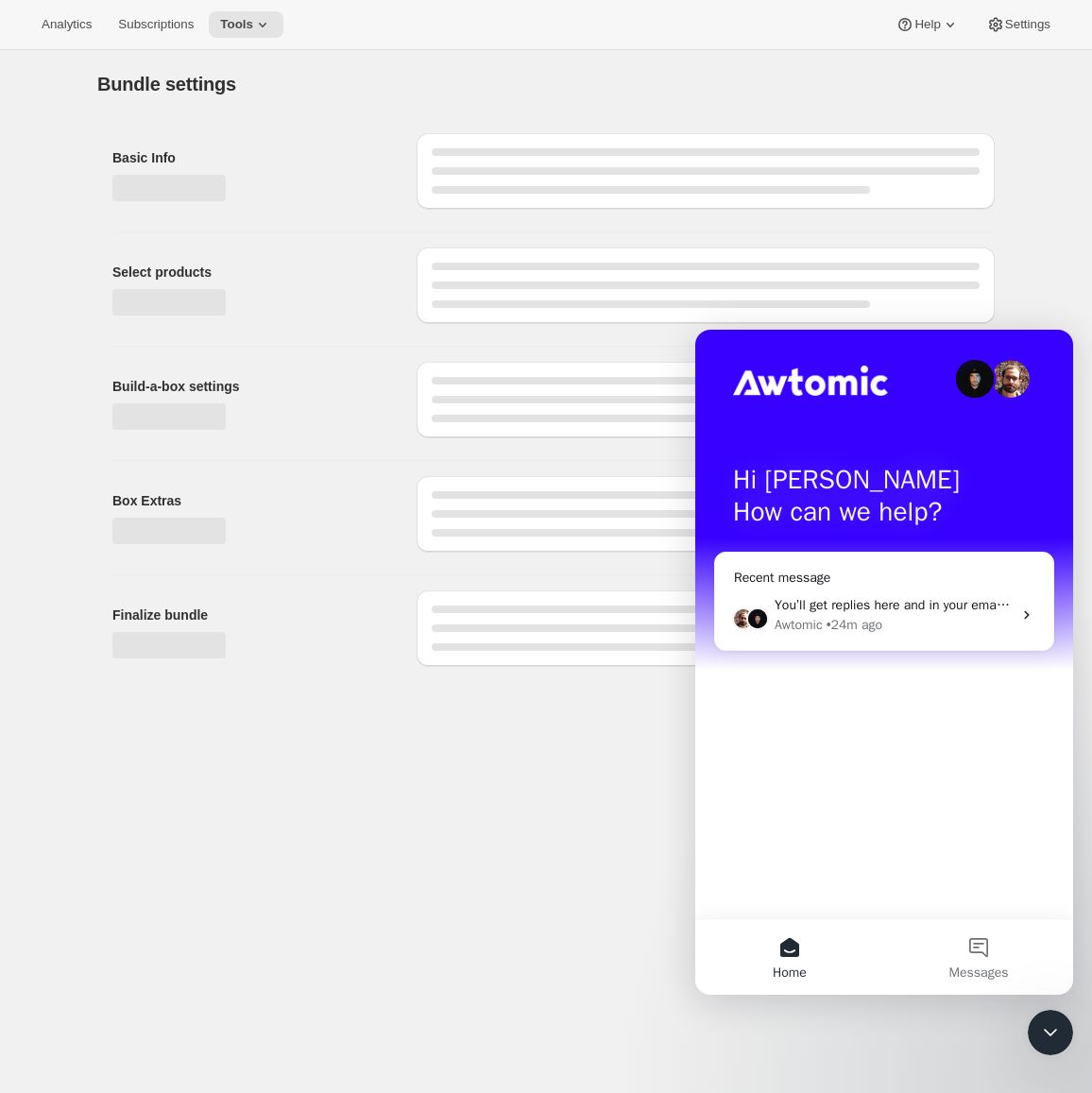 type on "Shift Society Build a Custom Bundle" 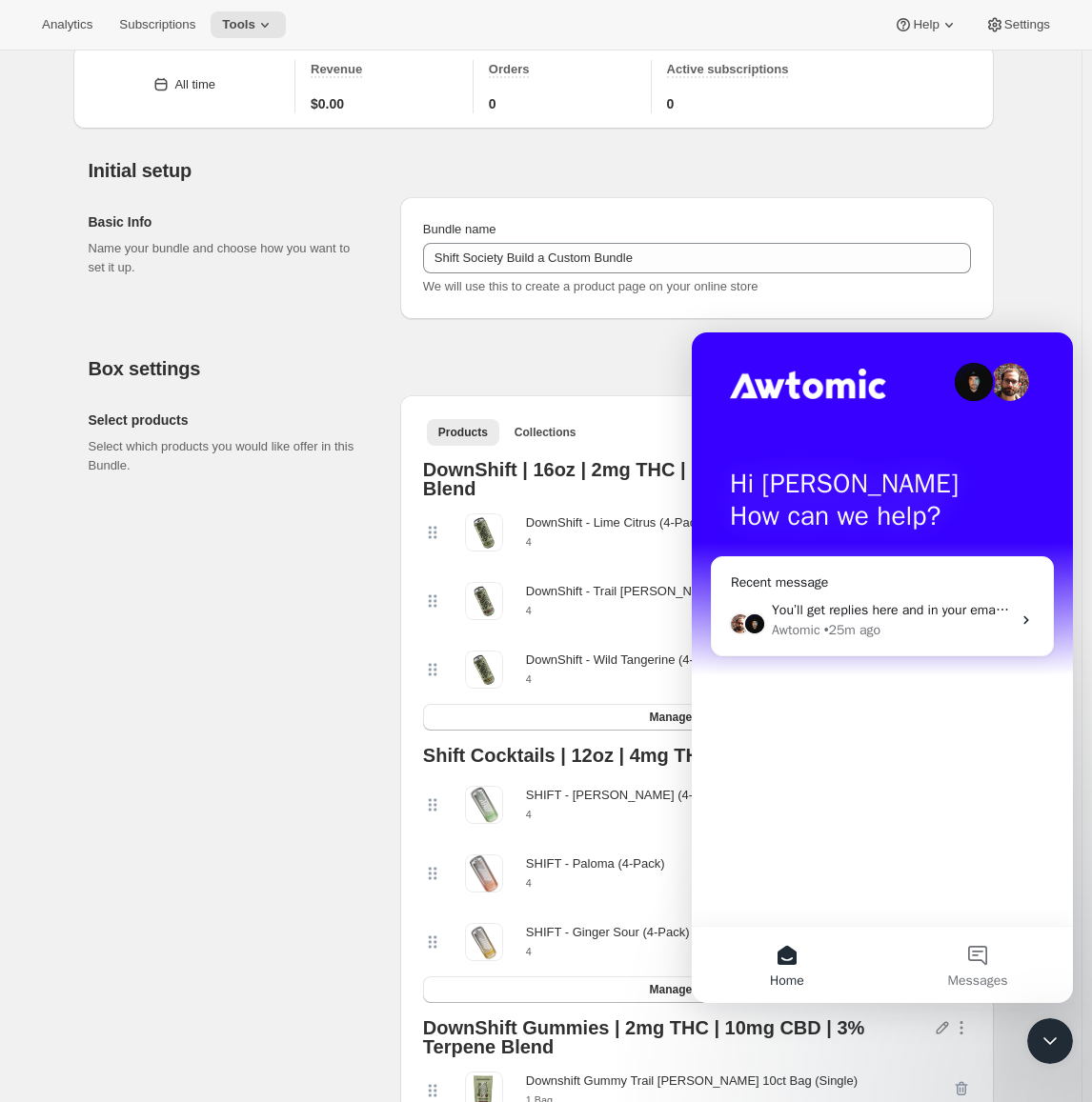 scroll, scrollTop: 0, scrollLeft: 0, axis: both 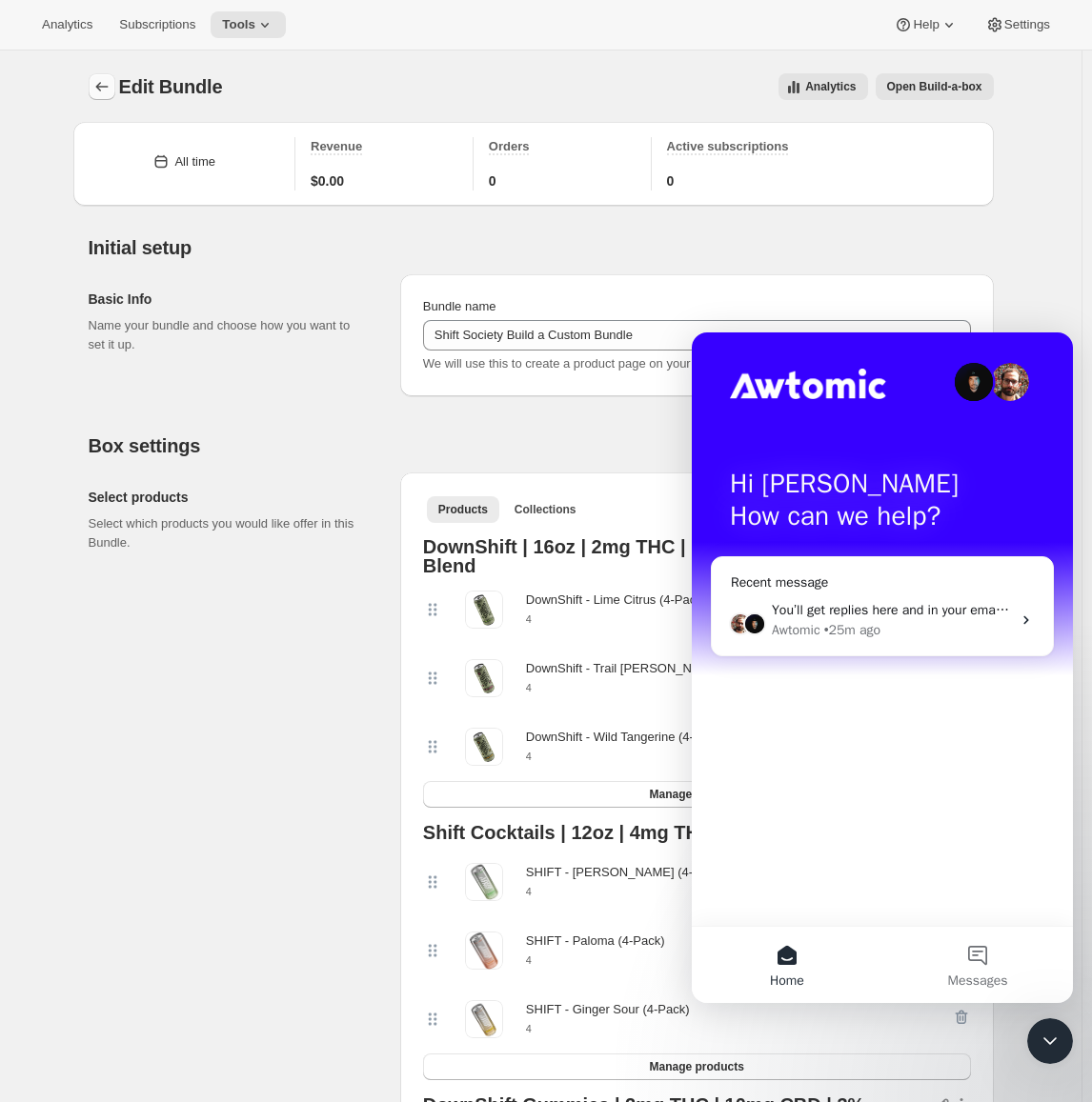 click 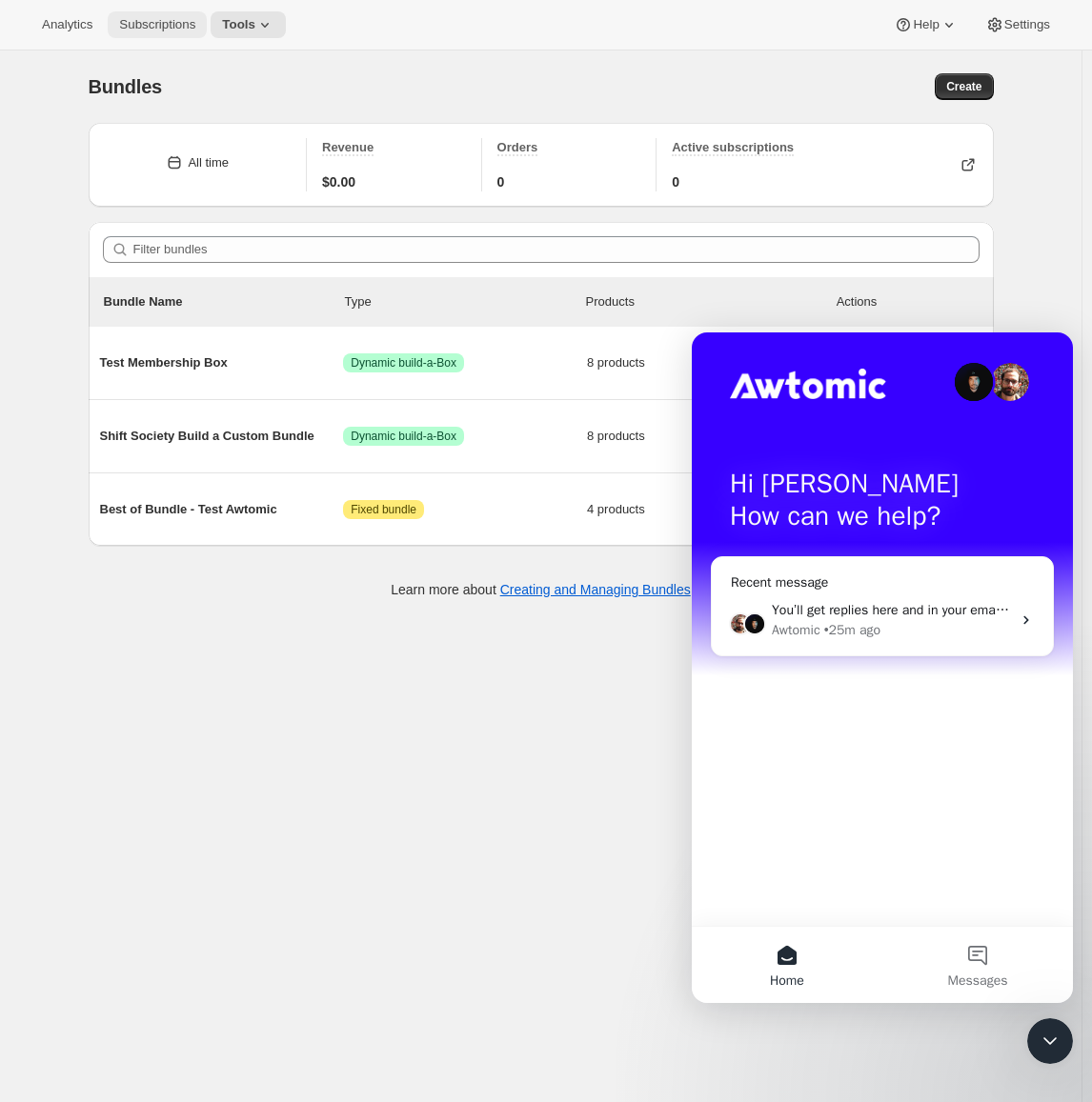 click on "Subscriptions" at bounding box center (157, 25) 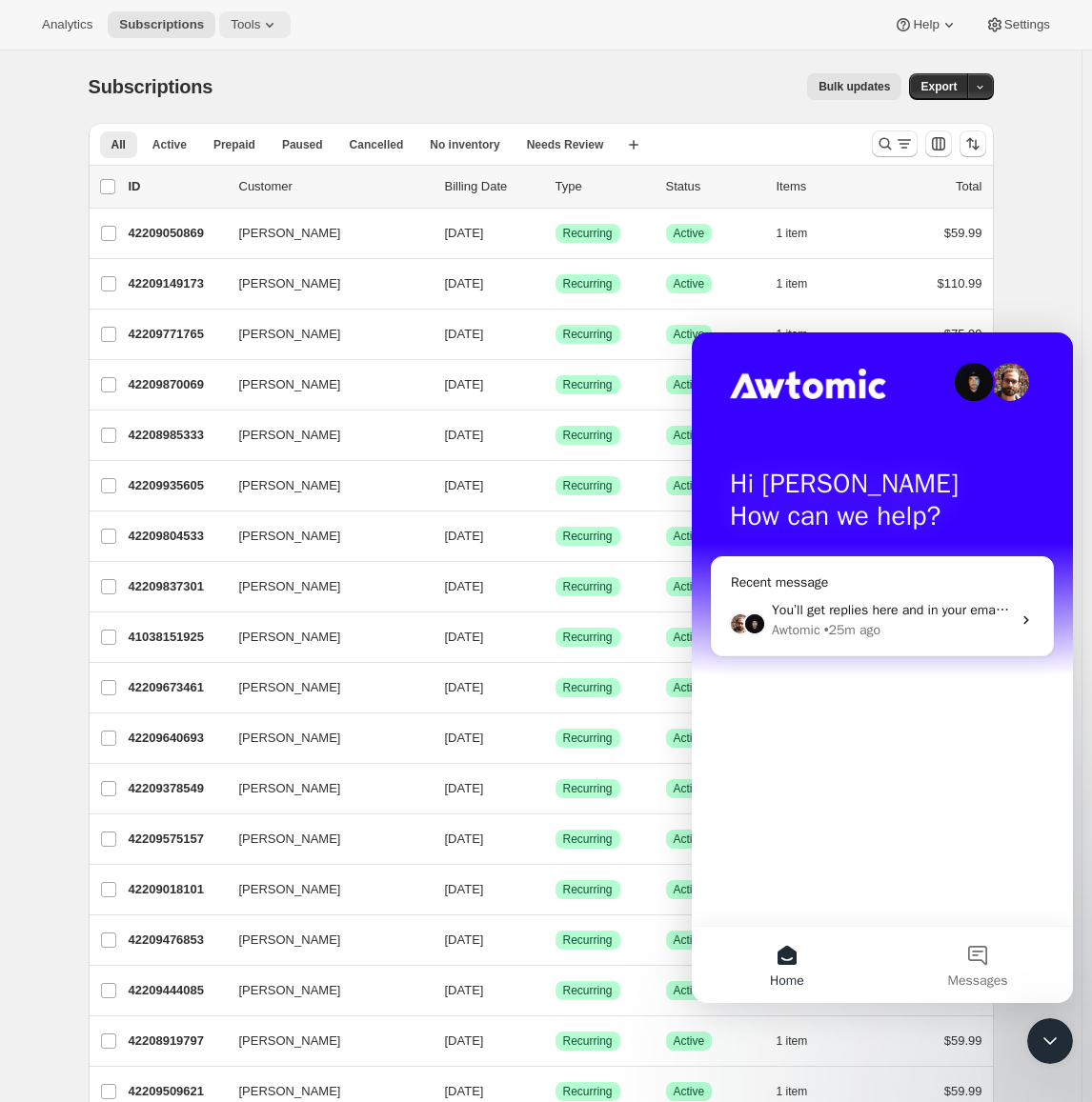click on "Tools" at bounding box center [254, 25] 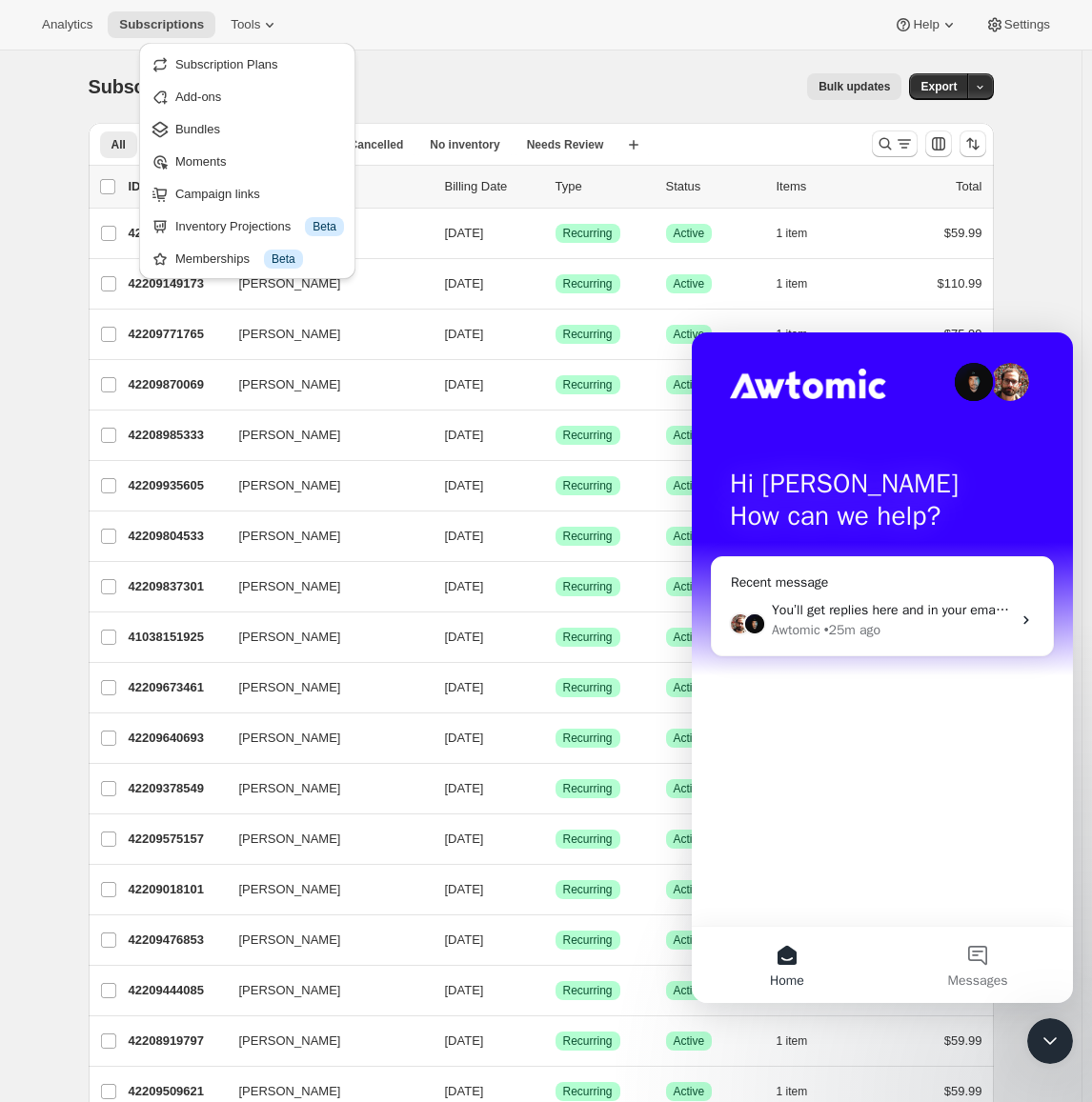 click on "Add-ons" at bounding box center [247, 96] 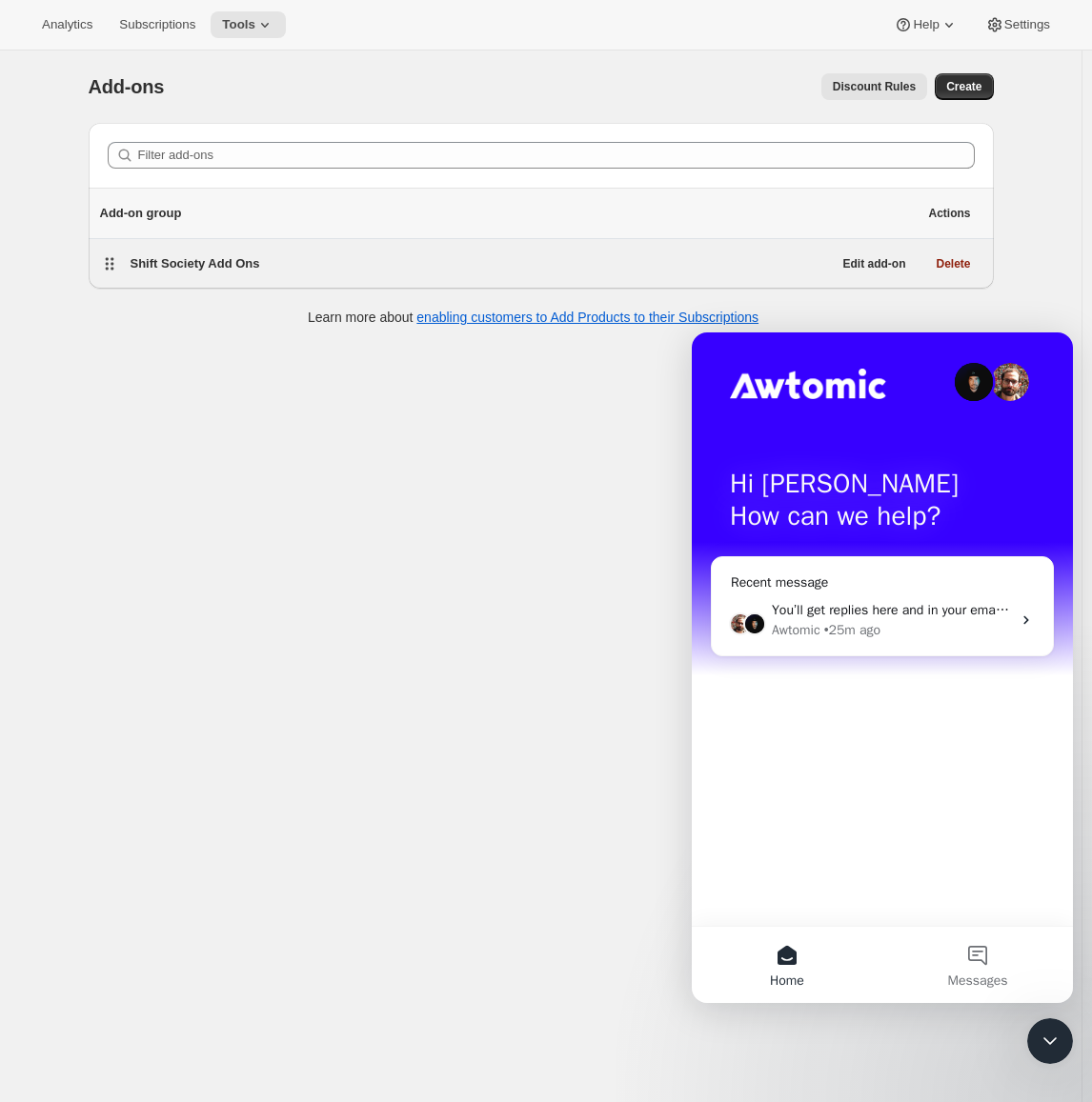 click on "Shift Society Add Ons" at bounding box center [195, 263] 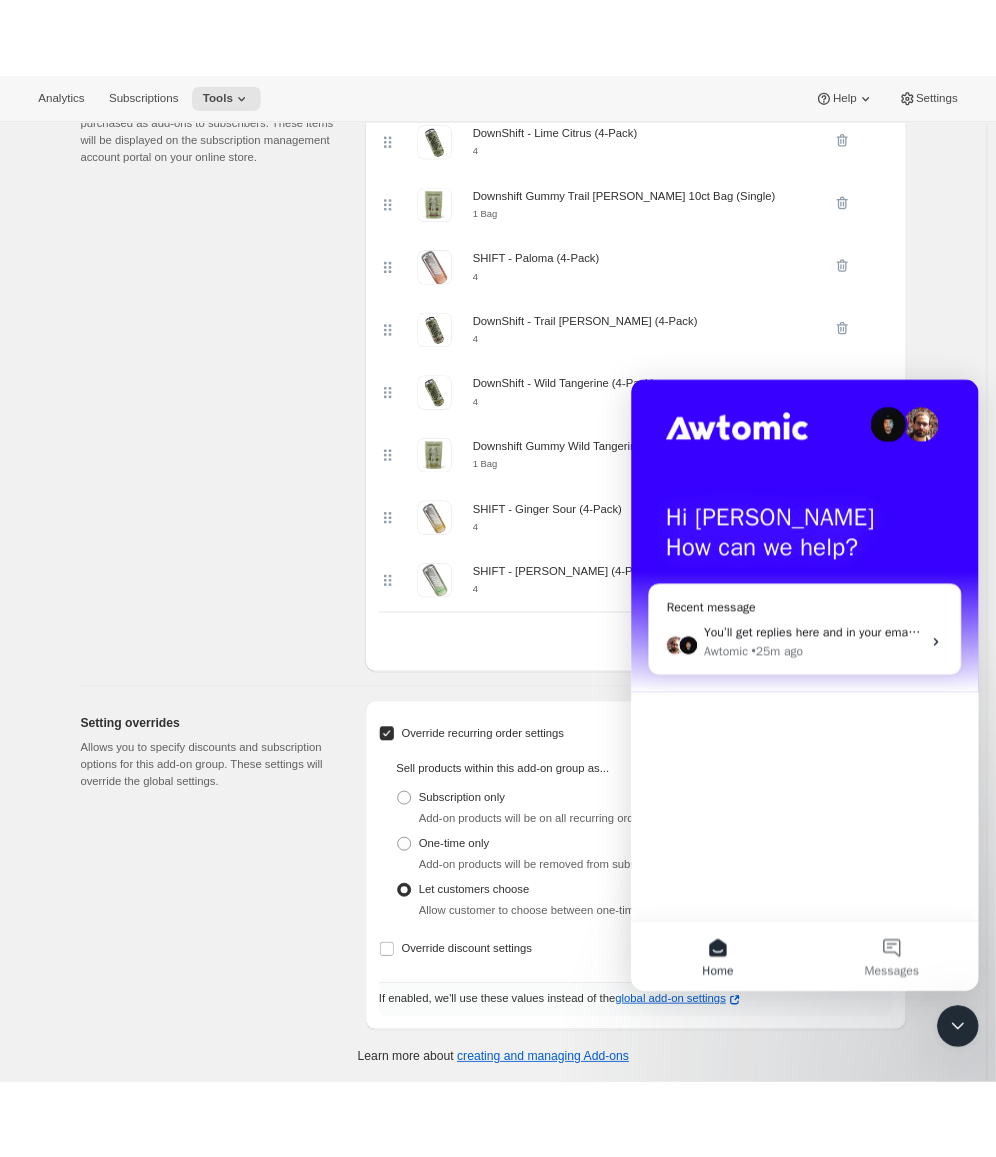 scroll, scrollTop: 0, scrollLeft: 0, axis: both 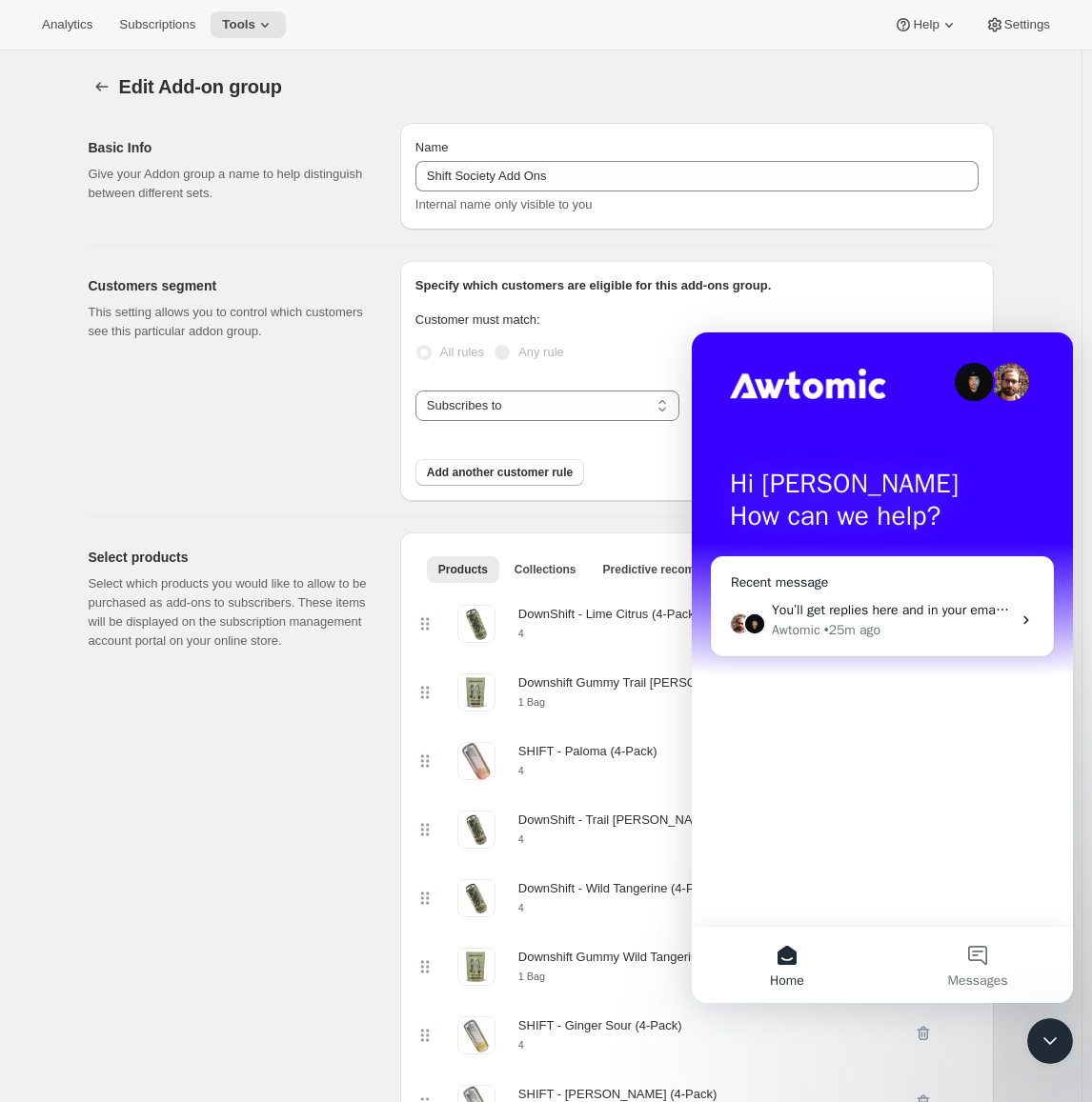 drag, startPoint x: 274, startPoint y: 617, endPoint x: 282, endPoint y: 603, distance: 16 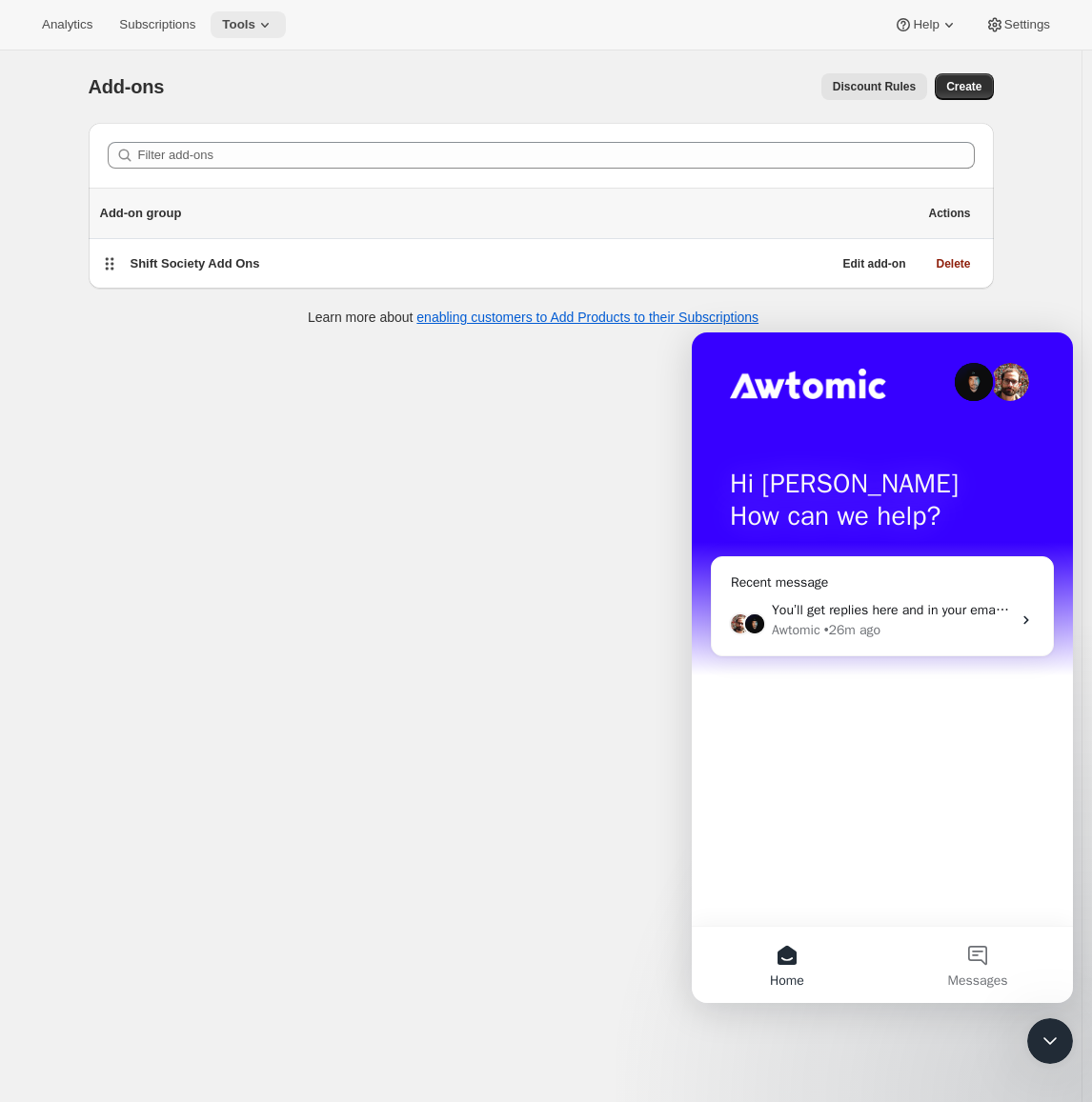 click on "Tools" at bounding box center [238, 25] 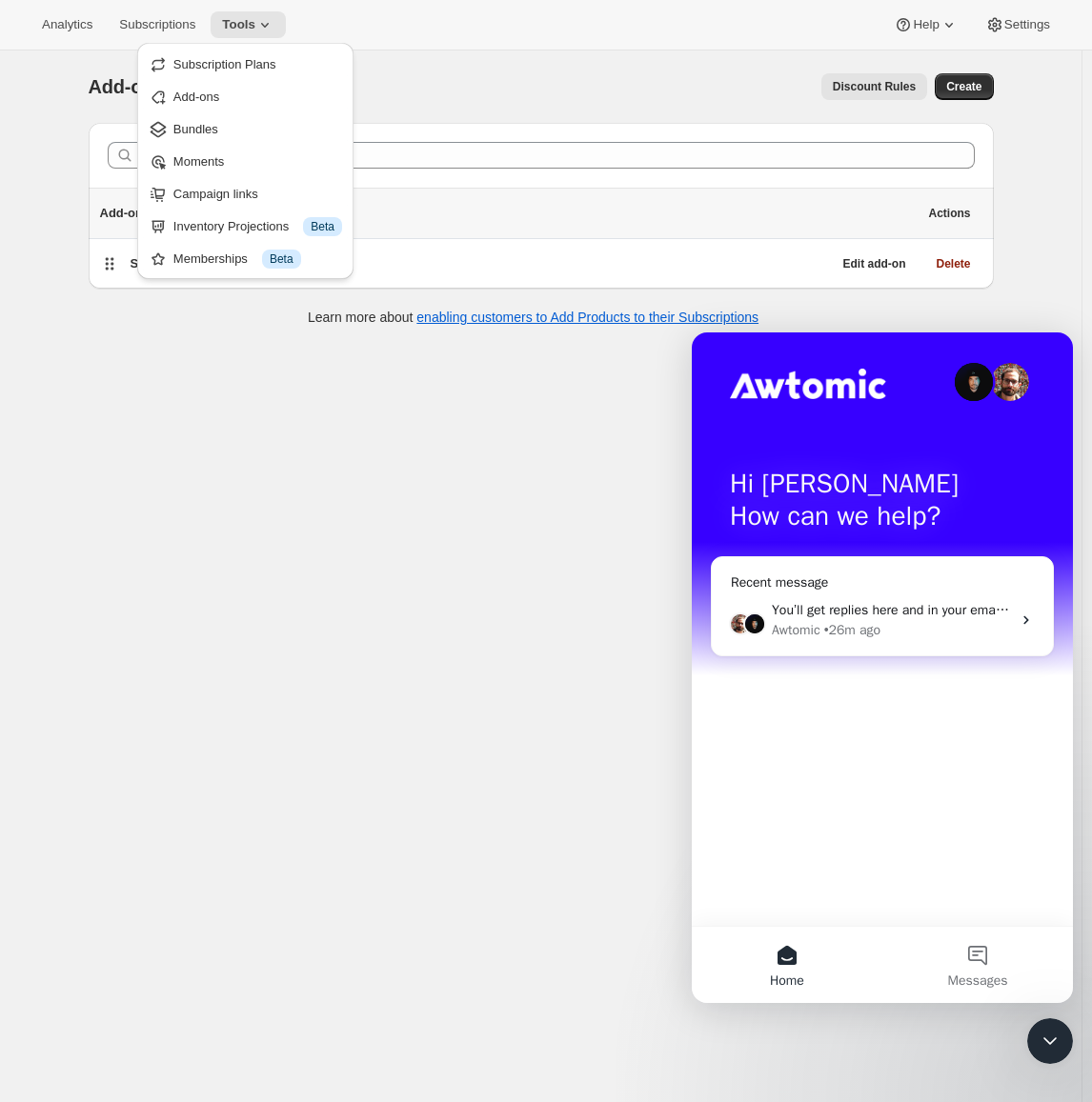 click on "Add-ons. This page is ready Add-ons Discount Rules More actions Discount Rules Create" at bounding box center (541, 87) 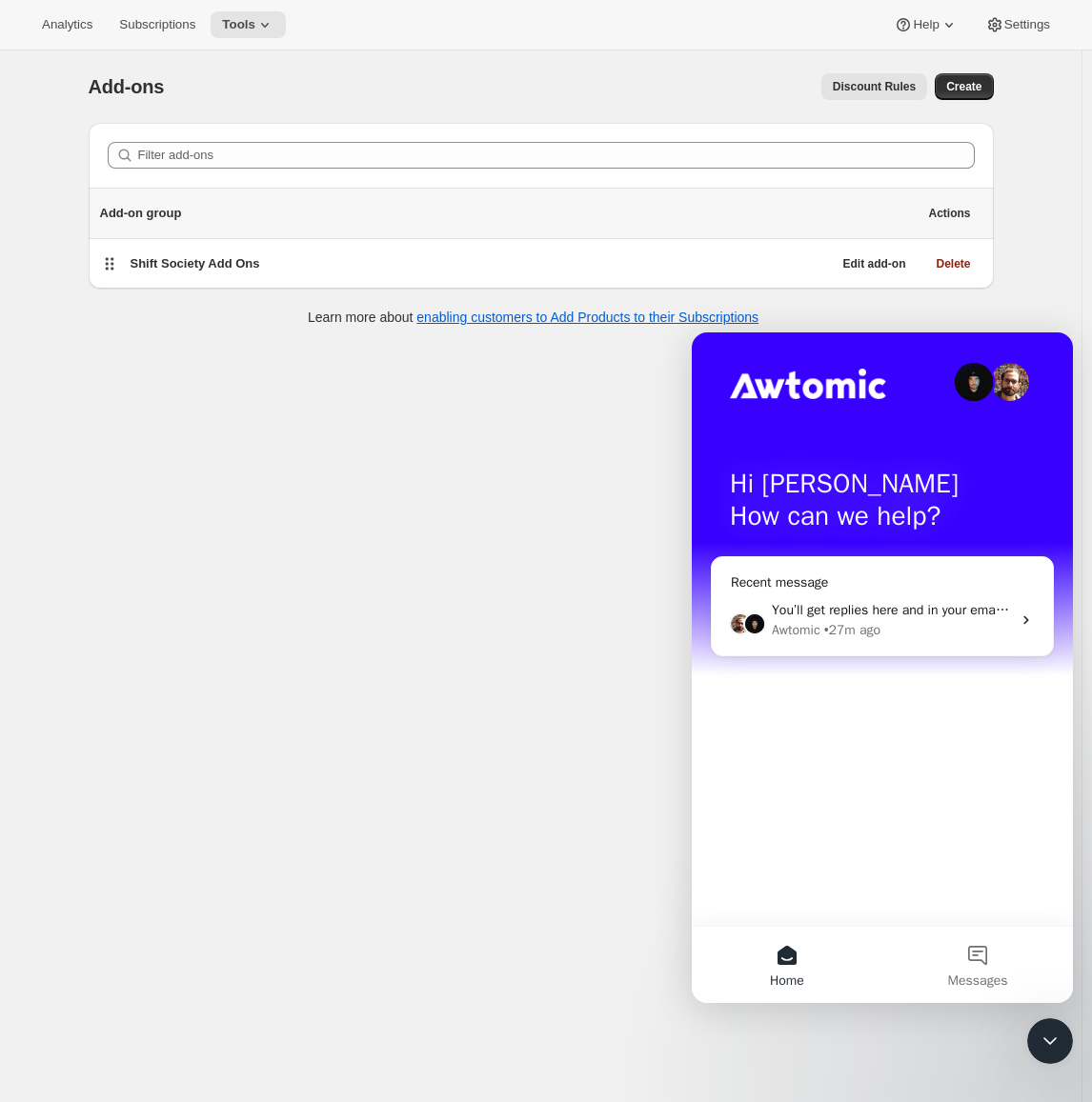 click on "Add-ons. This page is ready Add-ons Discount Rules More actions Discount Rules Create Filter add-ons Add-on group Actions Shift Society Add Ons Edit add-on Delete Learn more about   enabling customers to Add Products to their Subscriptions" at bounding box center [540, 601] 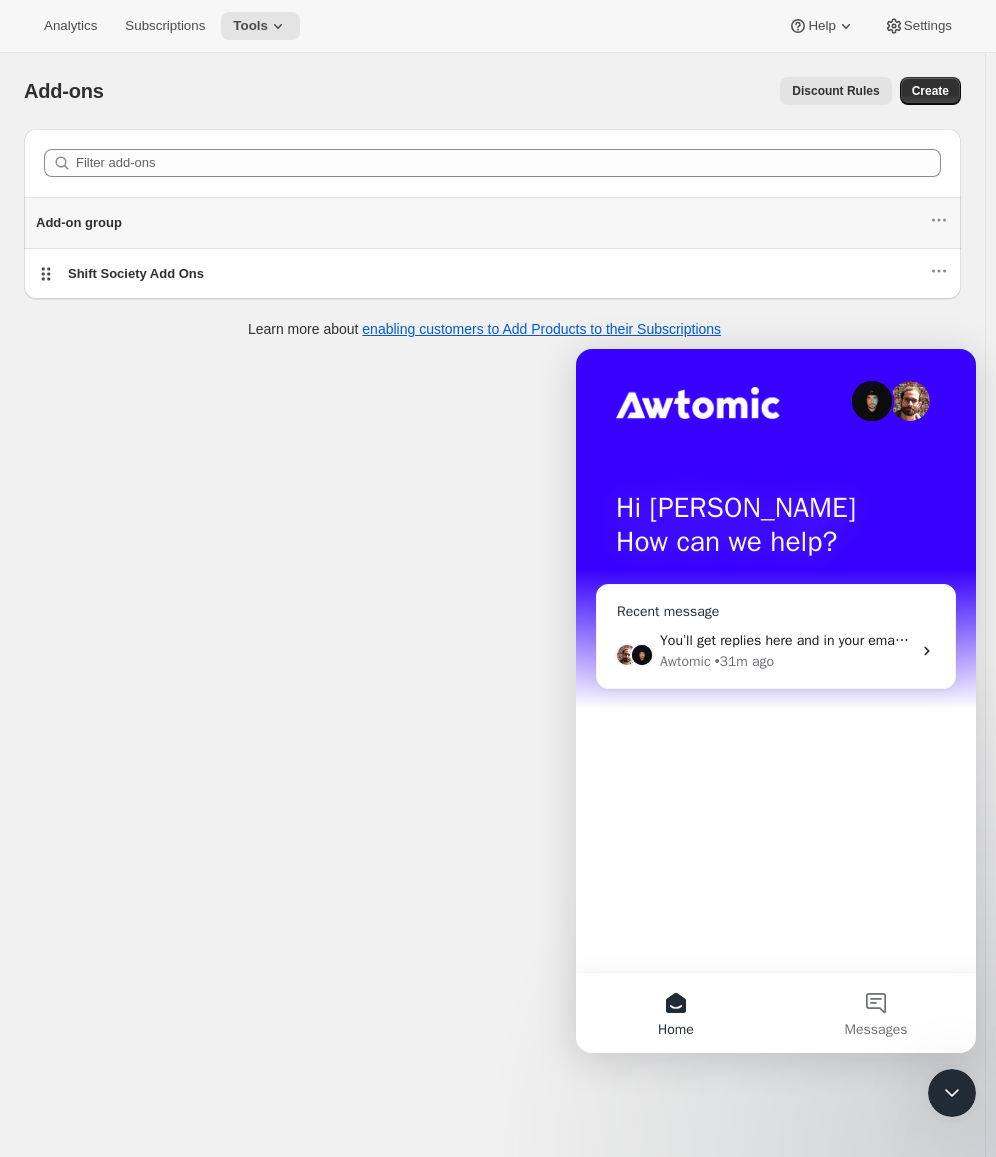 click on "•  31m ago" at bounding box center (744, 661) 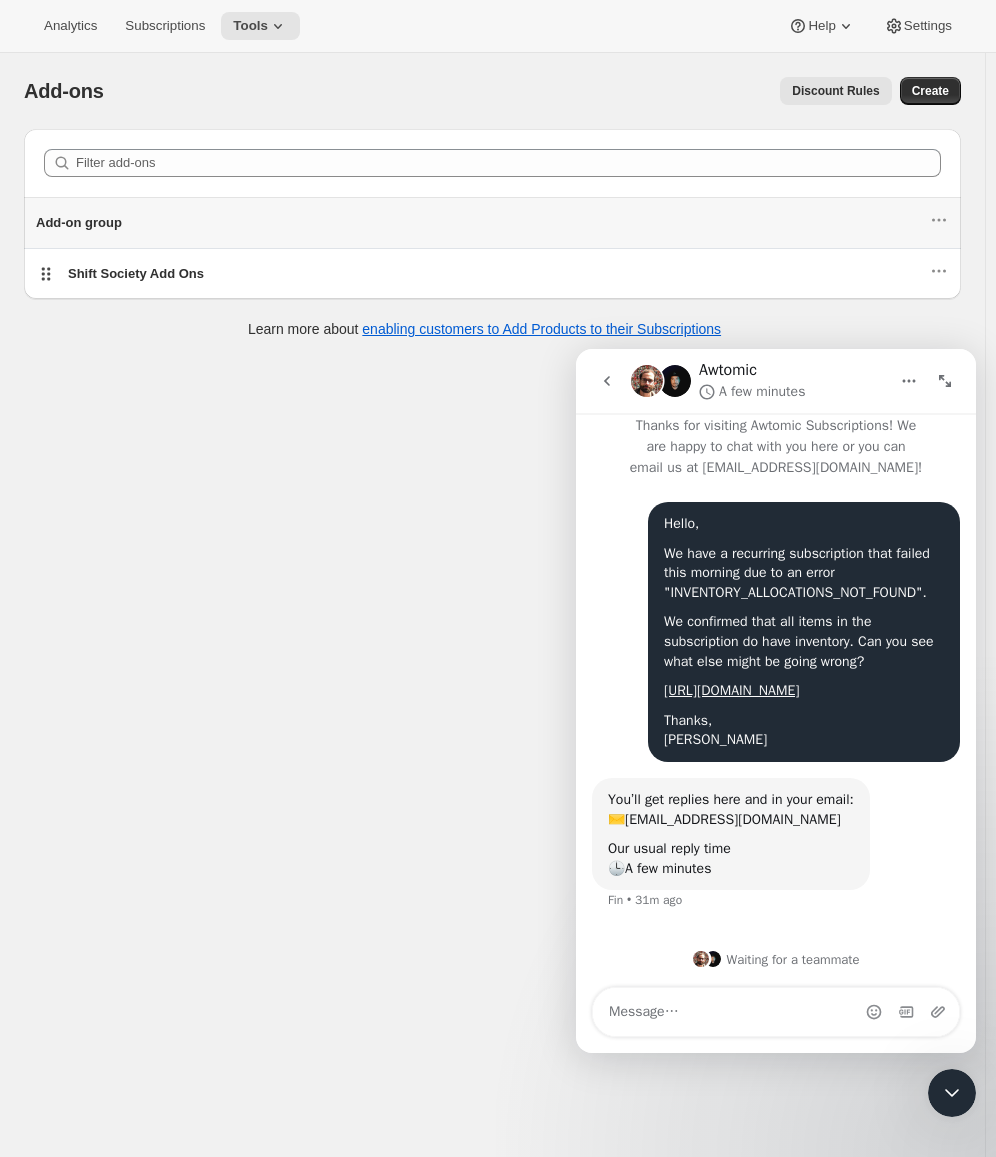 scroll, scrollTop: 55, scrollLeft: 0, axis: vertical 